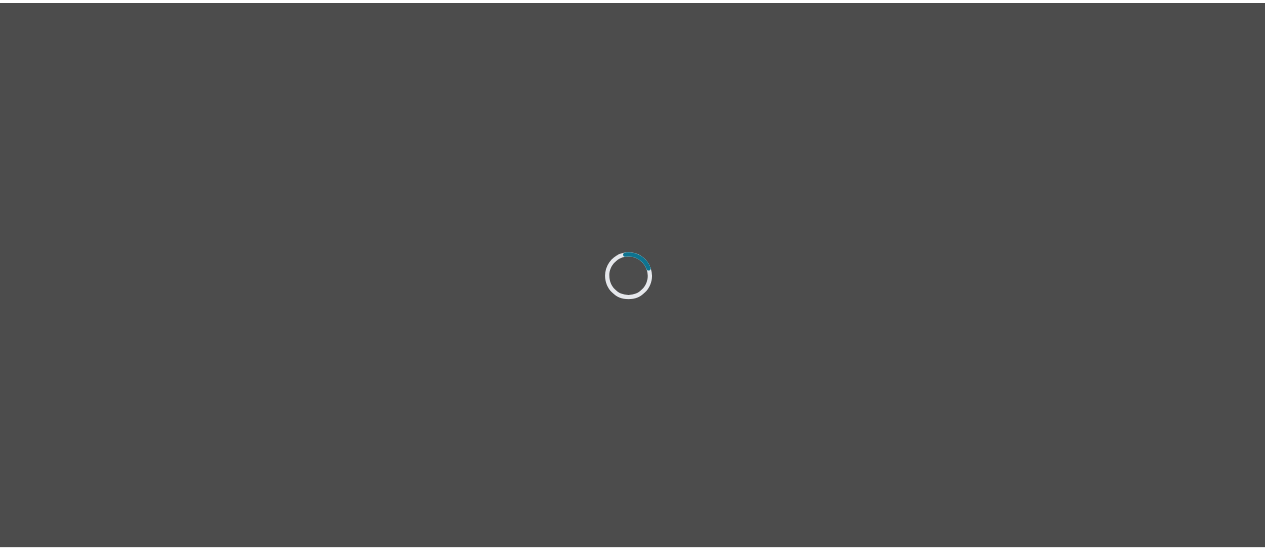 scroll, scrollTop: 0, scrollLeft: 0, axis: both 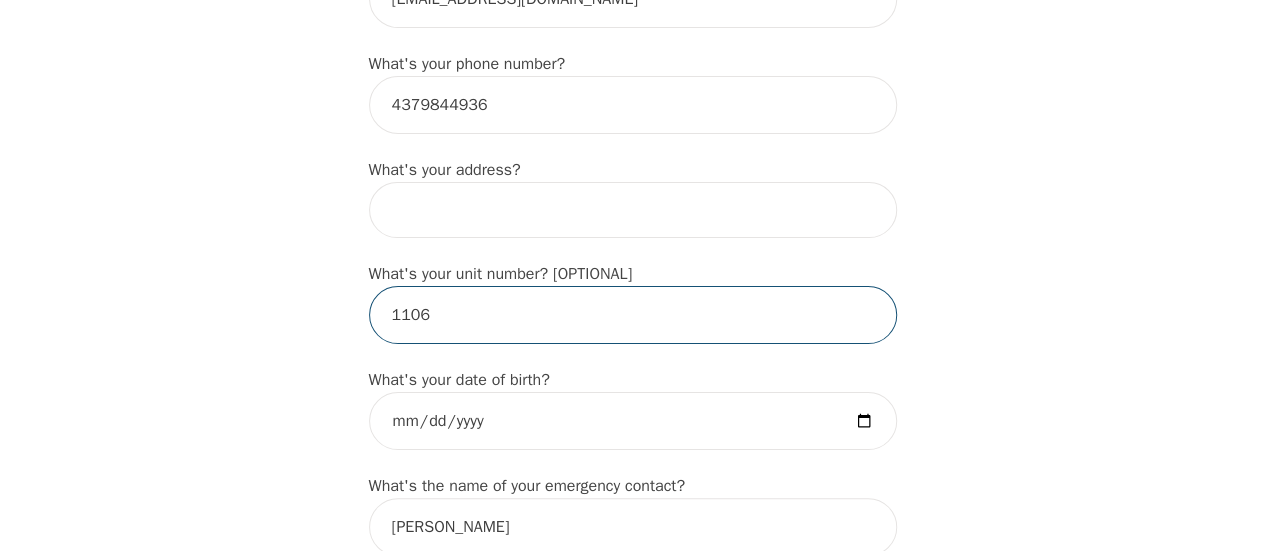 drag, startPoint x: 504, startPoint y: 337, endPoint x: 340, endPoint y: 358, distance: 165.33905 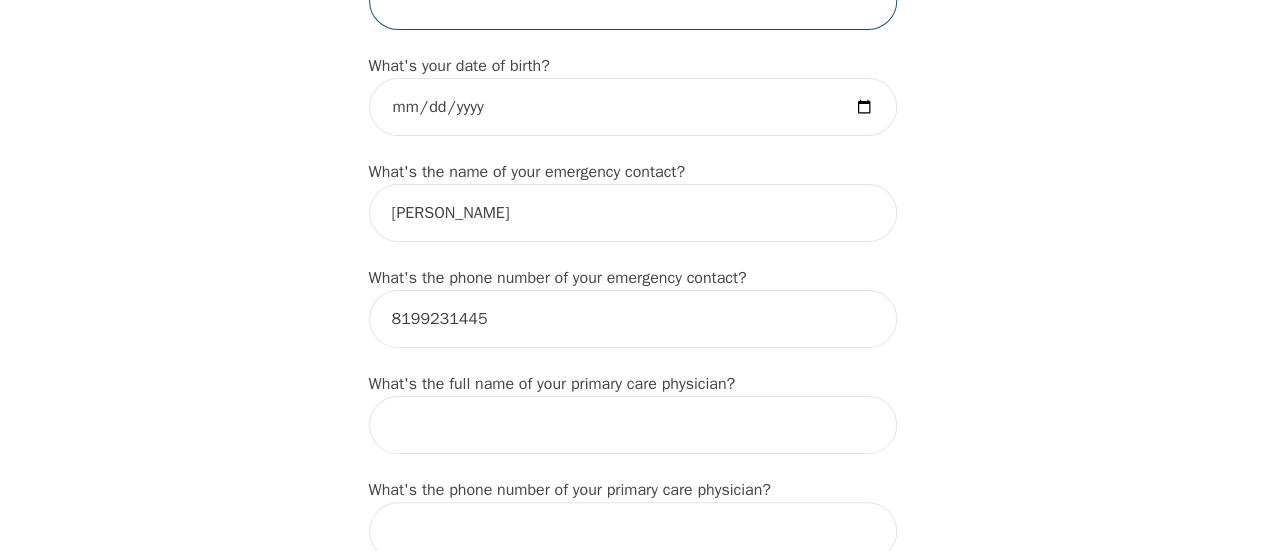 scroll, scrollTop: 1010, scrollLeft: 0, axis: vertical 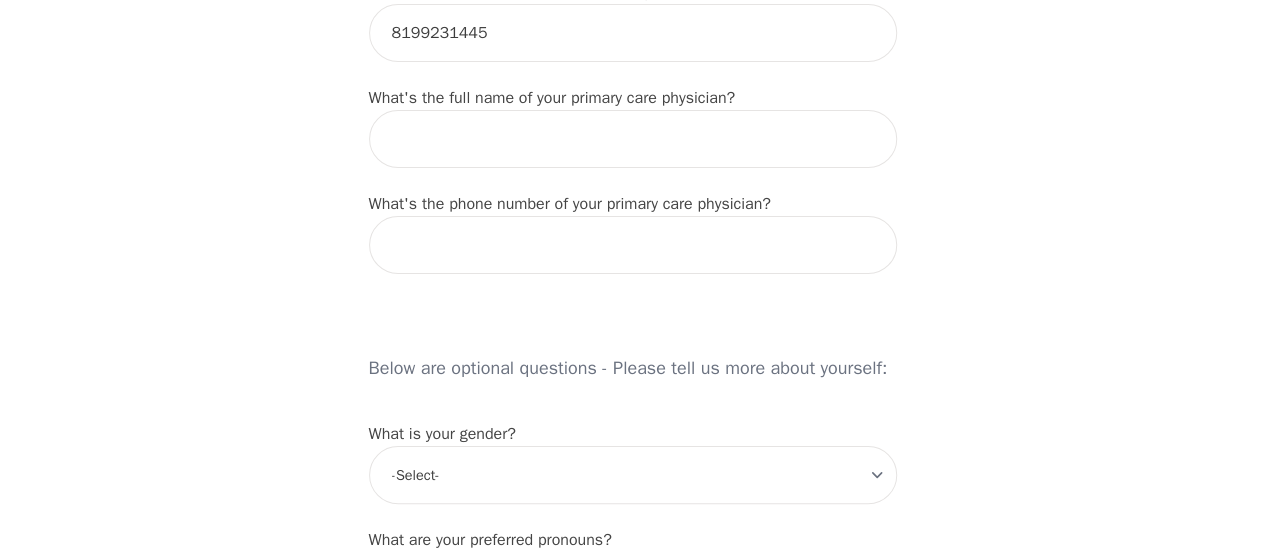 type 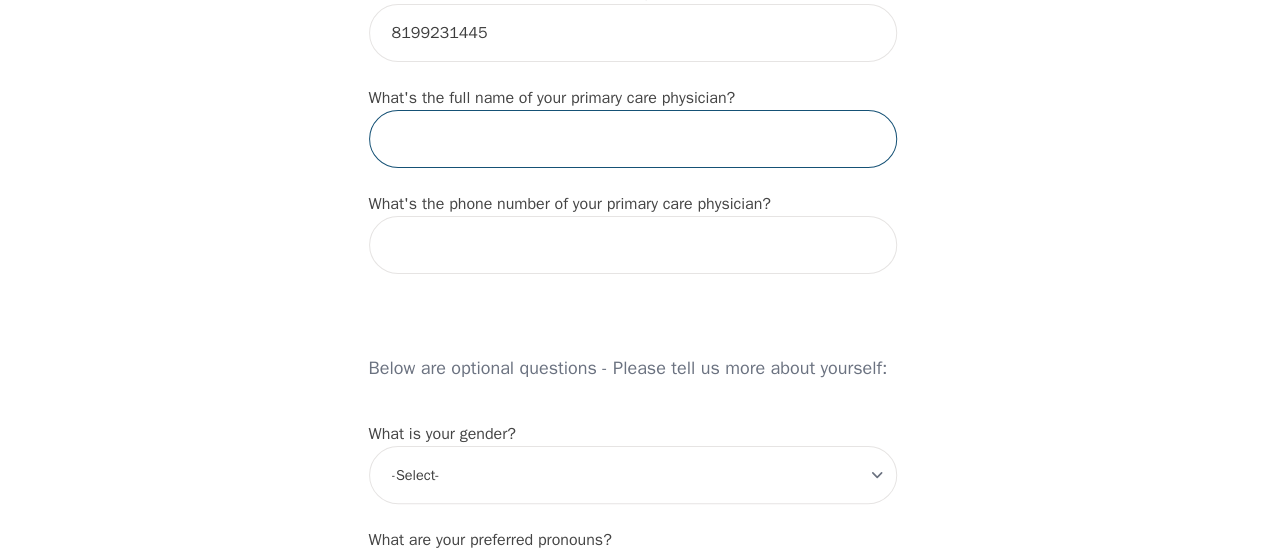 click at bounding box center (633, 139) 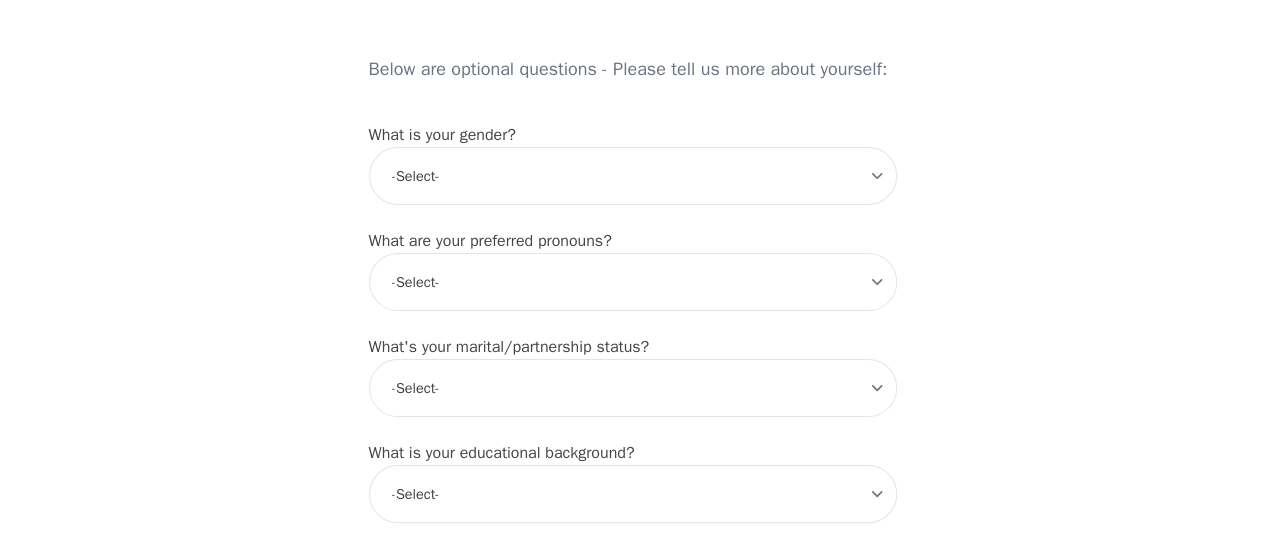 scroll, scrollTop: 1598, scrollLeft: 0, axis: vertical 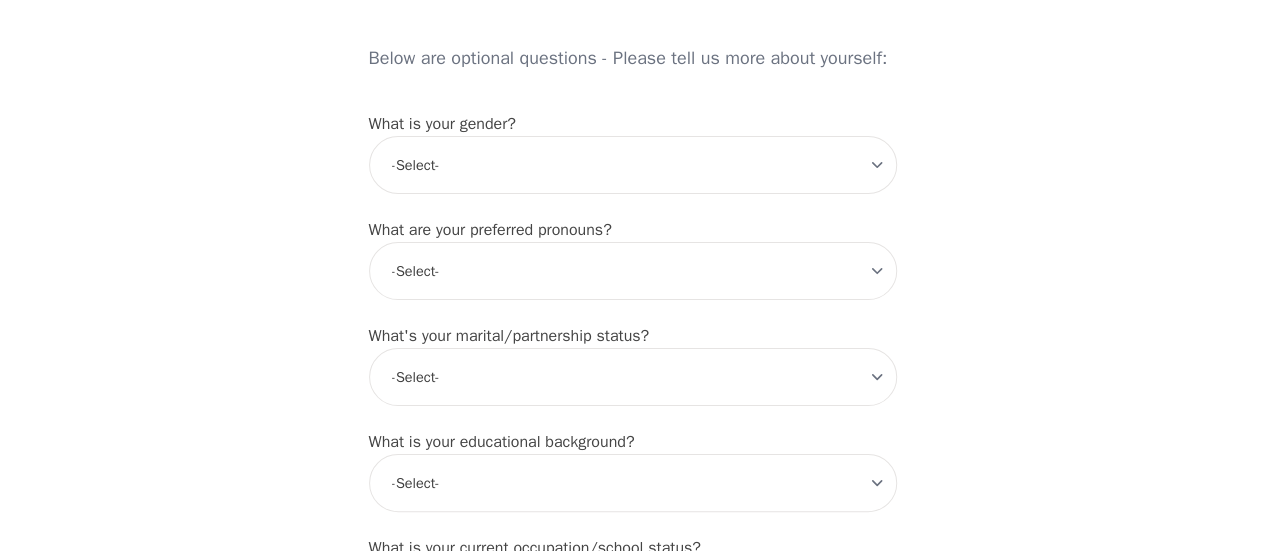type on "[PERSON_NAME]" 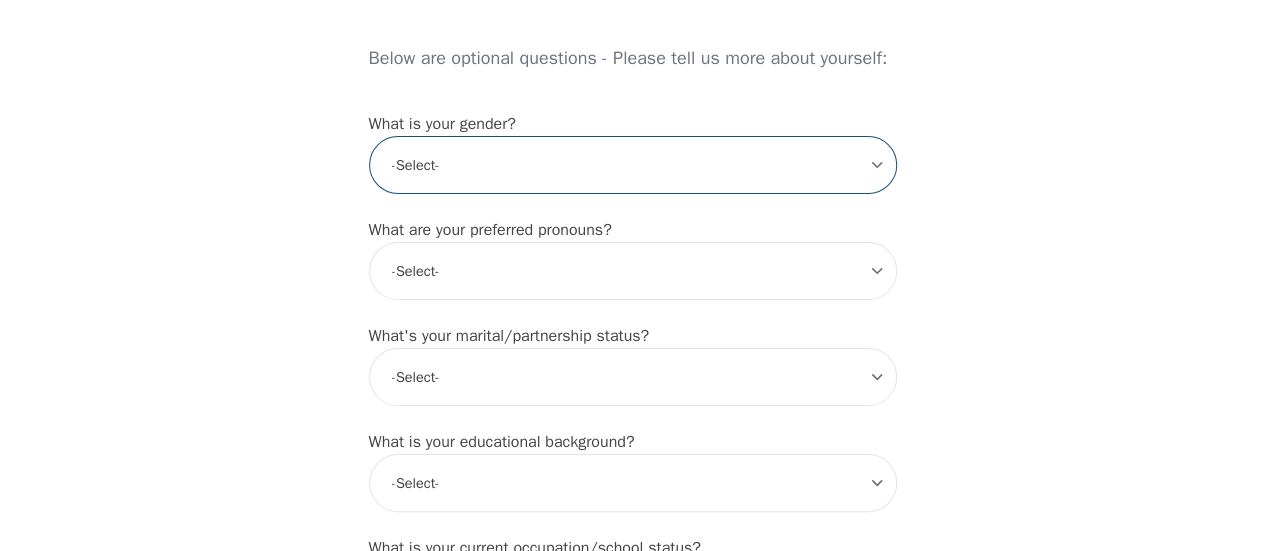 click on "-Select- [DEMOGRAPHIC_DATA] [DEMOGRAPHIC_DATA] [DEMOGRAPHIC_DATA] [DEMOGRAPHIC_DATA] [DEMOGRAPHIC_DATA] prefer_not_to_say" at bounding box center (633, 165) 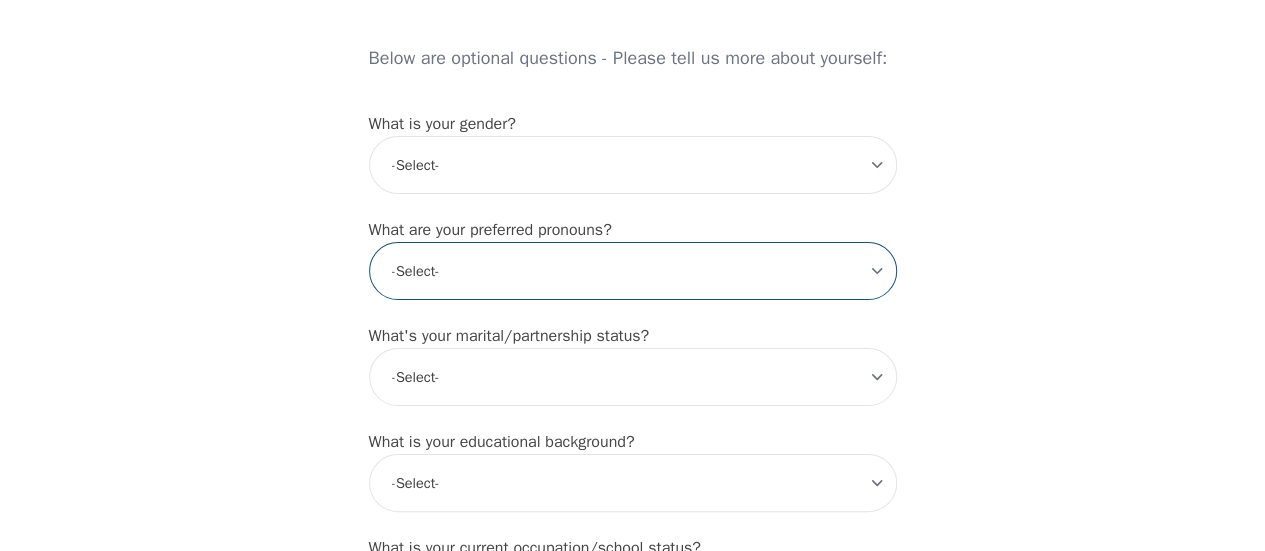 click on "-Select- he/him she/her they/them ze/zir xe/xem ey/em ve/ver tey/ter e/e per/per prefer_not_to_say" at bounding box center [633, 271] 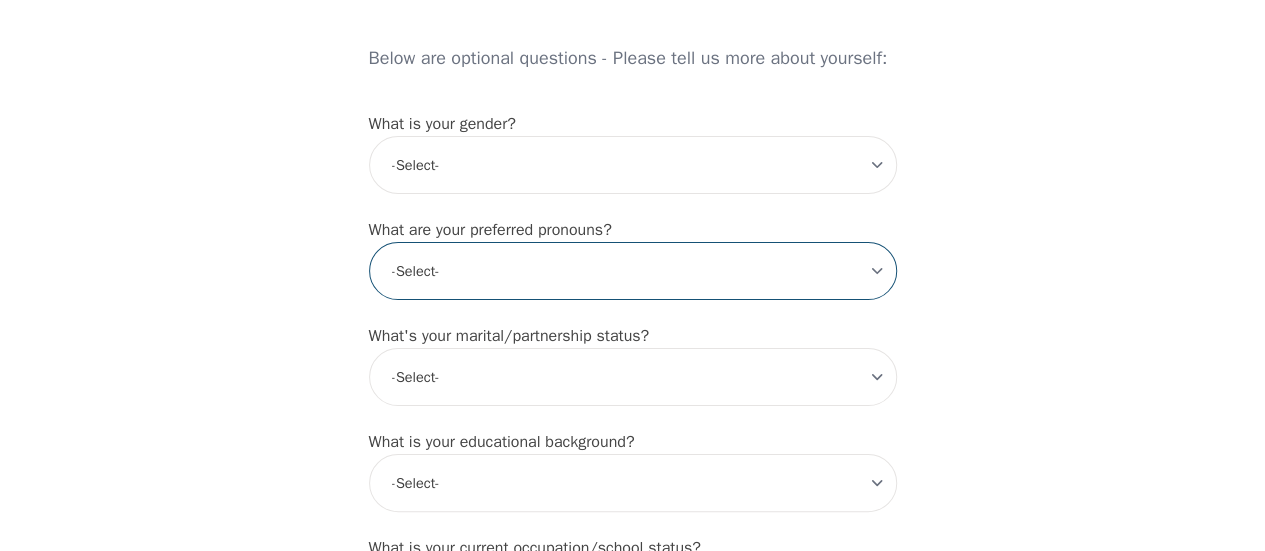 select on "she/her" 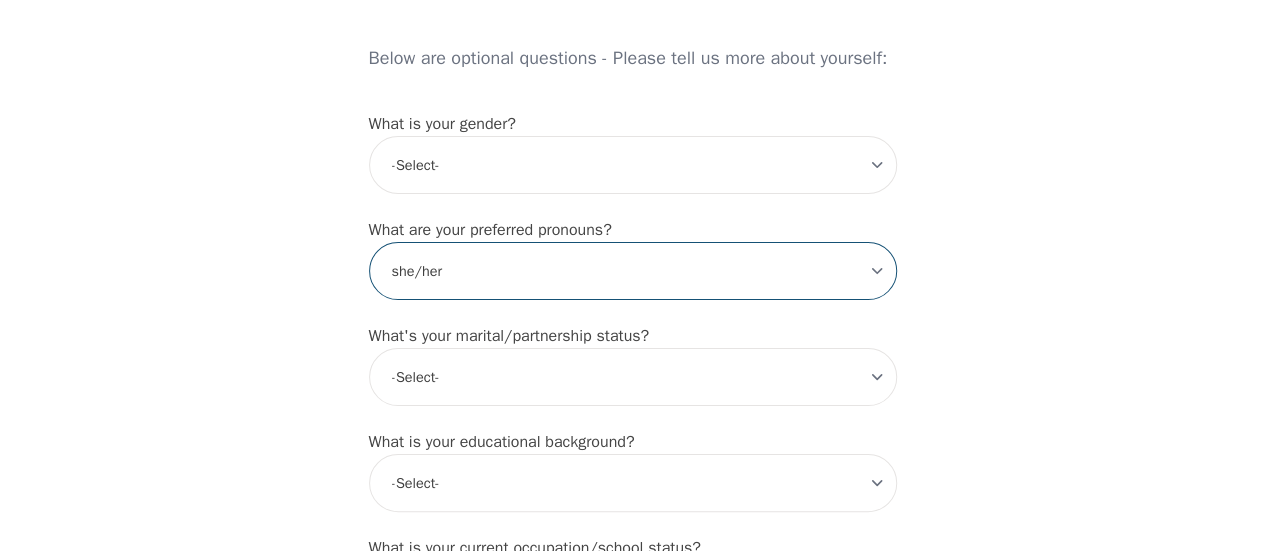 click on "-Select- he/him she/her they/them ze/zir xe/xem ey/em ve/ver tey/ter e/e per/per prefer_not_to_say" at bounding box center (633, 271) 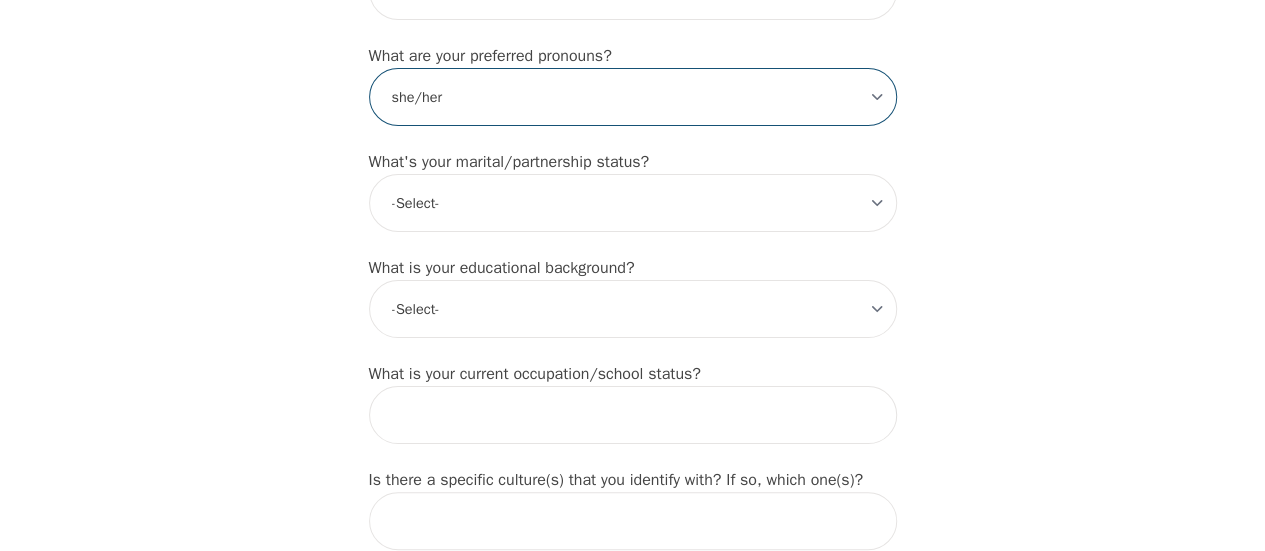 scroll, scrollTop: 1784, scrollLeft: 0, axis: vertical 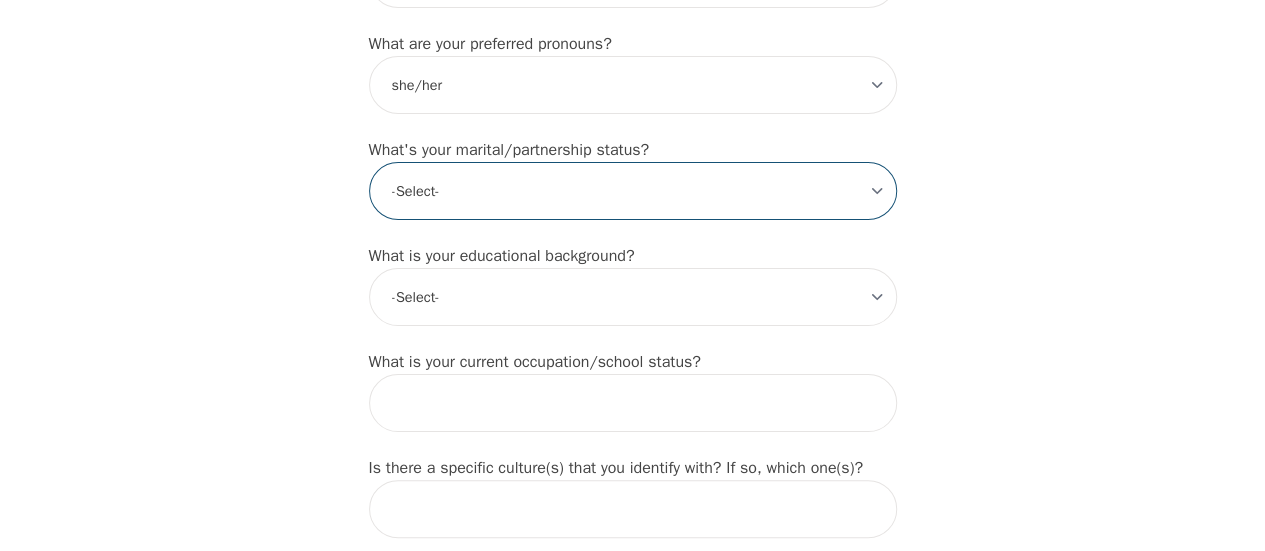 click on "-Select- Single Partnered Married Common Law Widowed Separated Divorced" at bounding box center (633, 191) 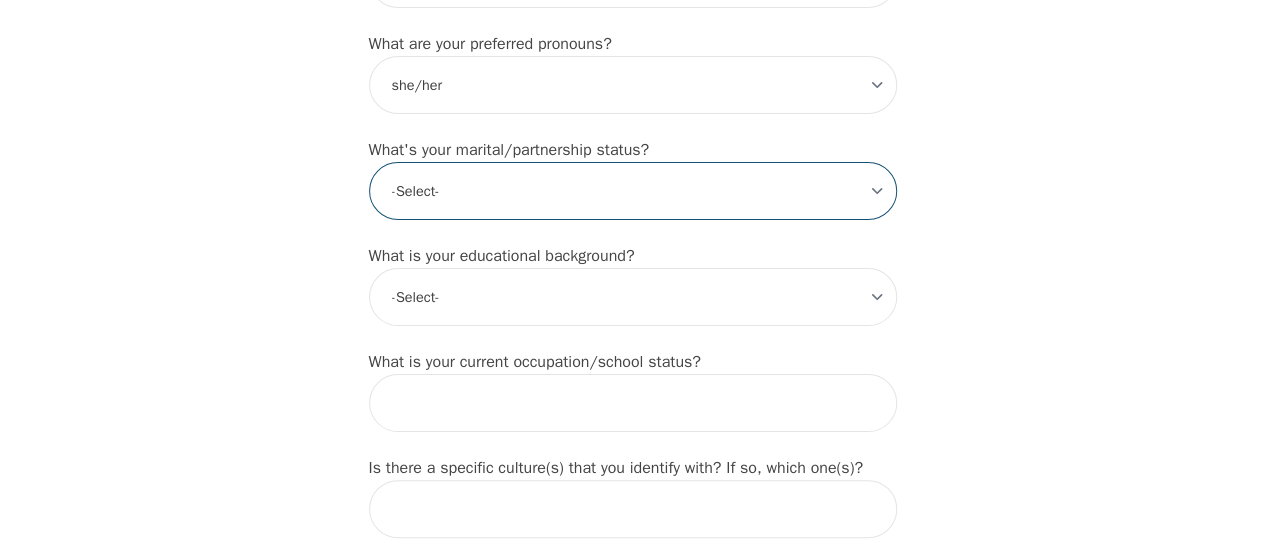 select on "Partnered" 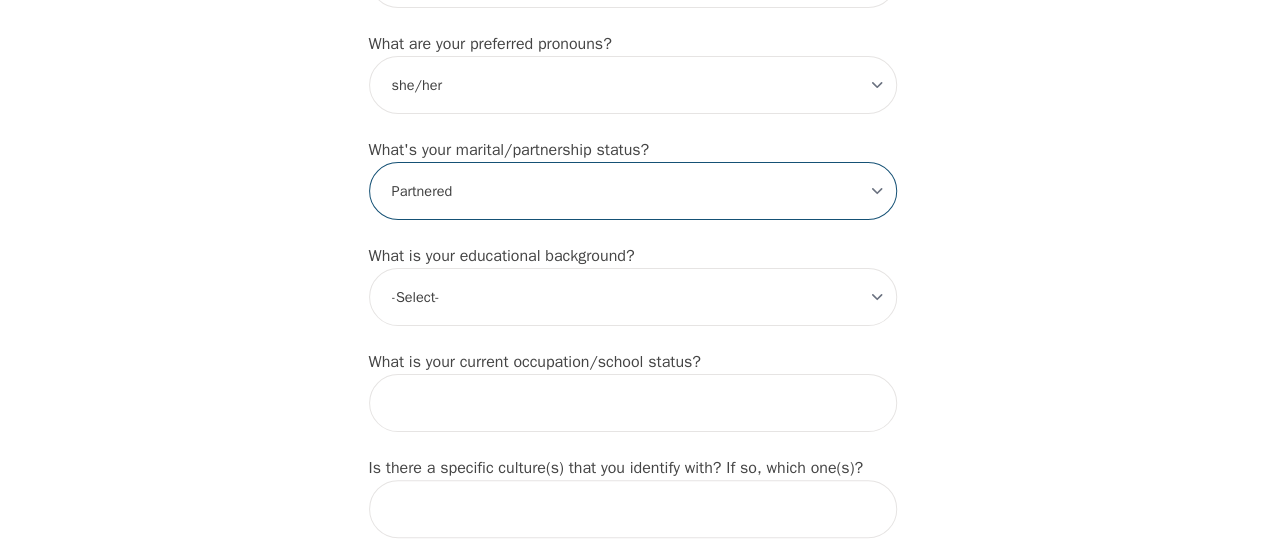 click on "-Select- Single Partnered Married Common Law Widowed Separated Divorced" at bounding box center (633, 191) 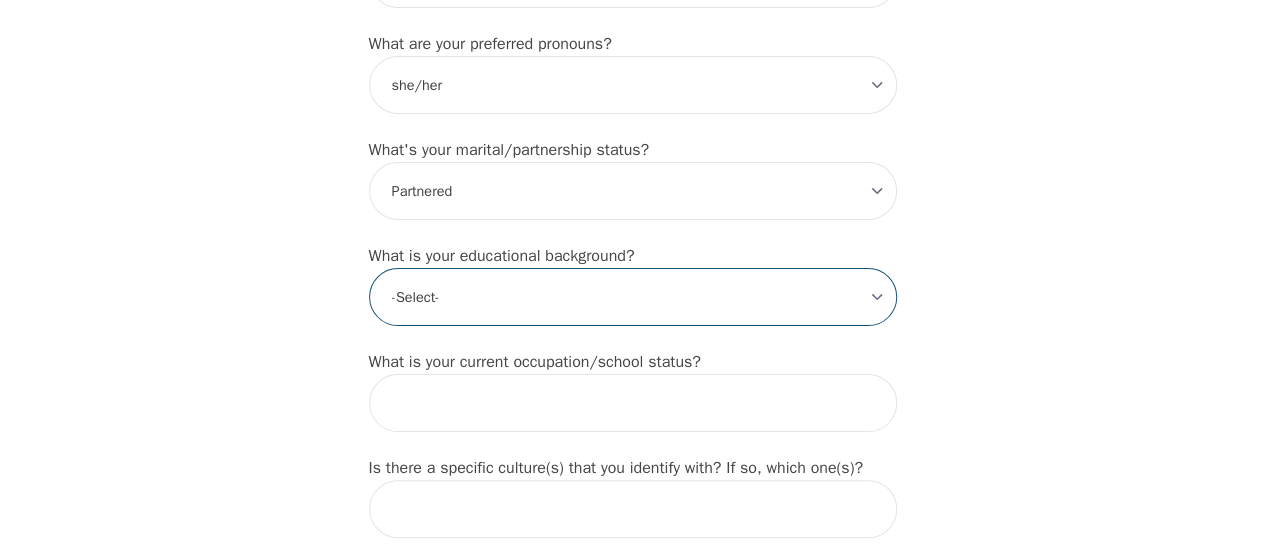 click on "-Select- Less than high school High school Associate degree Bachelor degree Master's degree Professional degree Doctorial degree" at bounding box center (633, 297) 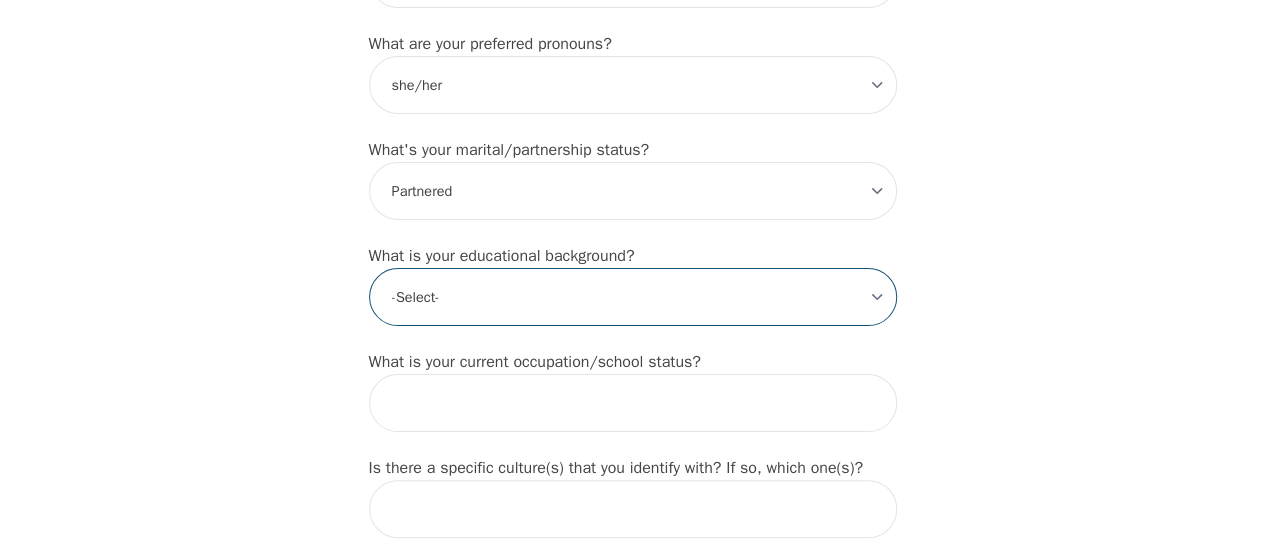 select on "Master's degree" 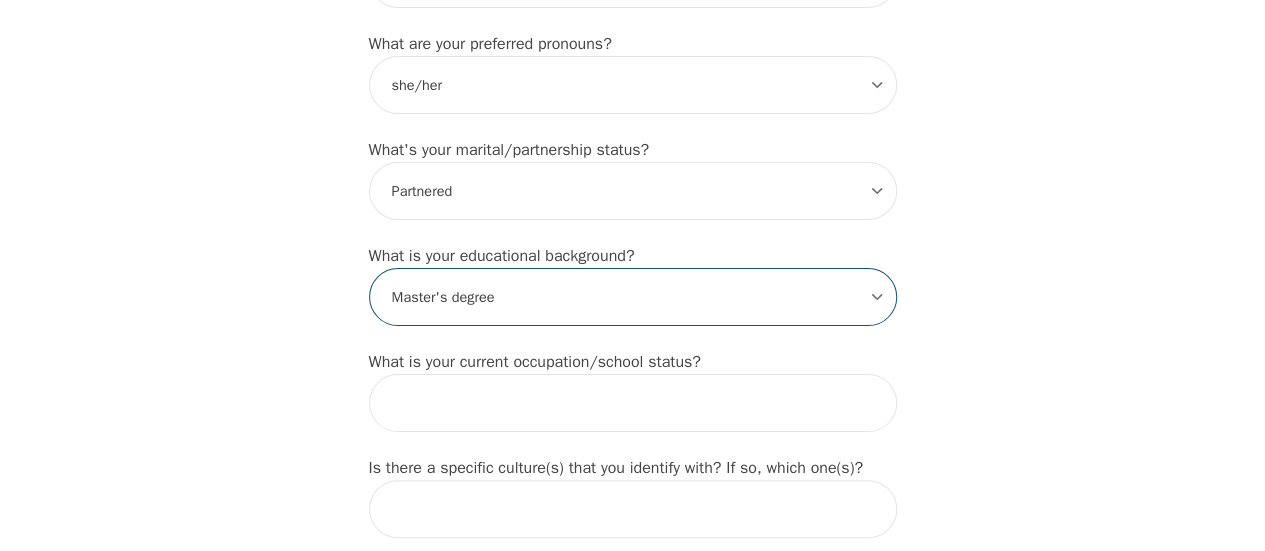 click on "-Select- Less than high school High school Associate degree Bachelor degree Master's degree Professional degree Doctorial degree" at bounding box center [633, 297] 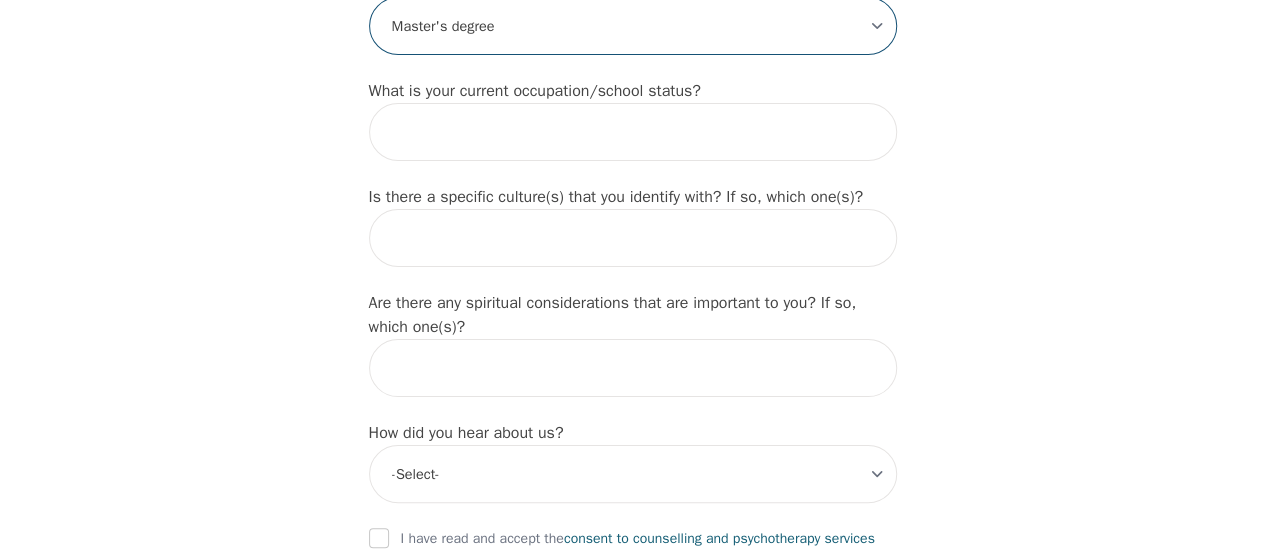 scroll, scrollTop: 2070, scrollLeft: 0, axis: vertical 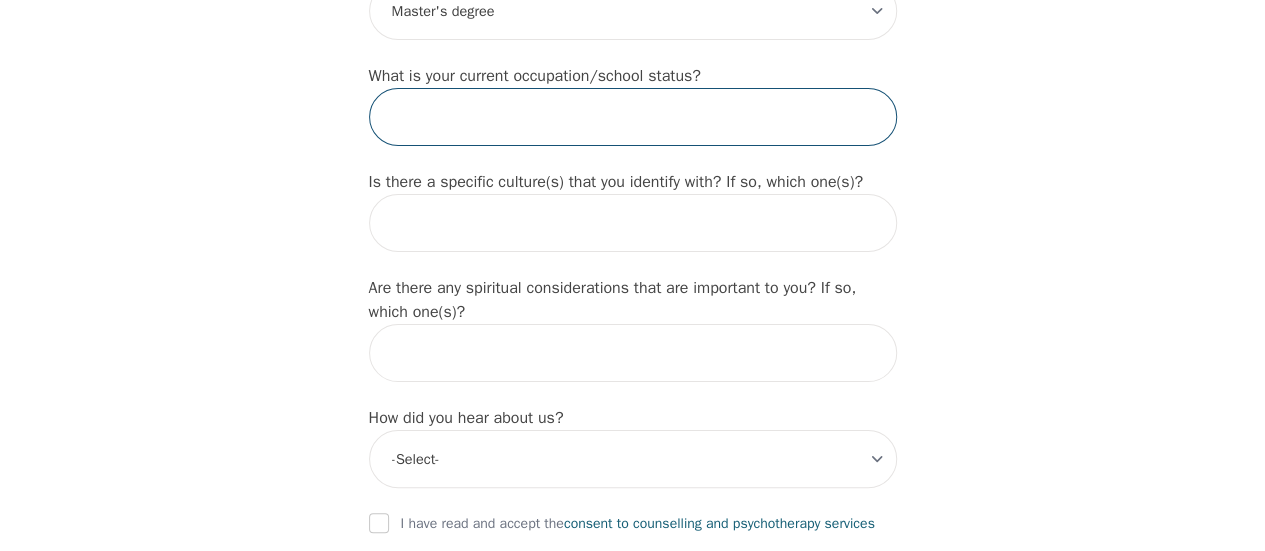click at bounding box center (633, 117) 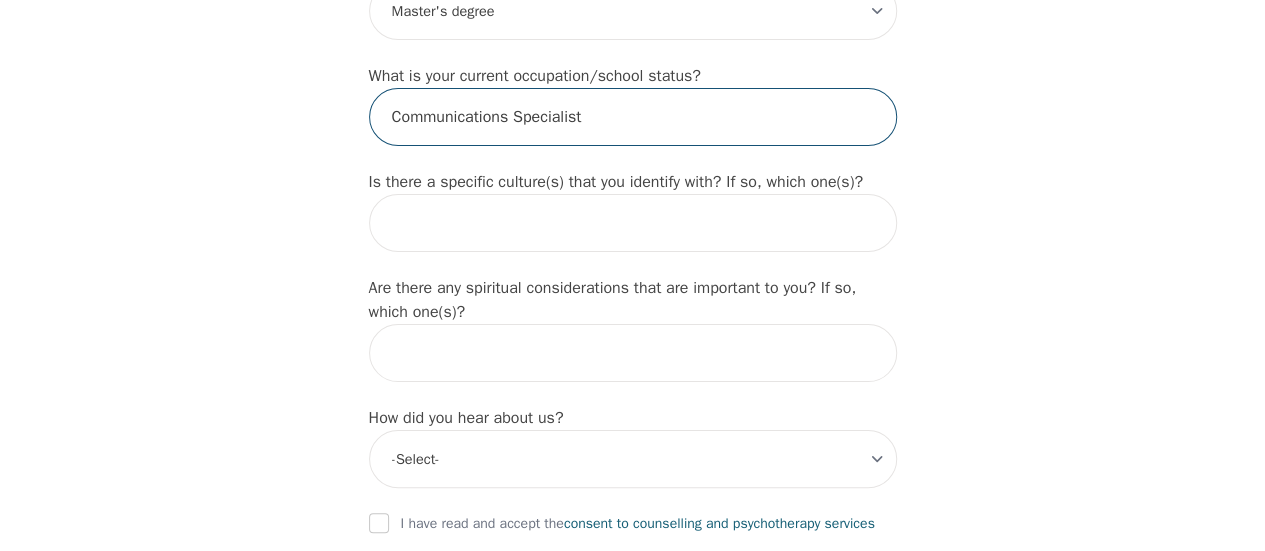 type on "Communications Specialist" 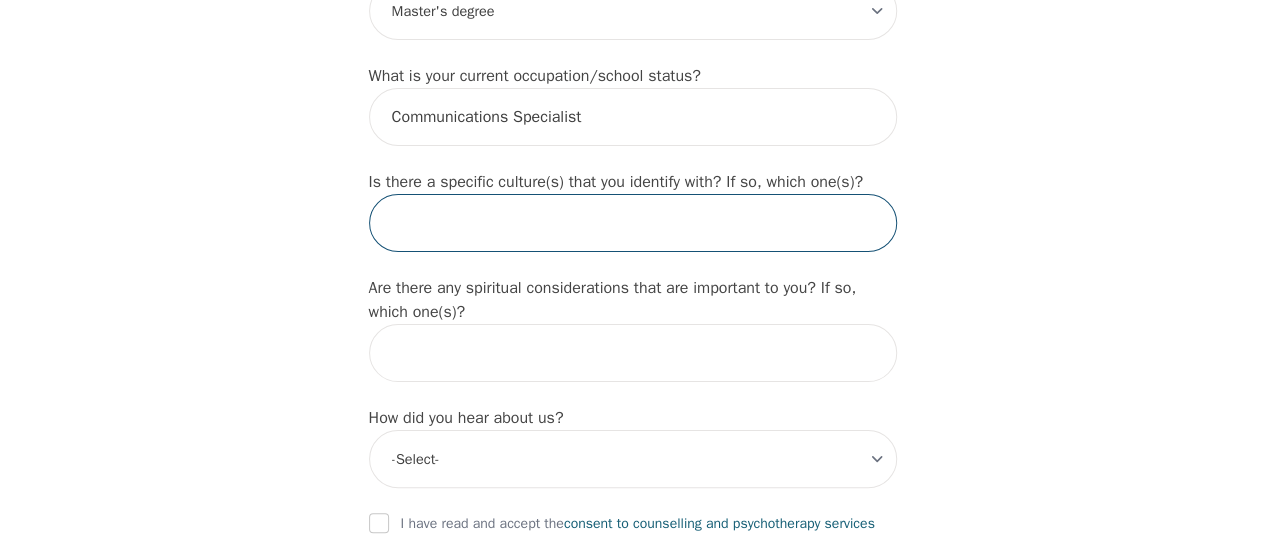 click at bounding box center [633, 223] 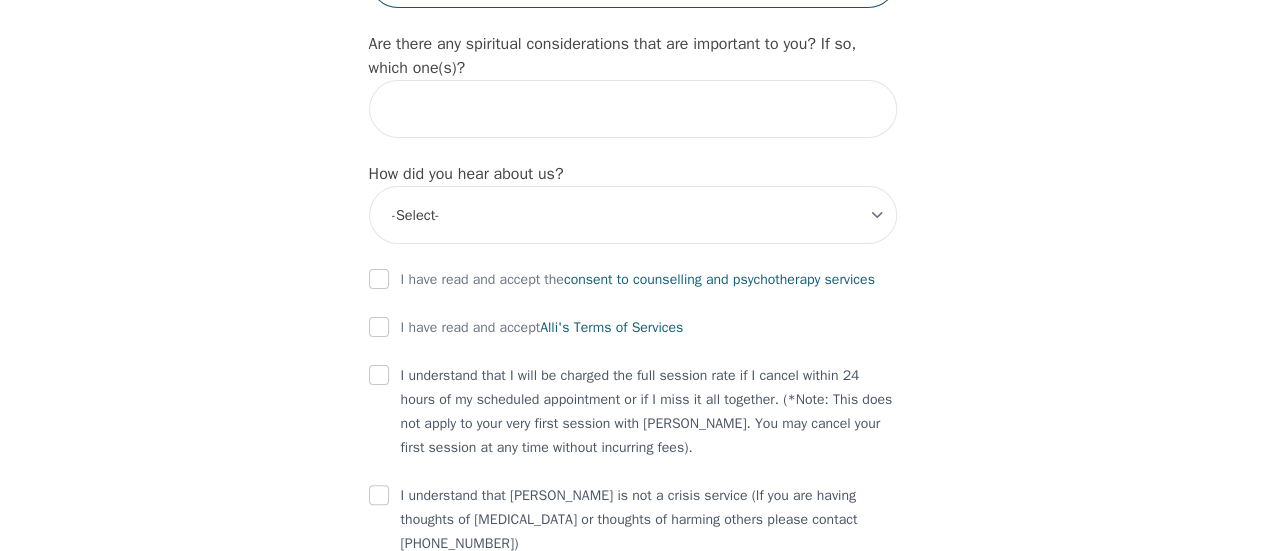scroll, scrollTop: 2357, scrollLeft: 0, axis: vertical 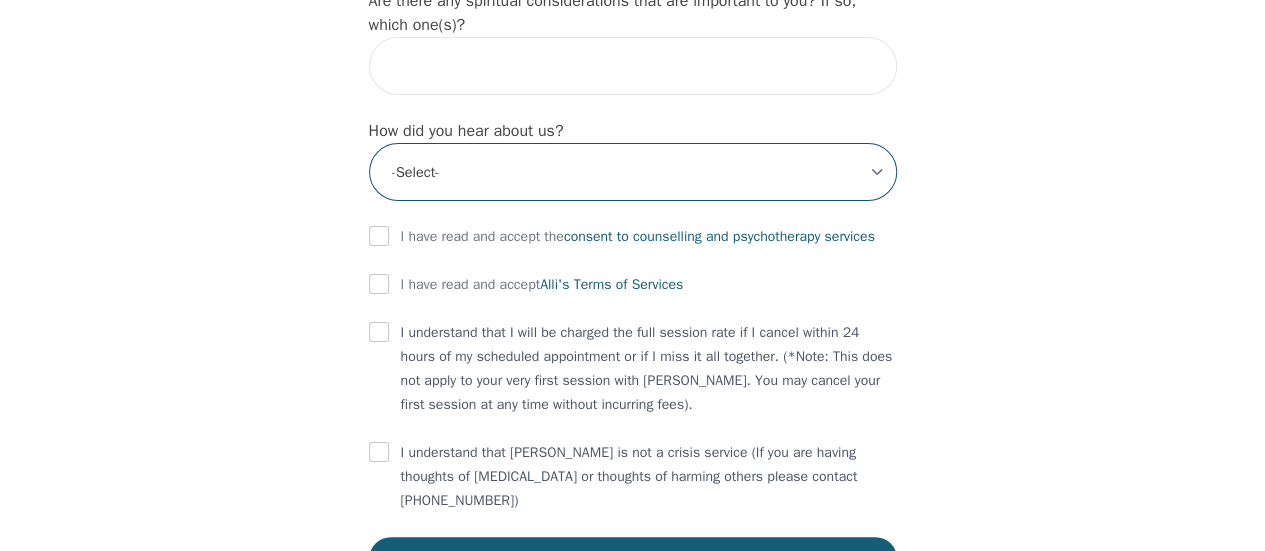 click on "-Select- Physician/Specialist Friend Facebook Instagram Google Search Google Ads Facebook/Instagram Ads Other" at bounding box center (633, 172) 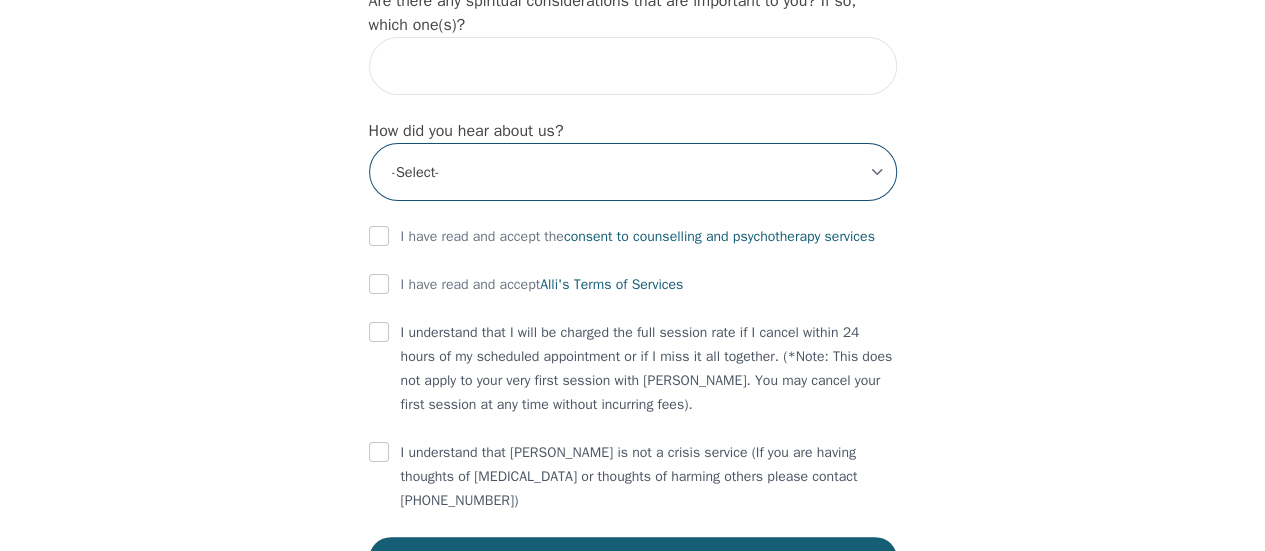 select on "Other" 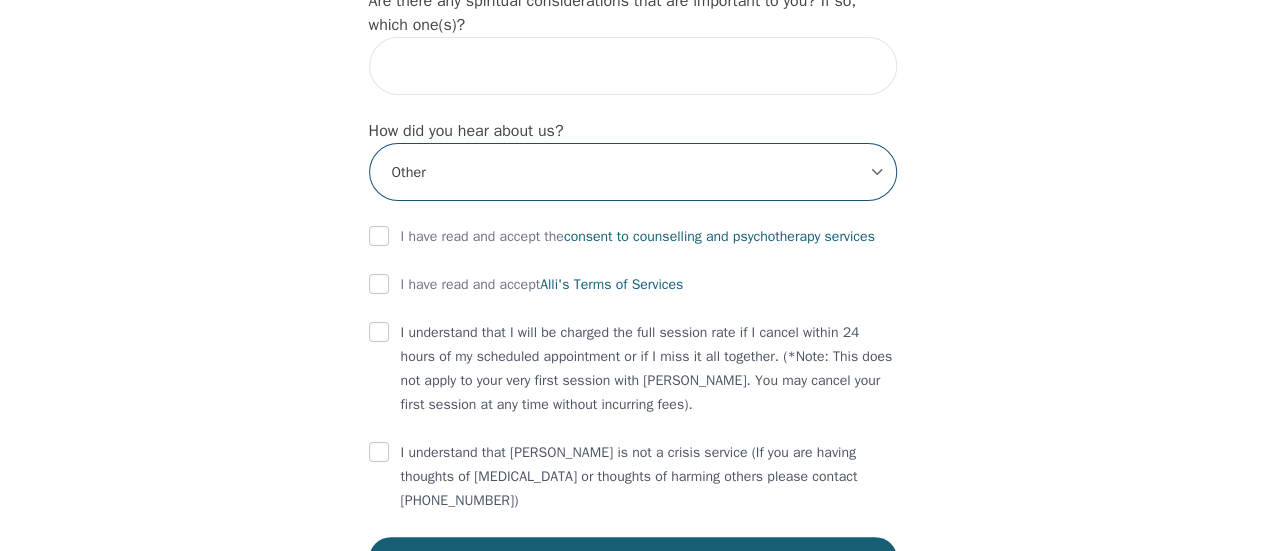 click on "-Select- Physician/Specialist Friend Facebook Instagram Google Search Google Ads Facebook/Instagram Ads Other" at bounding box center (633, 172) 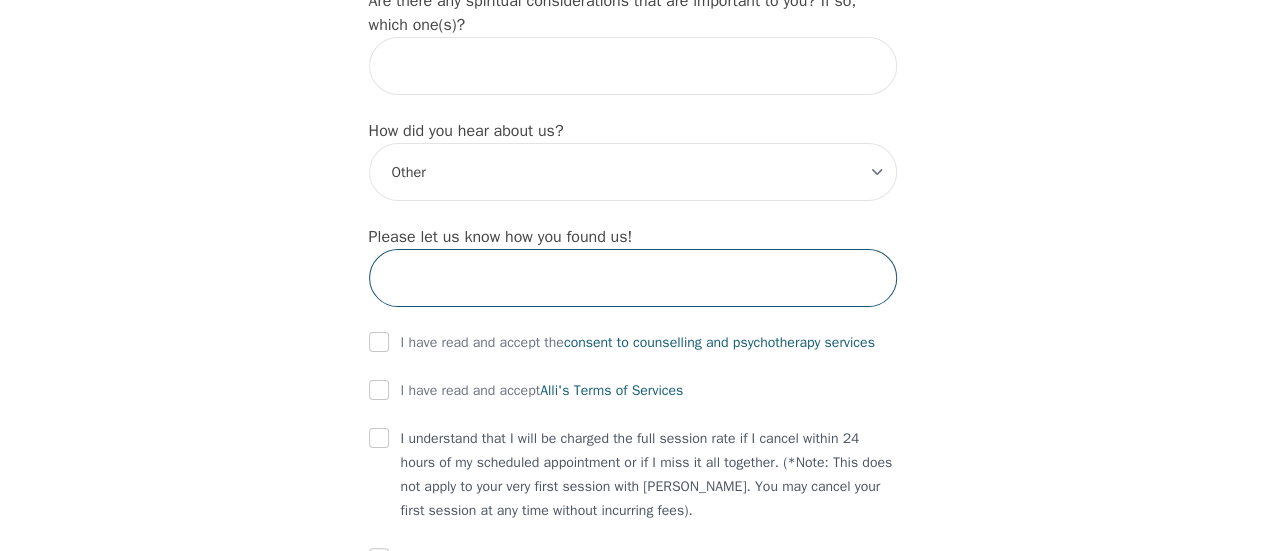 click at bounding box center [633, 278] 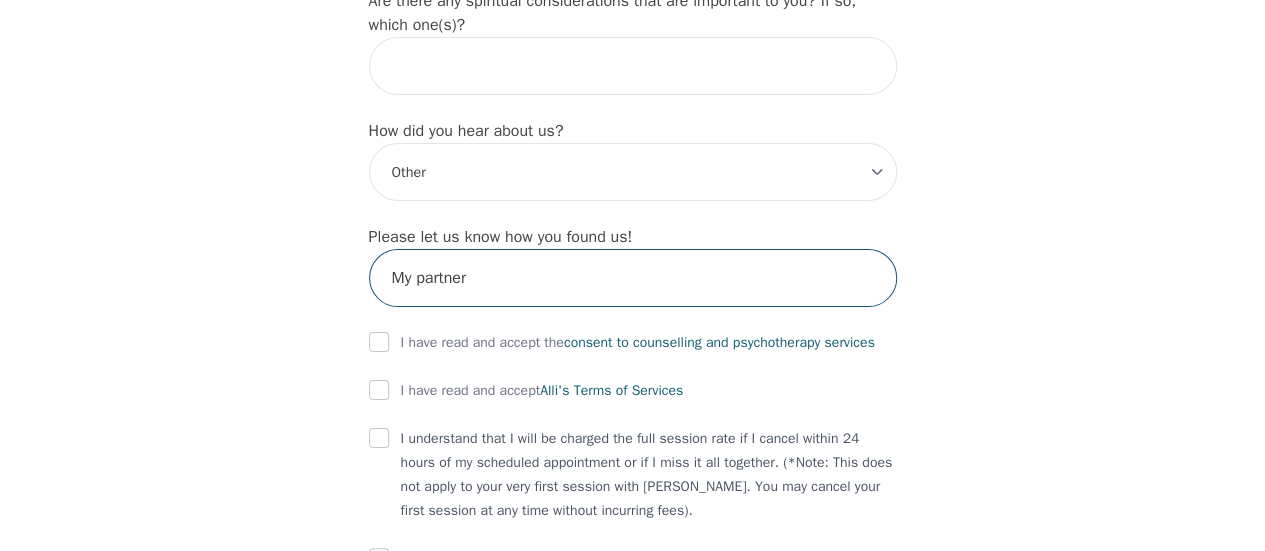 type on "My partner" 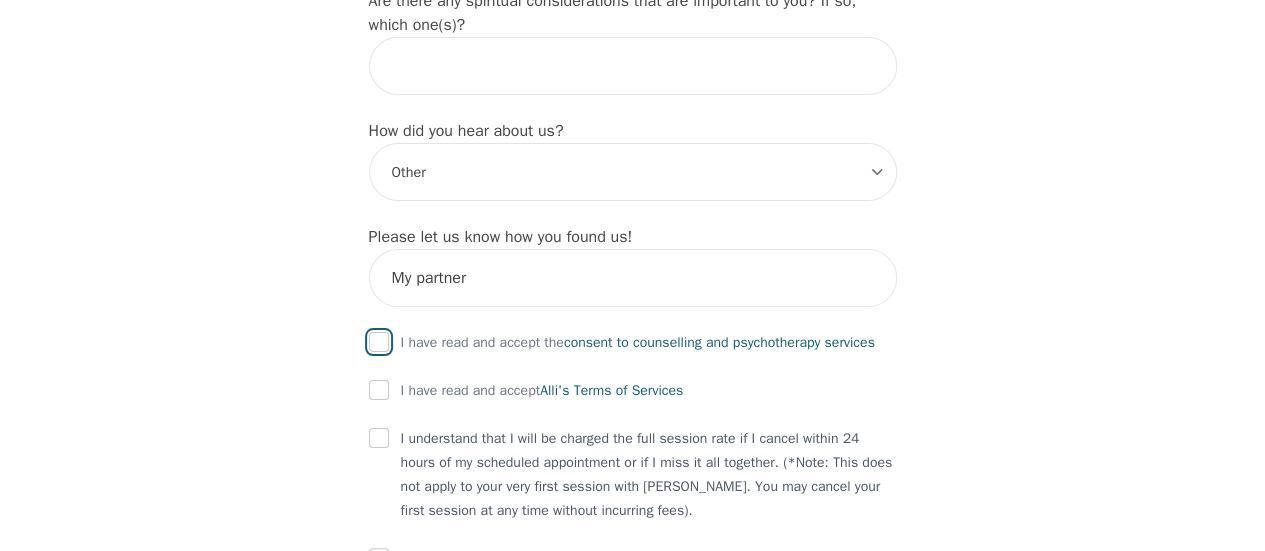 click at bounding box center [379, 342] 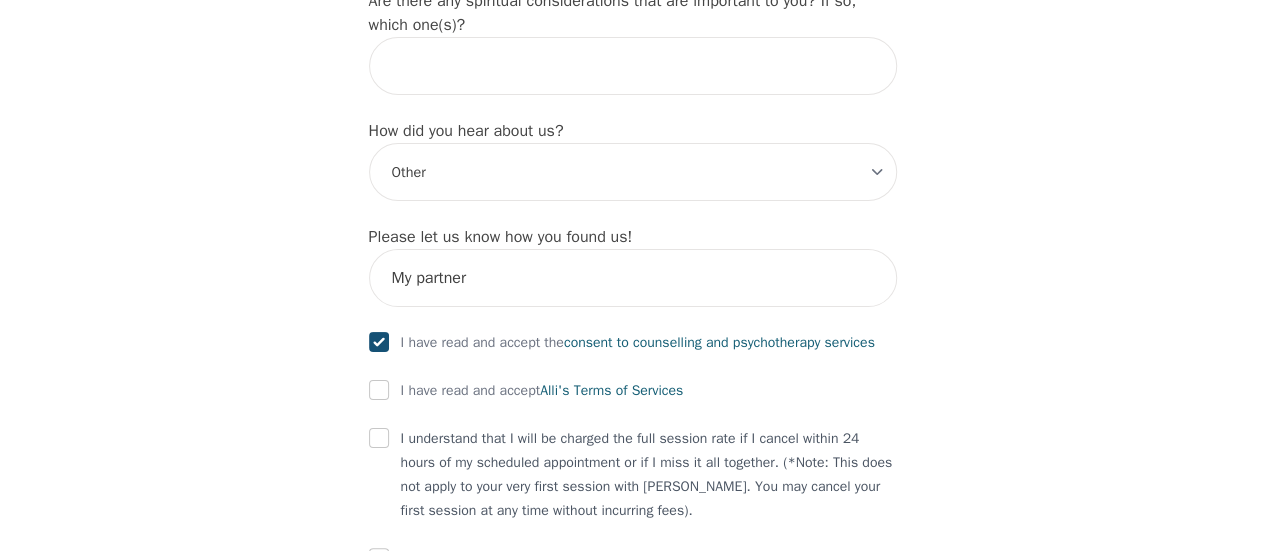 checkbox on "true" 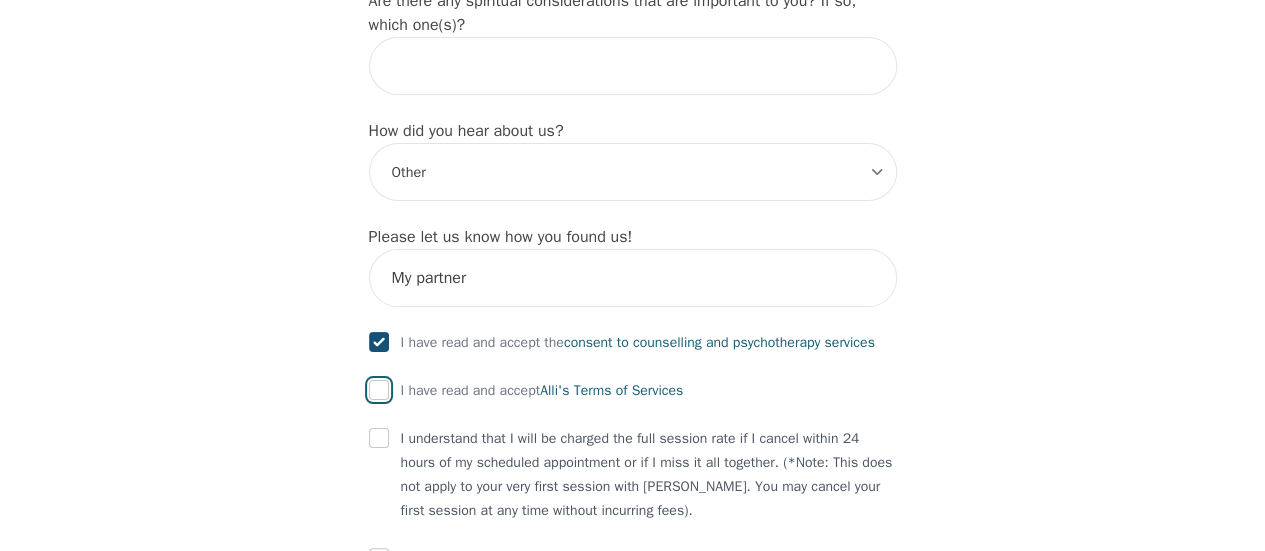 click at bounding box center (379, 390) 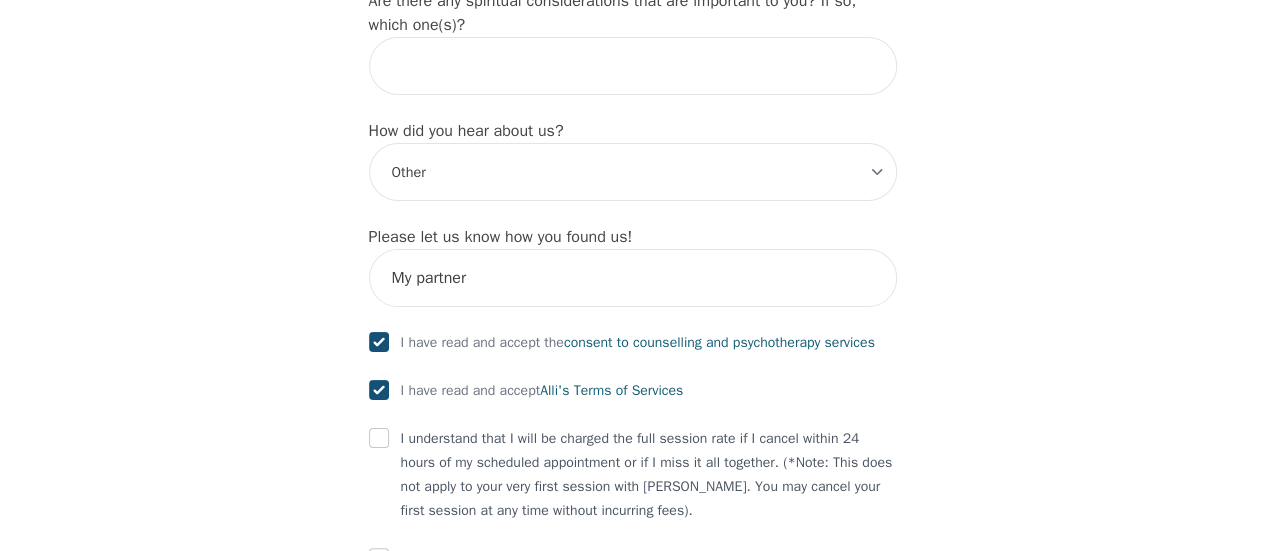 checkbox on "true" 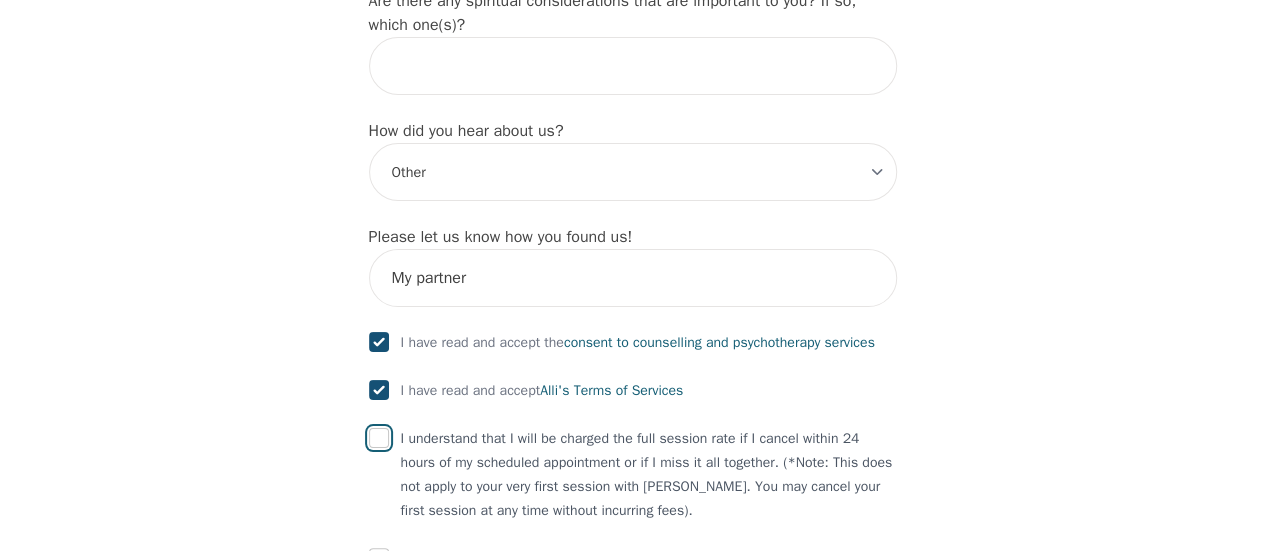 click at bounding box center (379, 438) 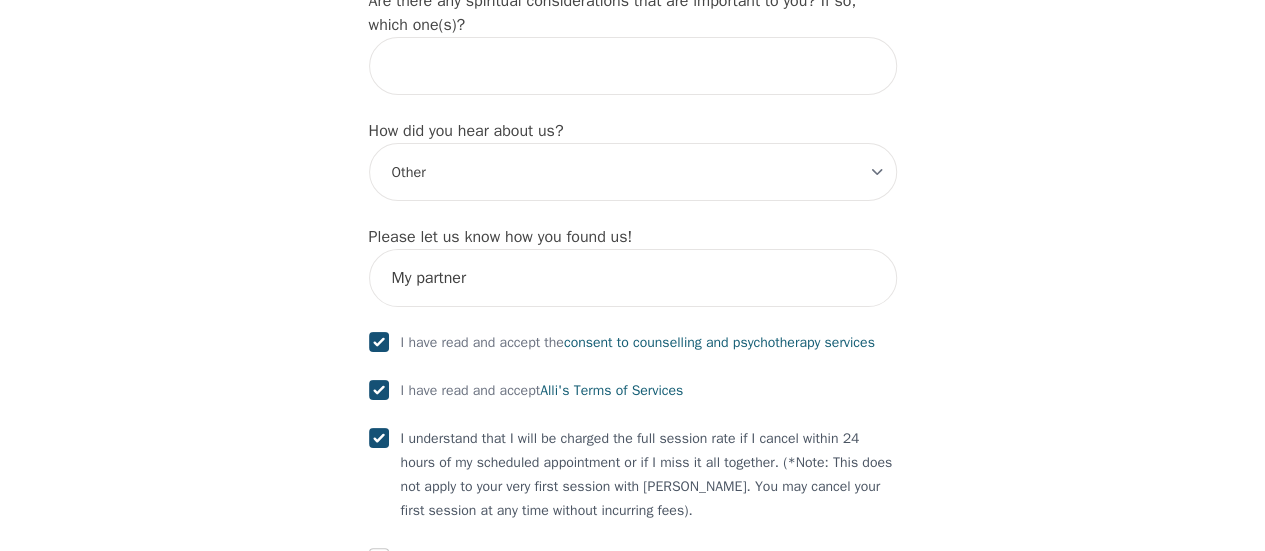 checkbox on "true" 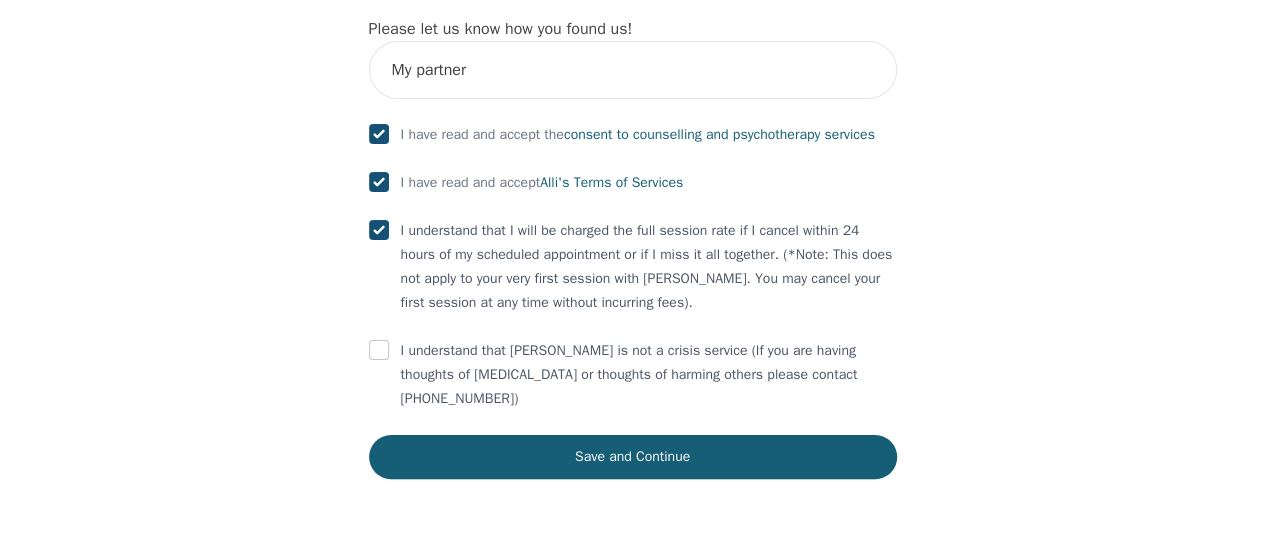 scroll, scrollTop: 2569, scrollLeft: 0, axis: vertical 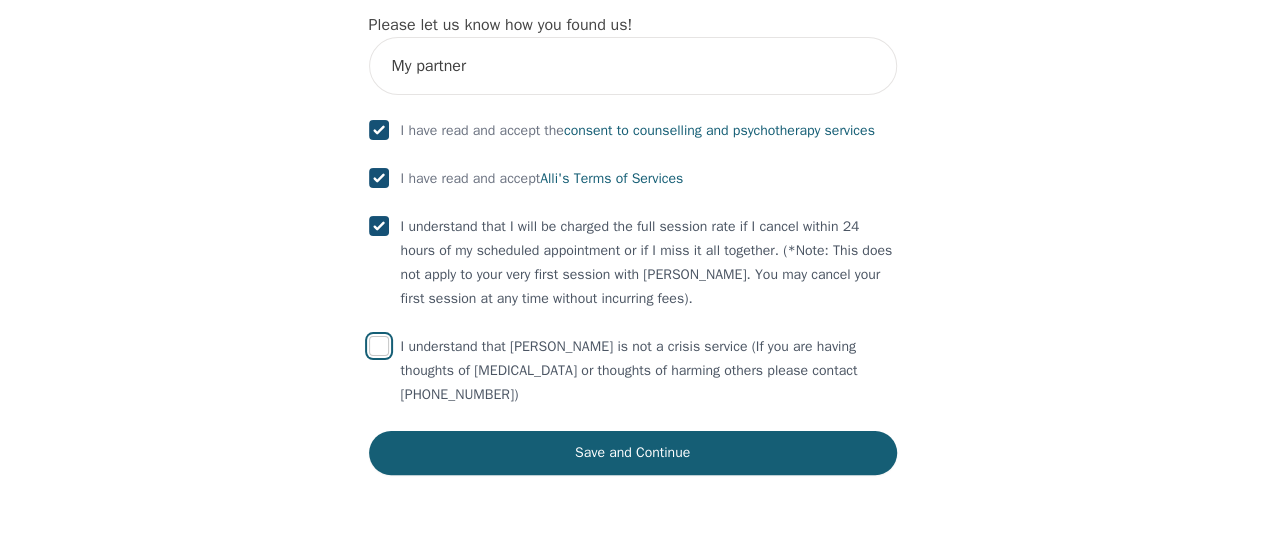 click at bounding box center [379, 346] 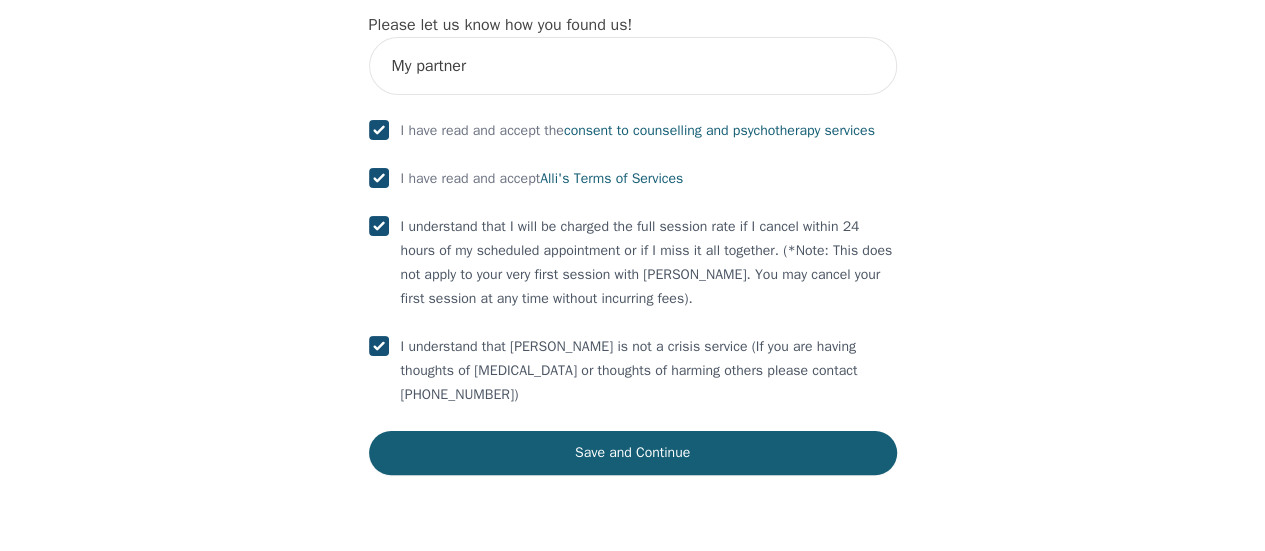 checkbox on "true" 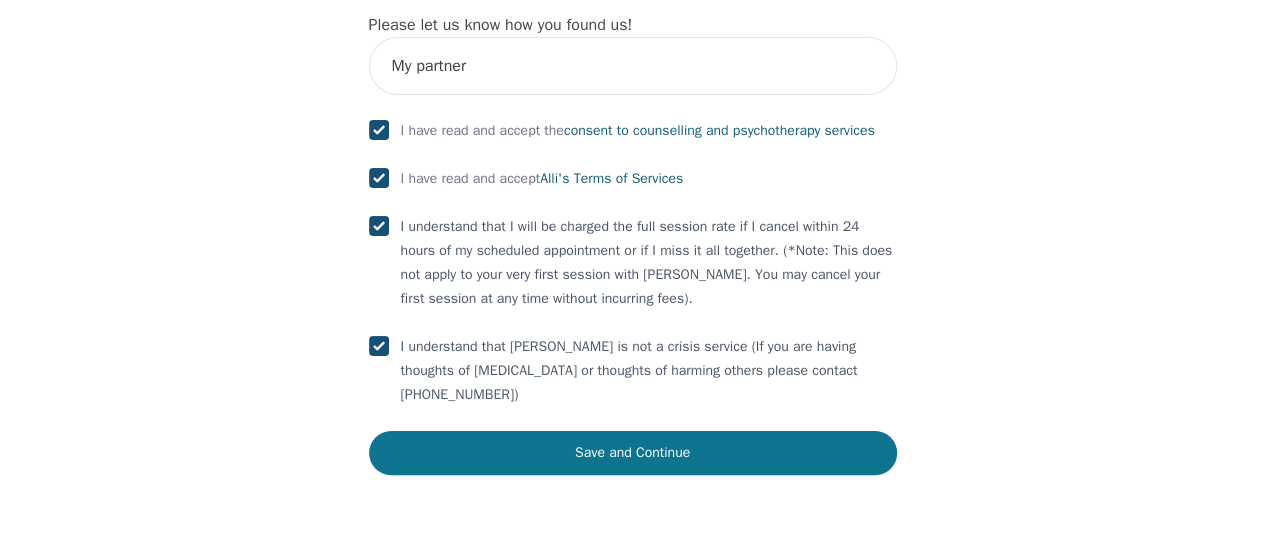 click on "Save and Continue" at bounding box center (633, 453) 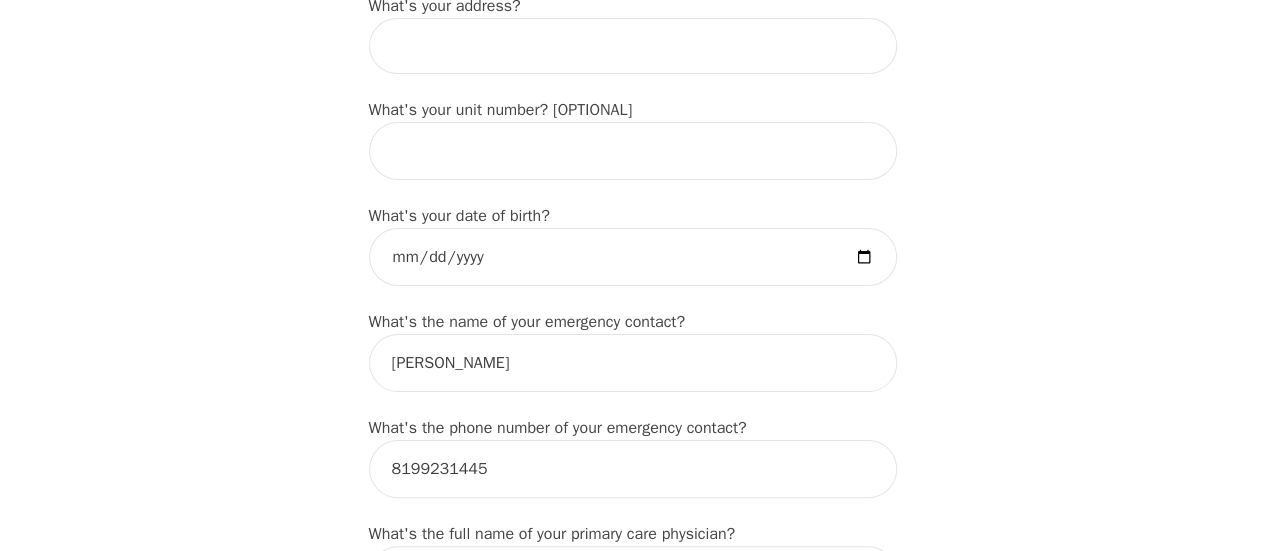 scroll, scrollTop: 839, scrollLeft: 0, axis: vertical 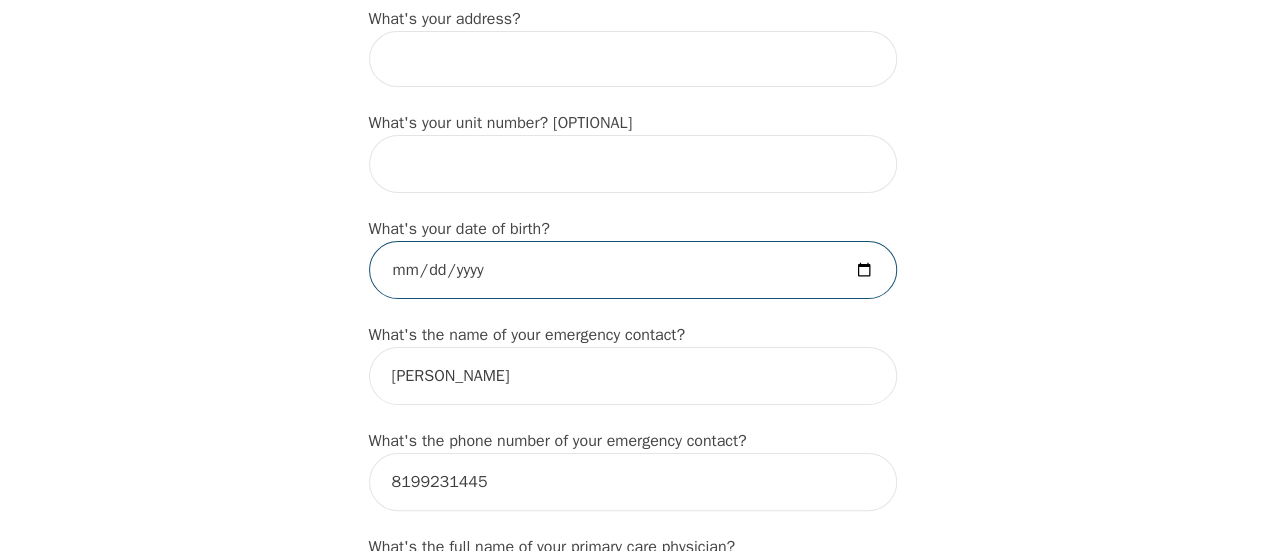 click at bounding box center (633, 270) 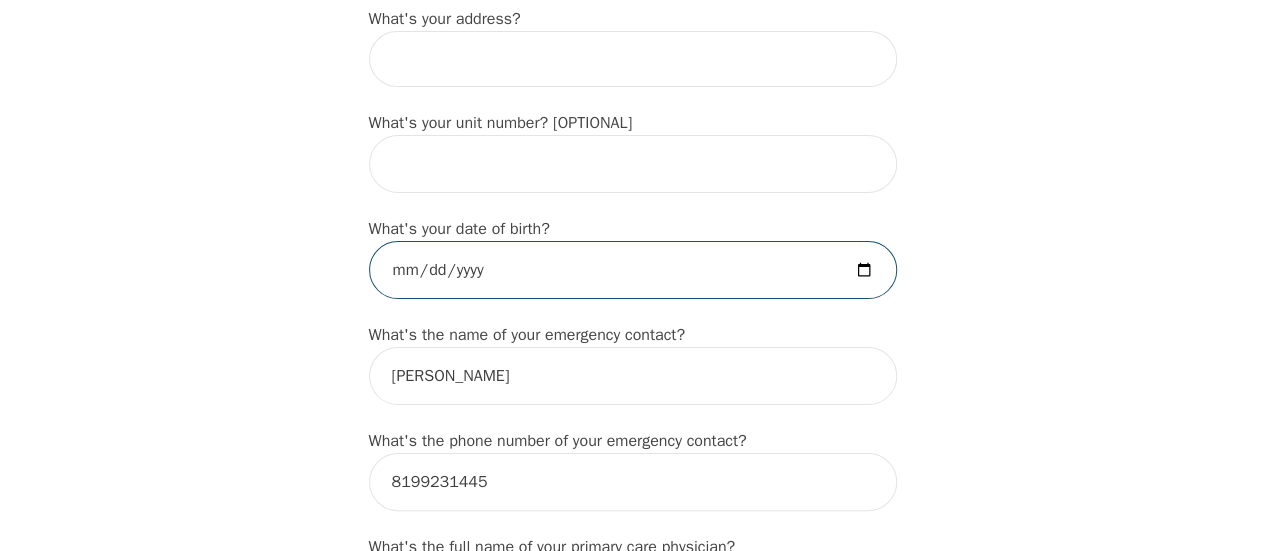 type on "[PHONE_NUMBER]" 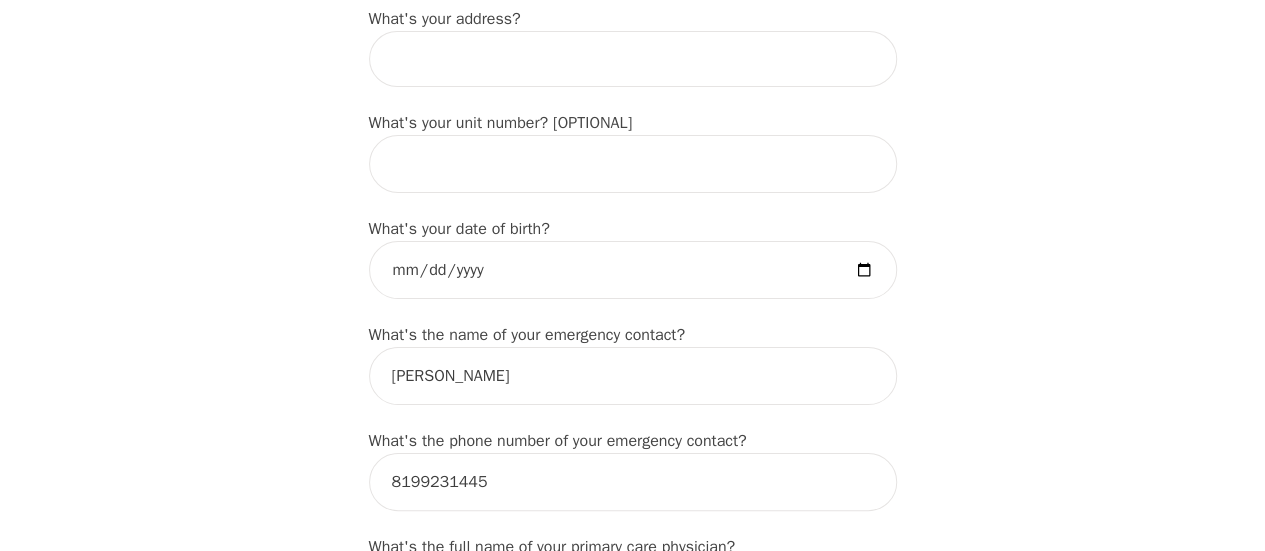click on "Intake Assessment for [PERSON_NAME] Part 1 of 2: Tell Us About Yourself Please complete the following information before your initial session. This step is crucial to kickstart your therapeutic journey with your therapist: What's your first name? (This will be the name on your insurance receipt) [PERSON_NAME] What's your last name? [PERSON_NAME] What's your preferred name? [OPTIONAL] What's your email? [EMAIL_ADDRESS][DOMAIN_NAME] What's your phone number? [PHONE_NUMBER] What's your address? What's your unit number? [OPTIONAL] What's your date of birth? [DEMOGRAPHIC_DATA] What's the name of your emergency contact? [PERSON_NAME] What's the phone number of your emergency contact? [PHONE_NUMBER] What's the full name of your primary care physician? [PERSON_NAME] What's the phone number of your primary care physician? Below are optional questions - Please tell us more about yourself: What is your gender? -Select- [DEMOGRAPHIC_DATA] [DEMOGRAPHIC_DATA] [DEMOGRAPHIC_DATA] [DEMOGRAPHIC_DATA] [DEMOGRAPHIC_DATA] prefer_not_to_say What are your preferred pronouns? -Select- he/him she/her they/them e/e" at bounding box center (632, 761) 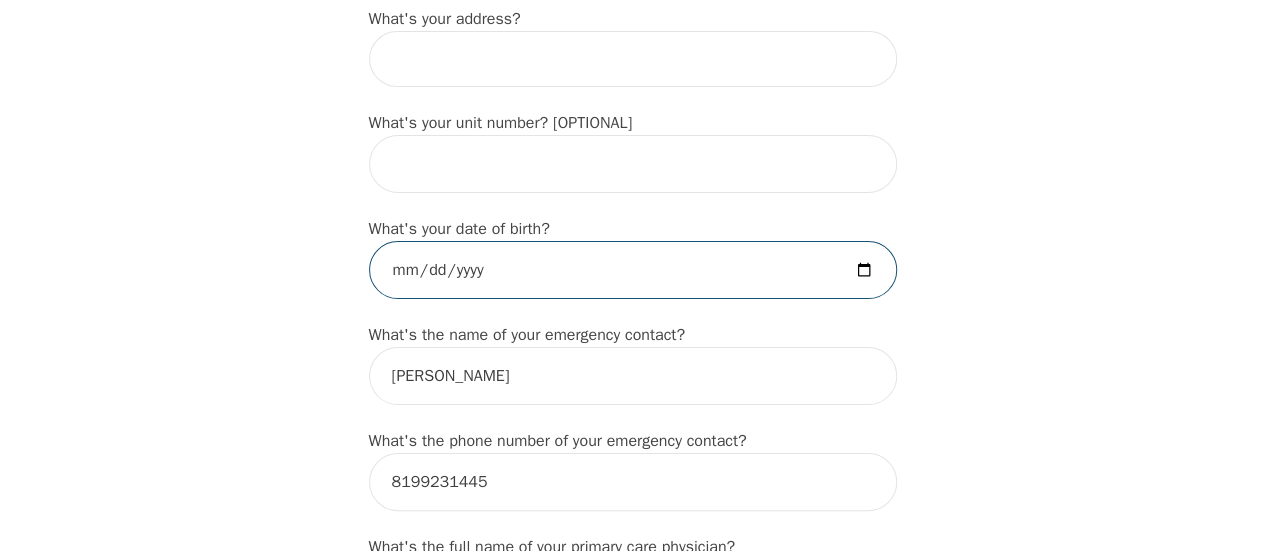click on "[DATE]" at bounding box center (633, 270) 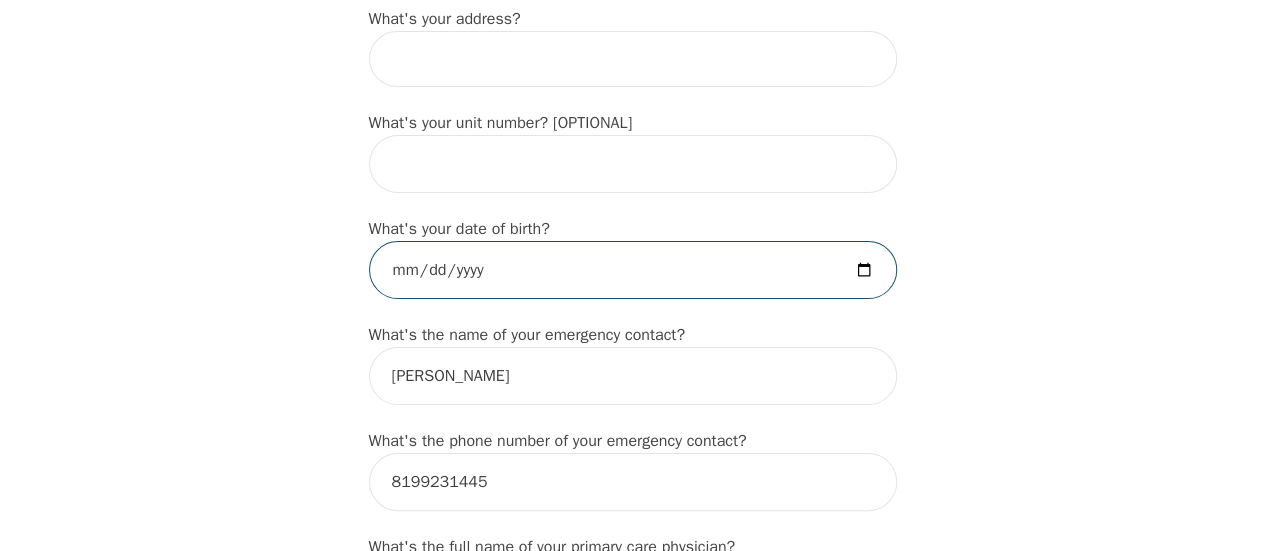 type on "[DATE]" 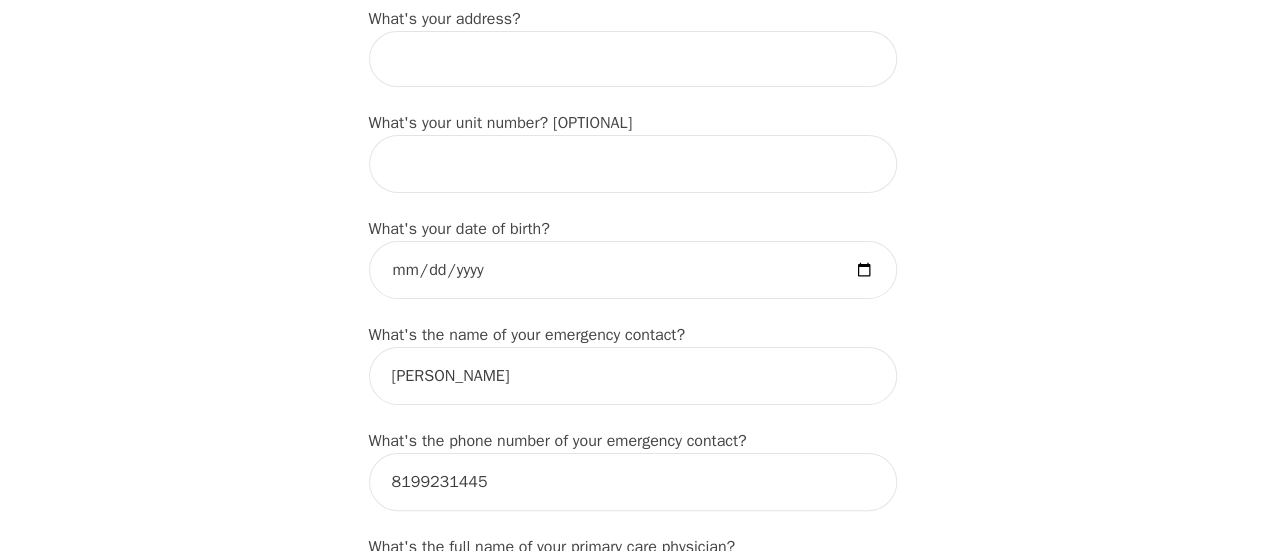 click on "Intake Assessment for [PERSON_NAME] Part 1 of 2: Tell Us About Yourself Please complete the following information before your initial session. This step is crucial to kickstart your therapeutic journey with your therapist: What's your first name? (This will be the name on your insurance receipt) [PERSON_NAME] What's your last name? [PERSON_NAME] What's your preferred name? [OPTIONAL] What's your email? [EMAIL_ADDRESS][DOMAIN_NAME] What's your phone number? [PHONE_NUMBER] What's your address? What's your unit number? [OPTIONAL] What's your date of birth? [DEMOGRAPHIC_DATA] What's the name of your emergency contact? [PERSON_NAME] What's the phone number of your emergency contact? [PHONE_NUMBER] What's the full name of your primary care physician? [PERSON_NAME] What's the phone number of your primary care physician? Below are optional questions - Please tell us more about yourself: What is your gender? -Select- [DEMOGRAPHIC_DATA] [DEMOGRAPHIC_DATA] [DEMOGRAPHIC_DATA] [DEMOGRAPHIC_DATA] [DEMOGRAPHIC_DATA] prefer_not_to_say What are your preferred pronouns? -Select- he/him she/her they/them e/e" at bounding box center (632, 761) 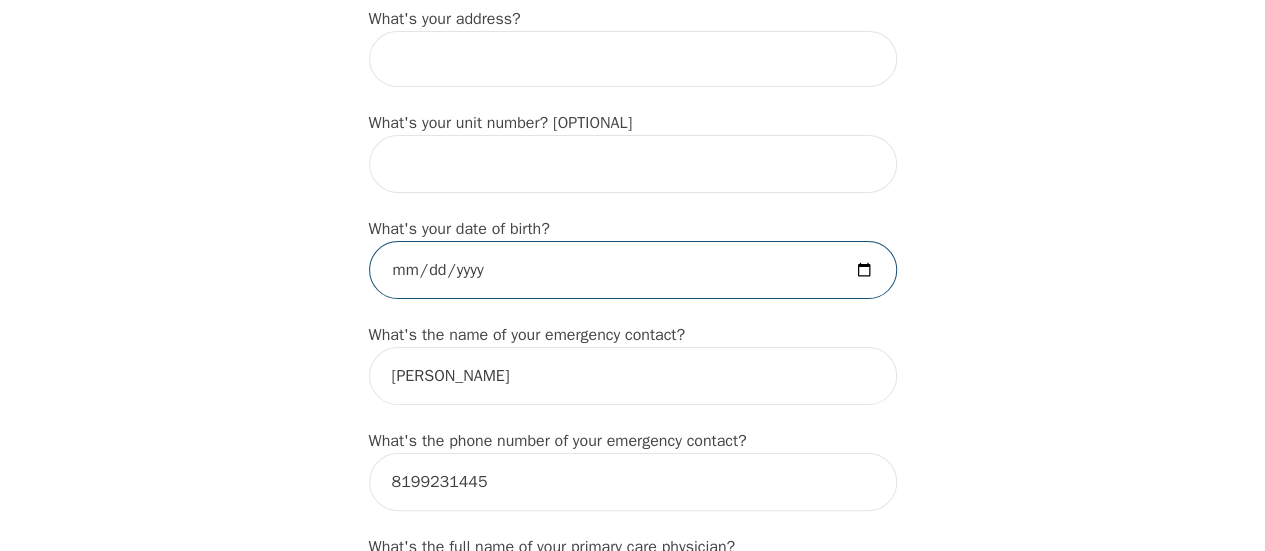 click on "[DATE]" at bounding box center [633, 270] 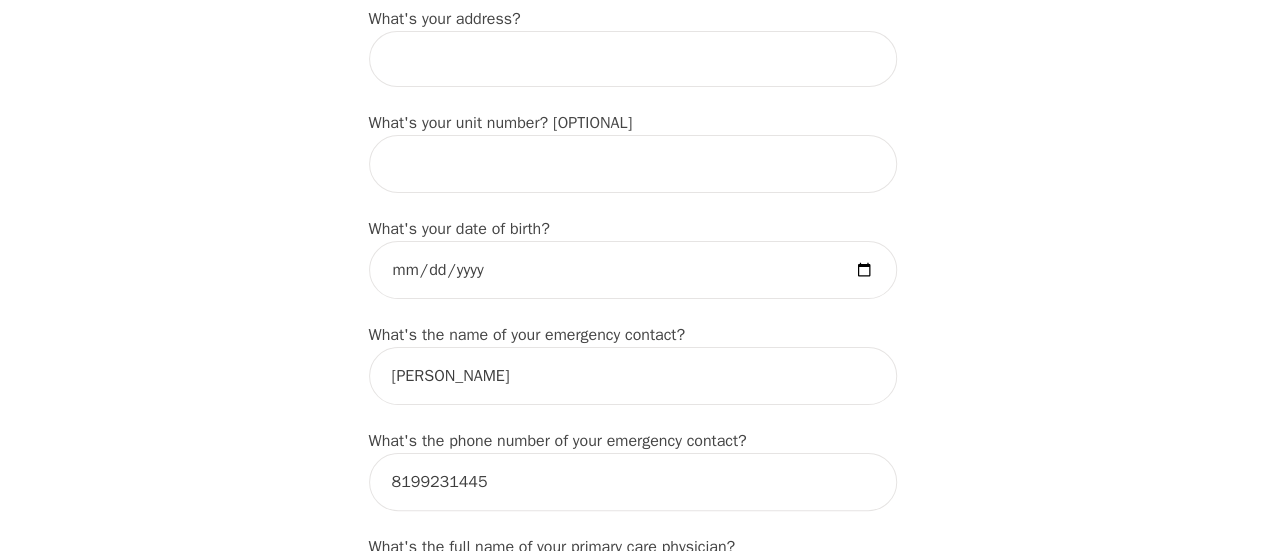click on "Intake Assessment for [PERSON_NAME] Part 1 of 2: Tell Us About Yourself Please complete the following information before your initial session. This step is crucial to kickstart your therapeutic journey with your therapist: What's your first name? (This will be the name on your insurance receipt) [PERSON_NAME] What's your last name? [PERSON_NAME] What's your preferred name? [OPTIONAL] What's your email? [EMAIL_ADDRESS][DOMAIN_NAME] What's your phone number? [PHONE_NUMBER] What's your address? What's your unit number? [OPTIONAL] What's your date of birth? [DEMOGRAPHIC_DATA] What's the name of your emergency contact? [PERSON_NAME] What's the phone number of your emergency contact? [PHONE_NUMBER] What's the full name of your primary care physician? [PERSON_NAME] What's the phone number of your primary care physician? Below are optional questions - Please tell us more about yourself: What is your gender? -Select- [DEMOGRAPHIC_DATA] [DEMOGRAPHIC_DATA] [DEMOGRAPHIC_DATA] [DEMOGRAPHIC_DATA] [DEMOGRAPHIC_DATA] prefer_not_to_say What are your preferred pronouns? -Select- he/him she/her they/them e/e" at bounding box center (632, 761) 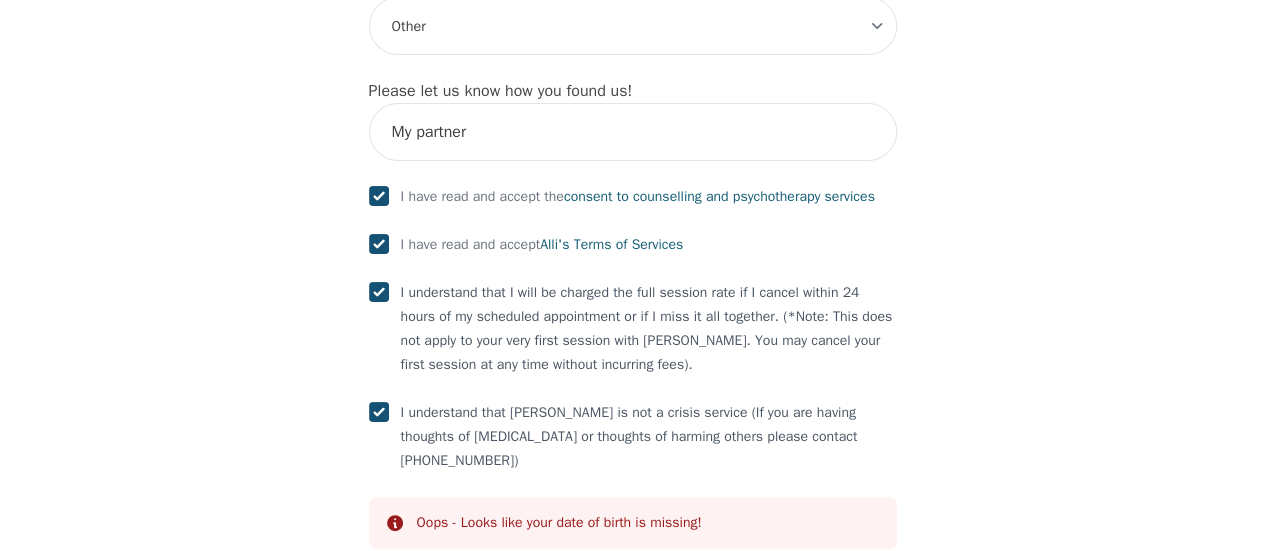 scroll, scrollTop: 2646, scrollLeft: 0, axis: vertical 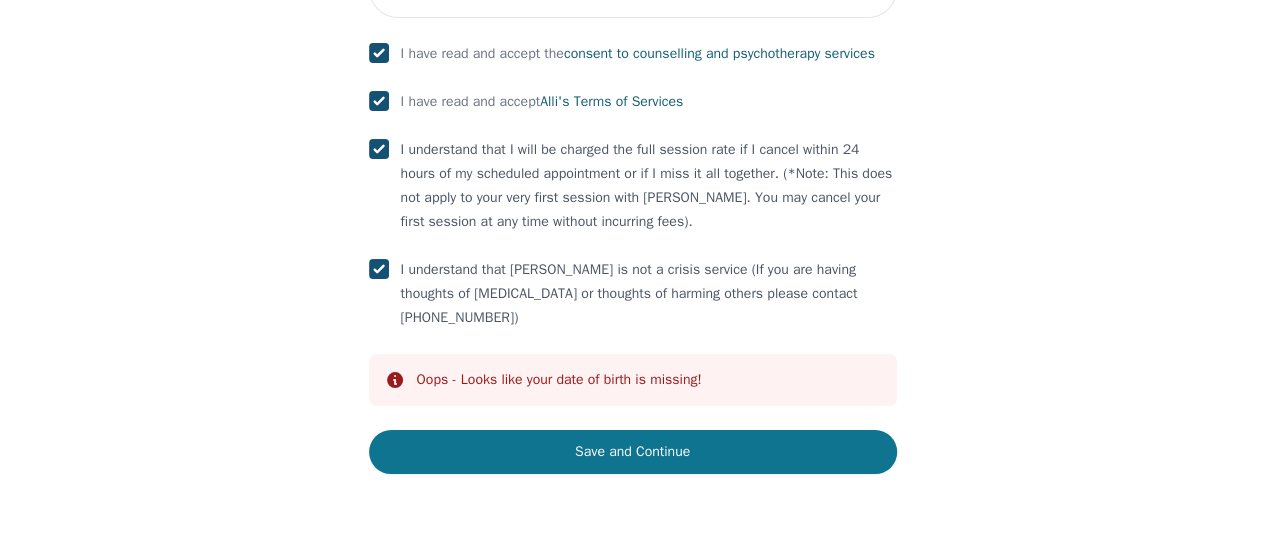 click on "Save and Continue" at bounding box center (633, 452) 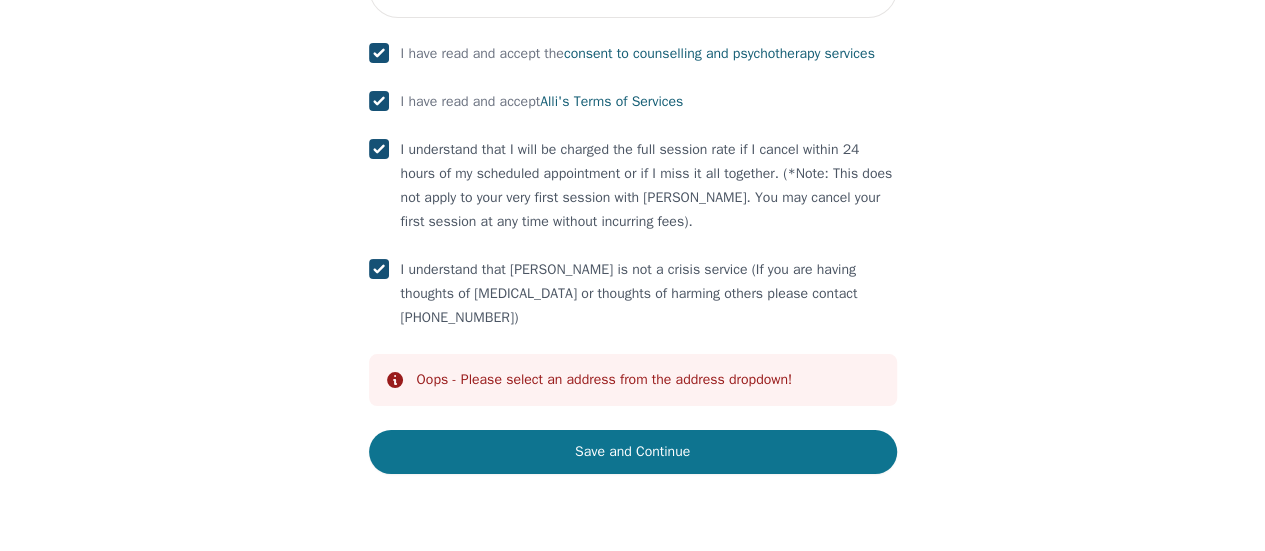 click on "Save and Continue" at bounding box center (633, 452) 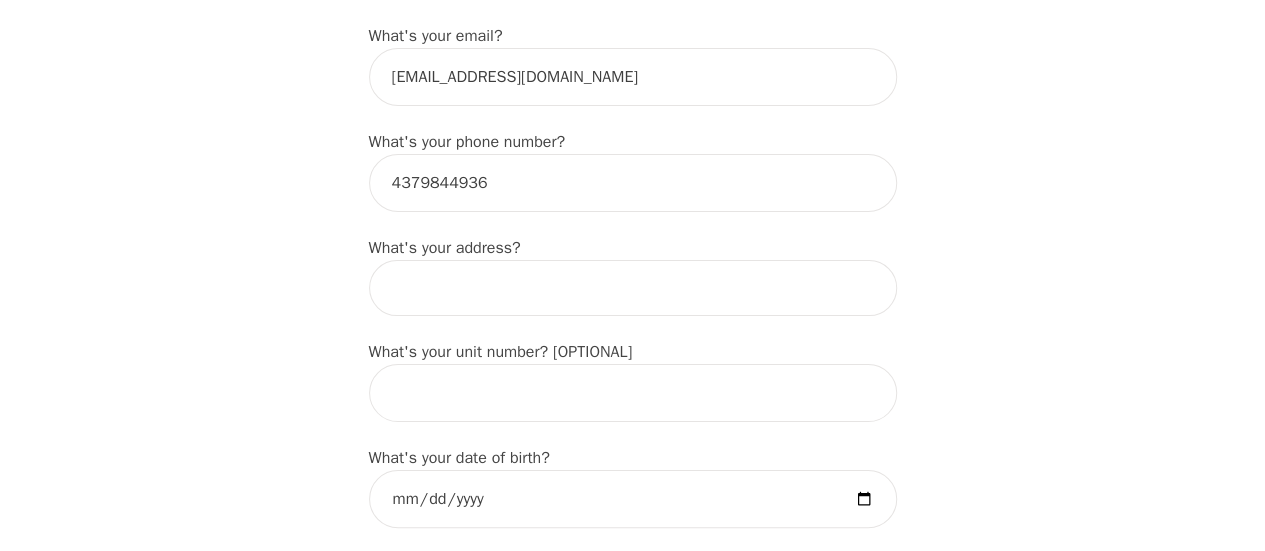scroll, scrollTop: 606, scrollLeft: 0, axis: vertical 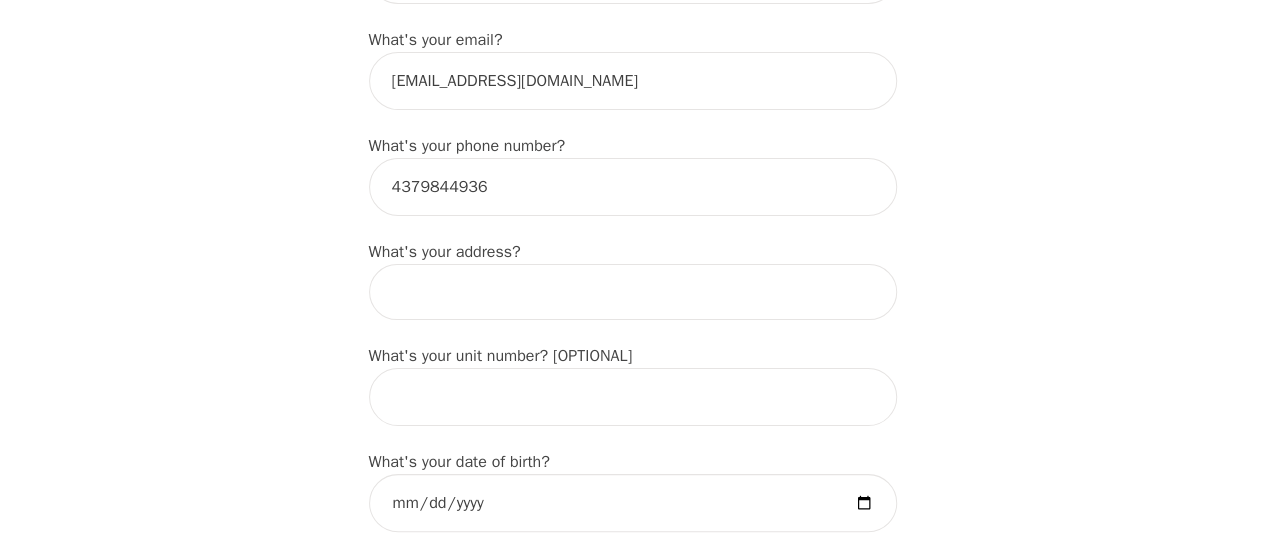 click at bounding box center [633, 292] 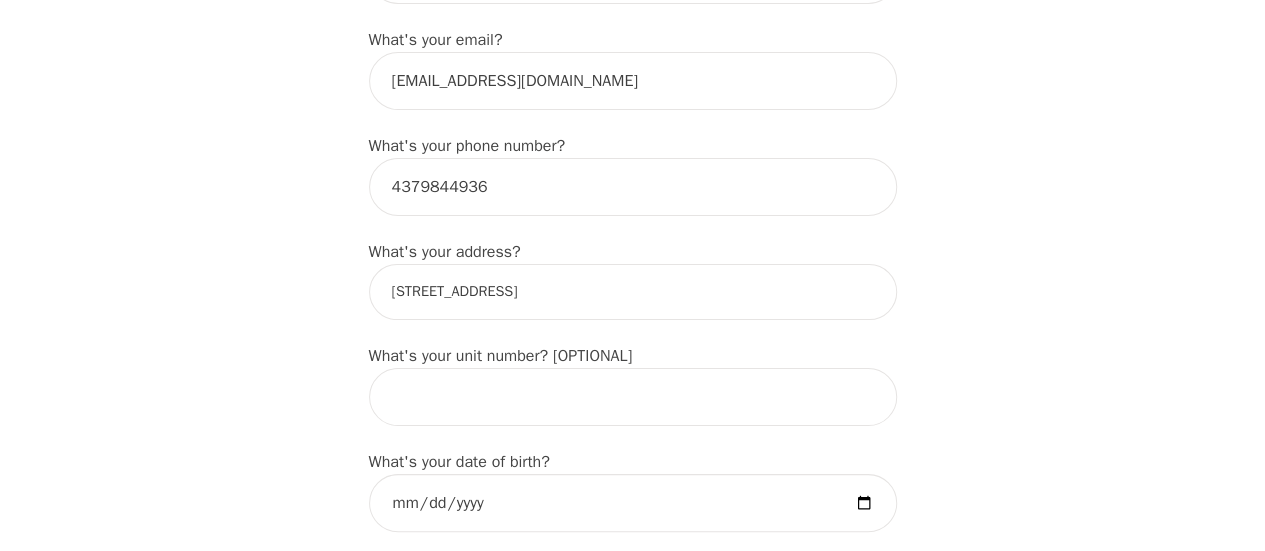 type on "[STREET_ADDRESS]" 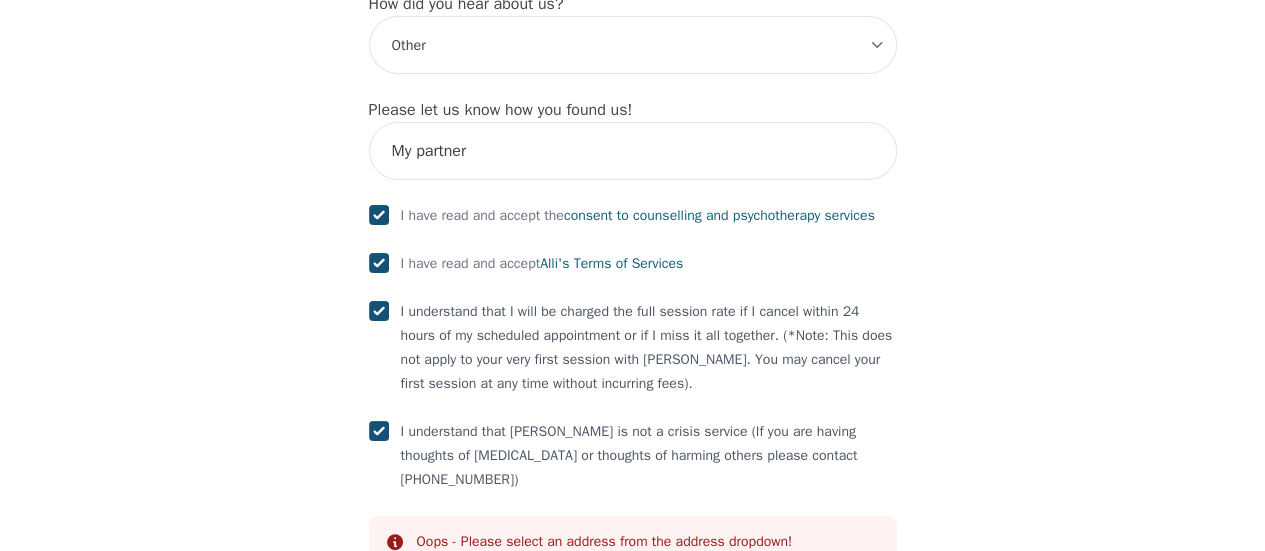 scroll, scrollTop: 2646, scrollLeft: 0, axis: vertical 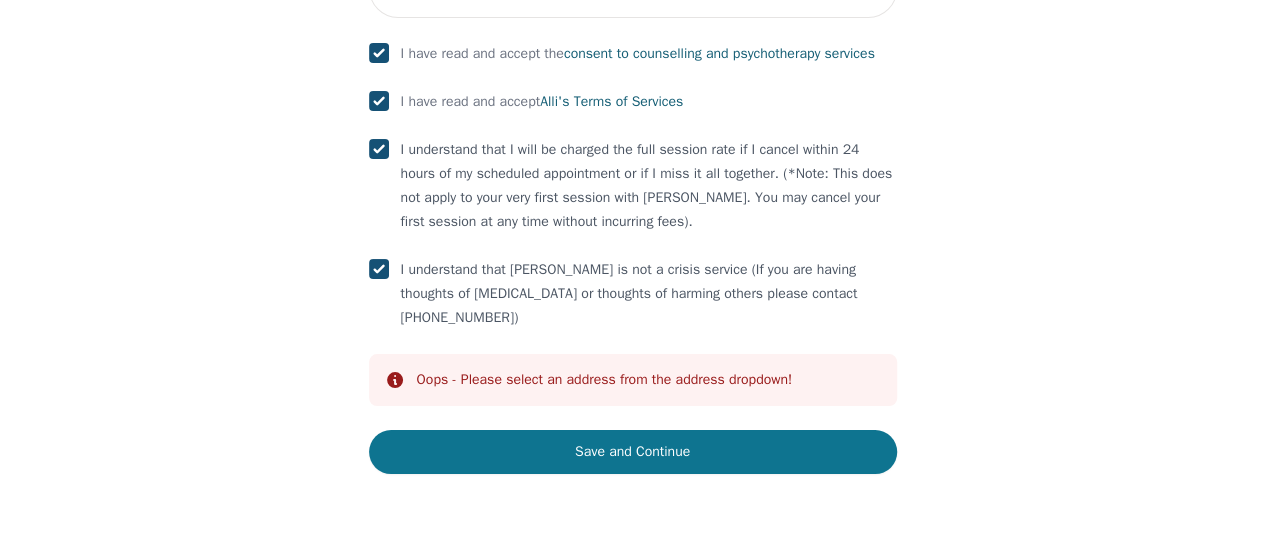 click on "Save and Continue" at bounding box center [633, 452] 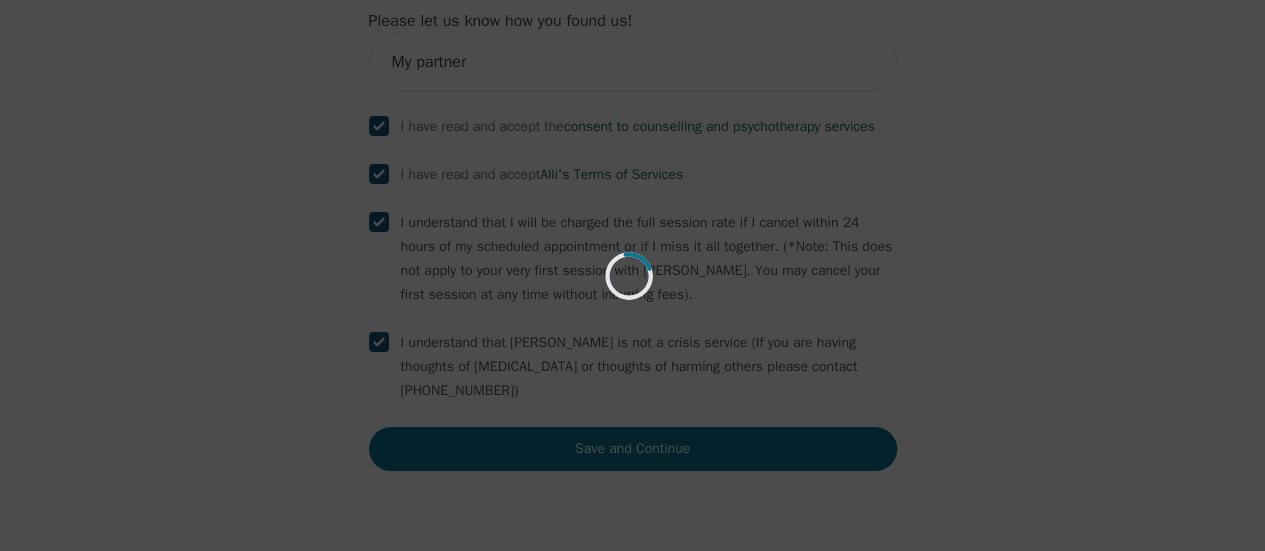 scroll, scrollTop: 2570, scrollLeft: 0, axis: vertical 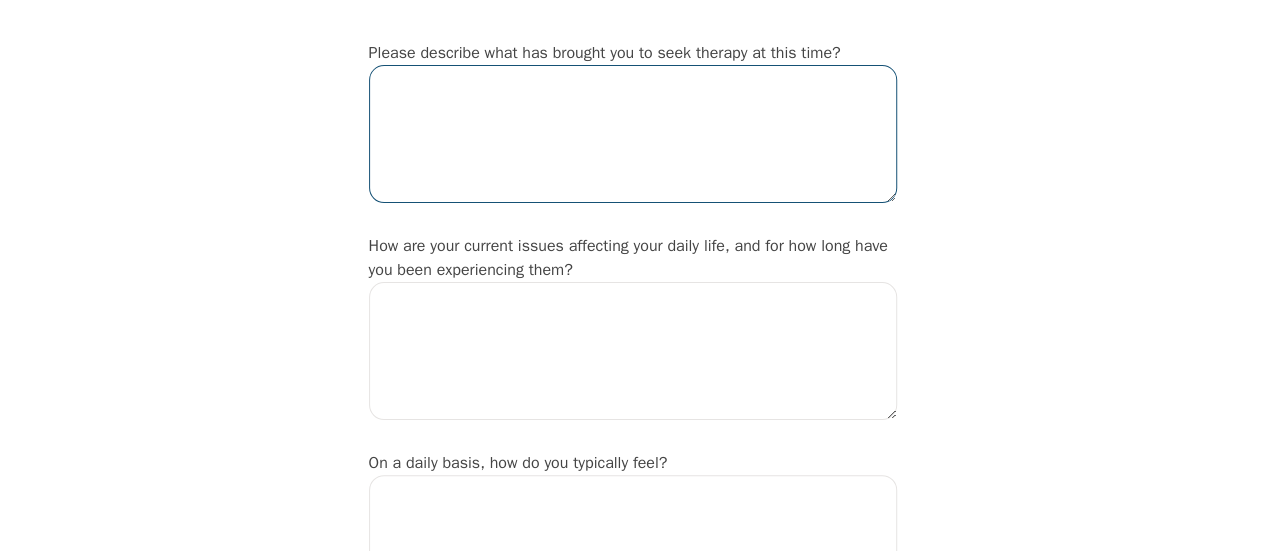 click at bounding box center [633, 134] 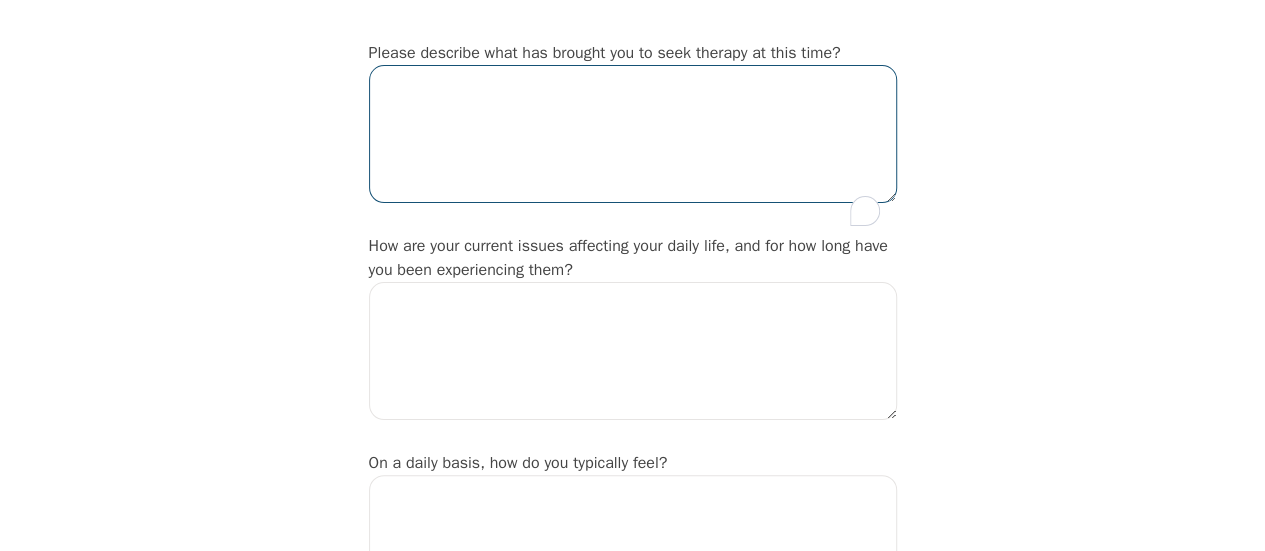 type on "p" 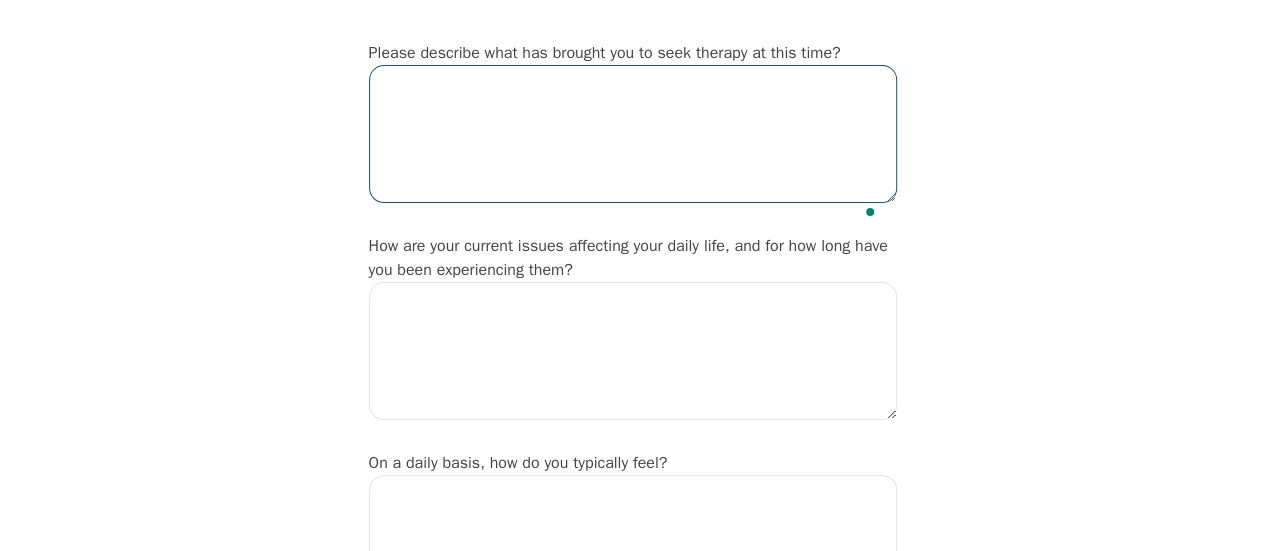 type on "m" 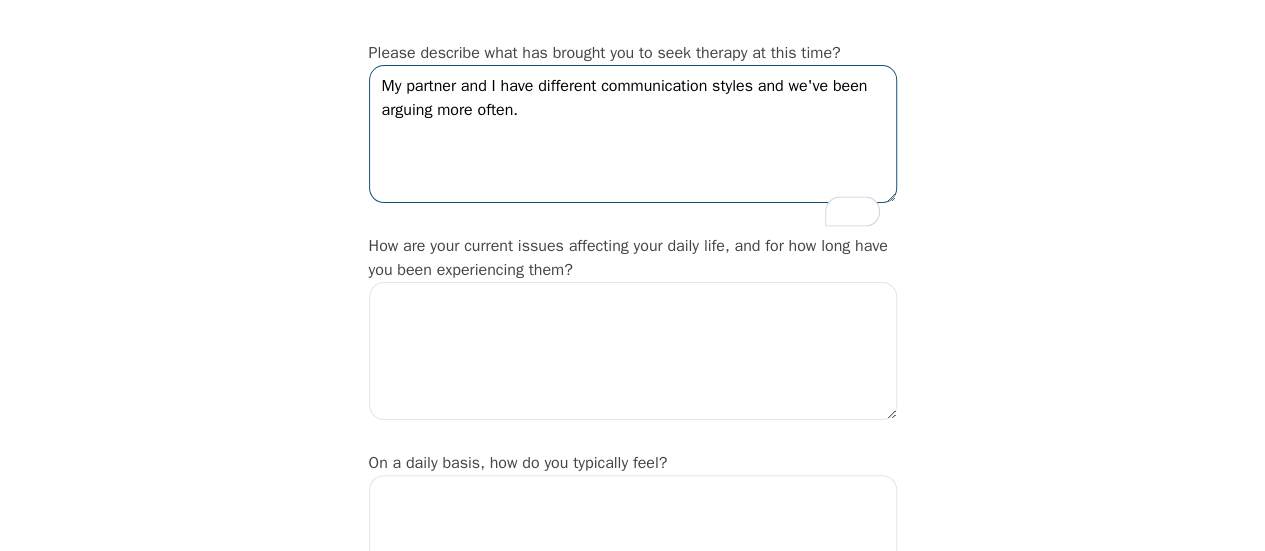 type on "My partner and I have different communication styles and we've been arguing more often." 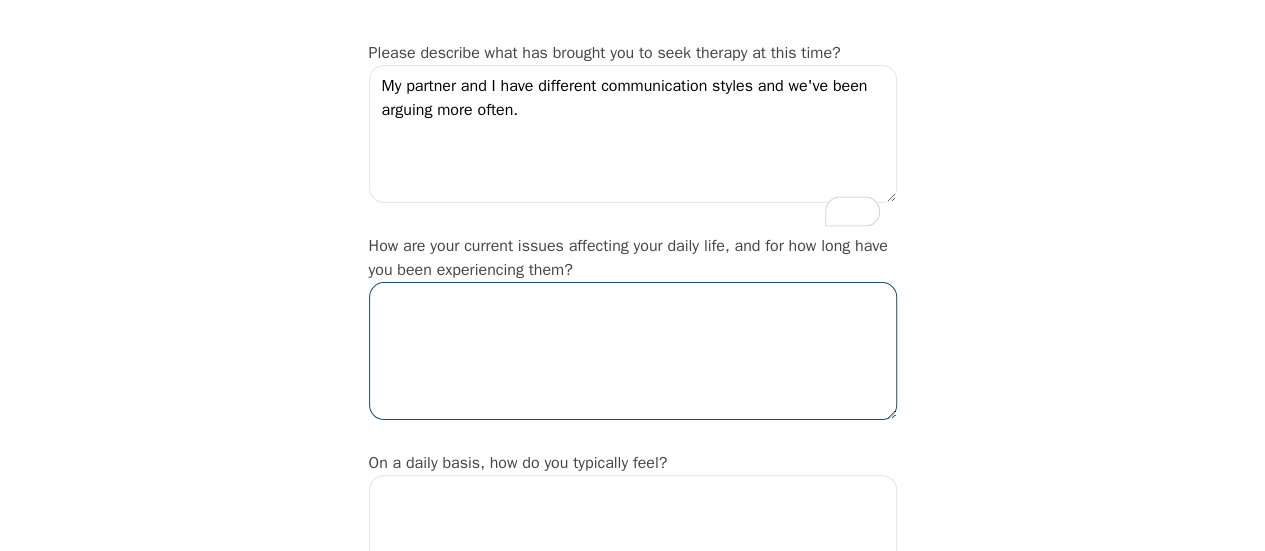 click at bounding box center (633, 351) 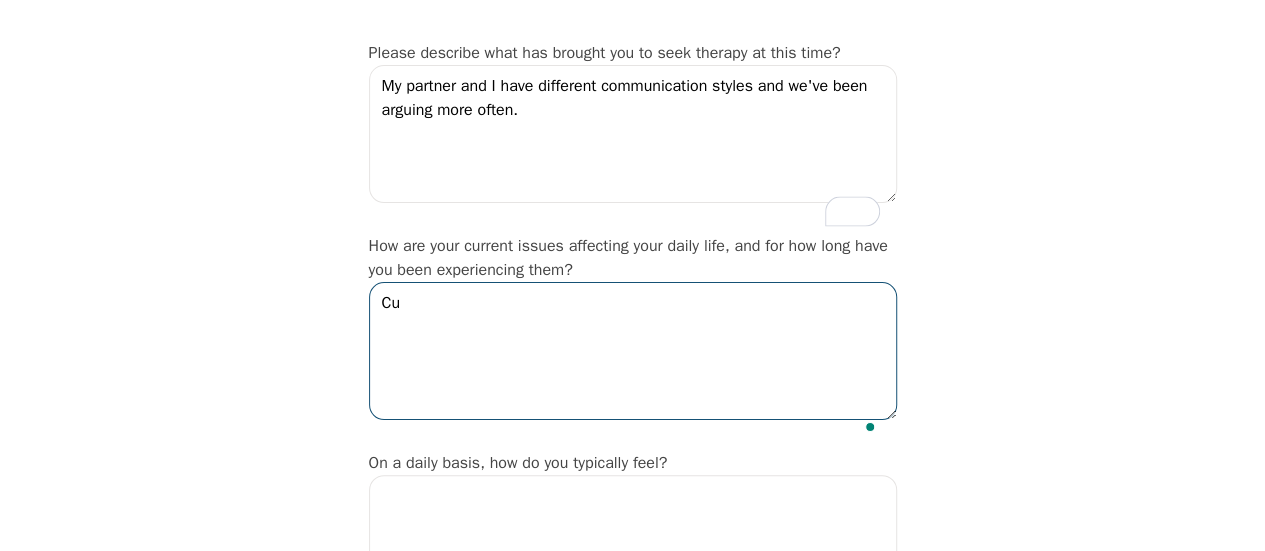 type on "C" 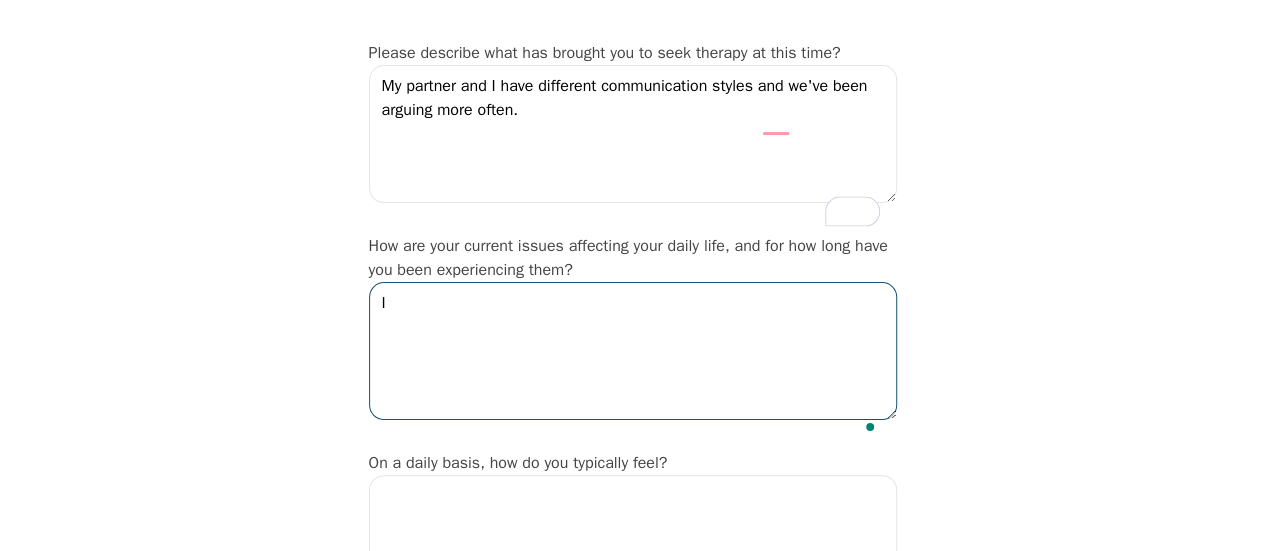 type on "I" 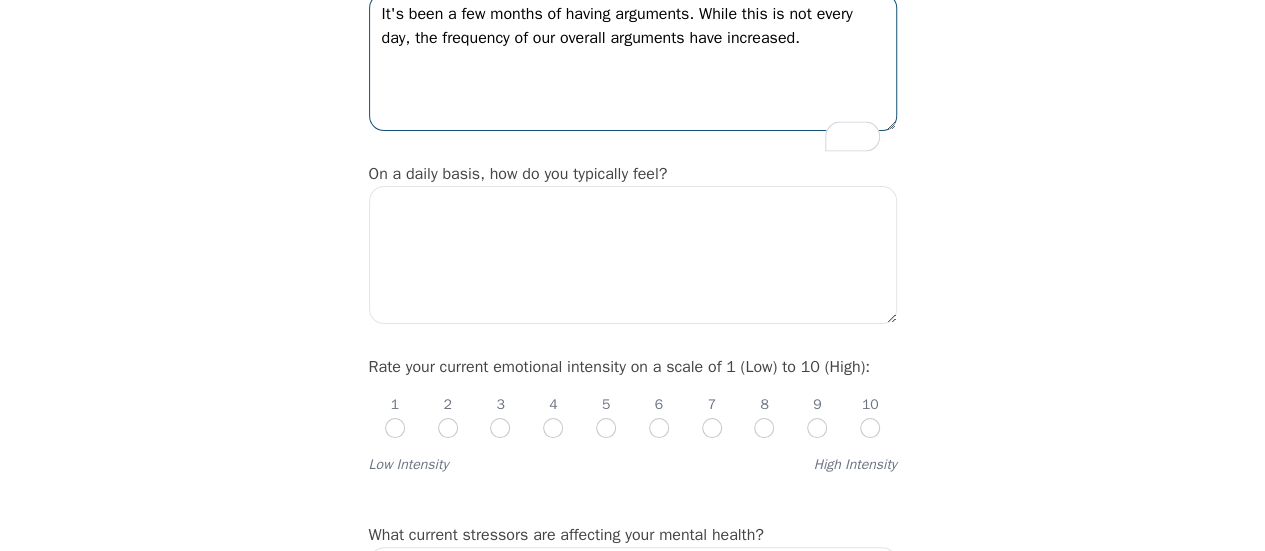 scroll, scrollTop: 554, scrollLeft: 0, axis: vertical 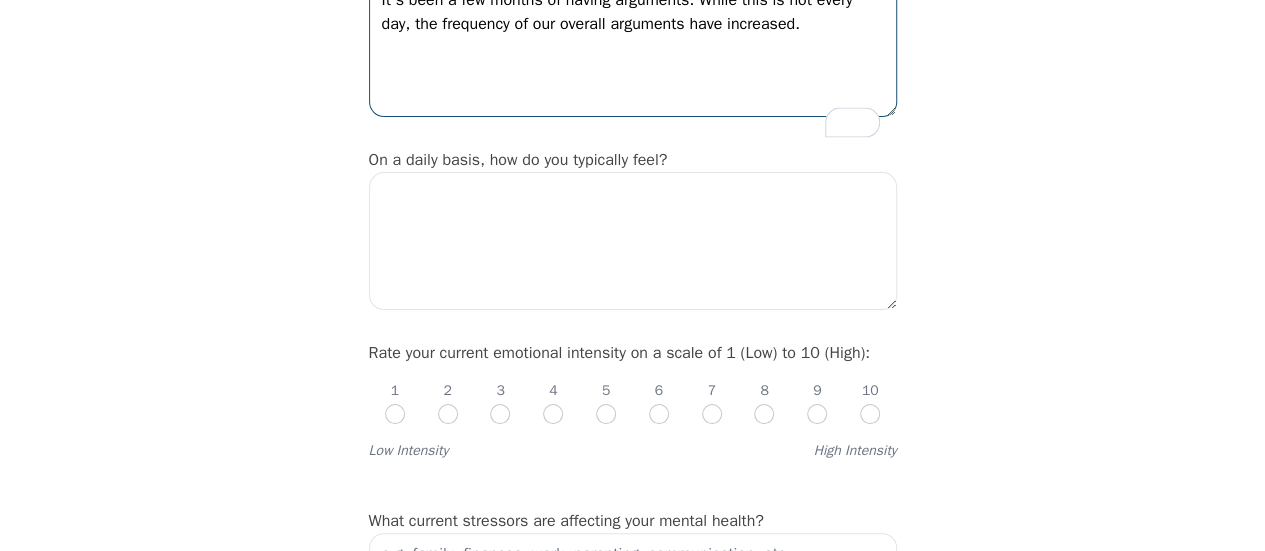 type on "It's been a few months of having arguments. While this is not every day, the frequency of our overall arguments have increased." 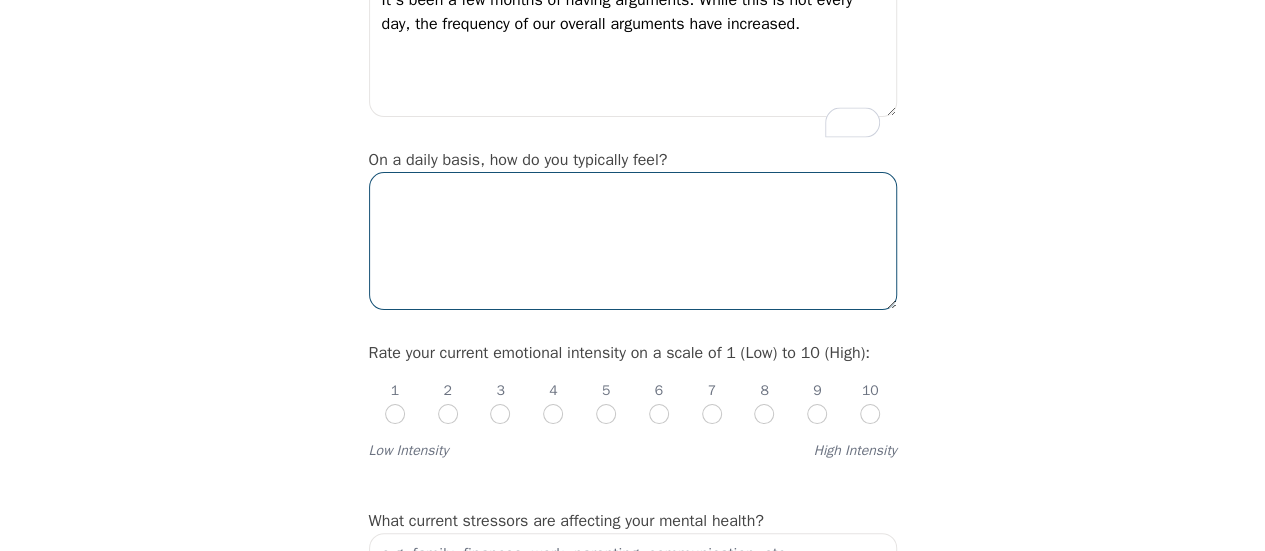 click at bounding box center (633, 241) 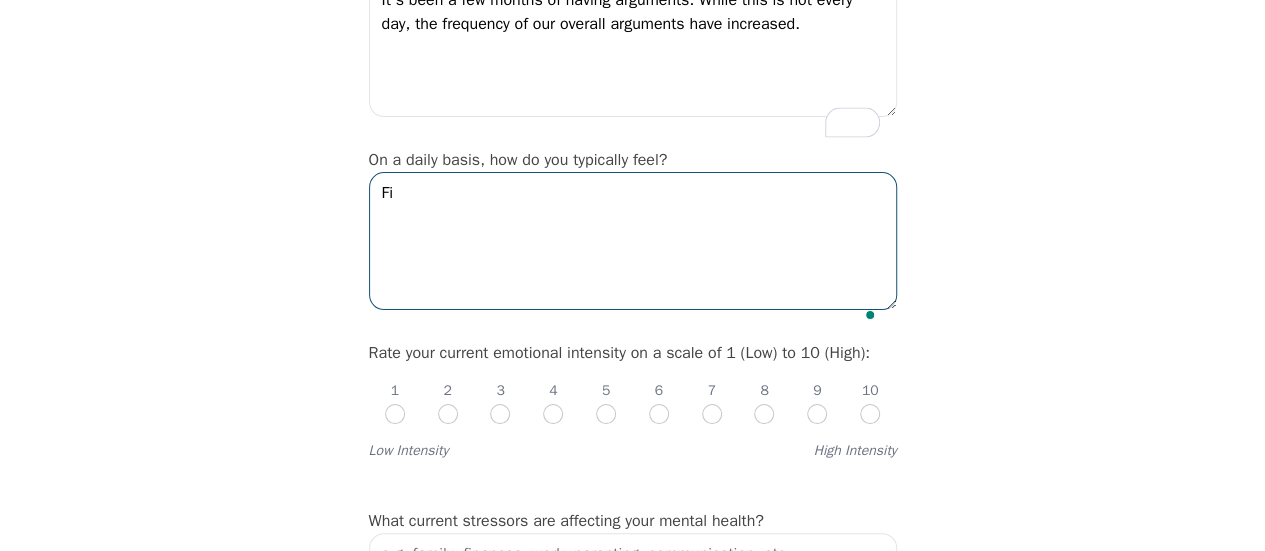 type on "F" 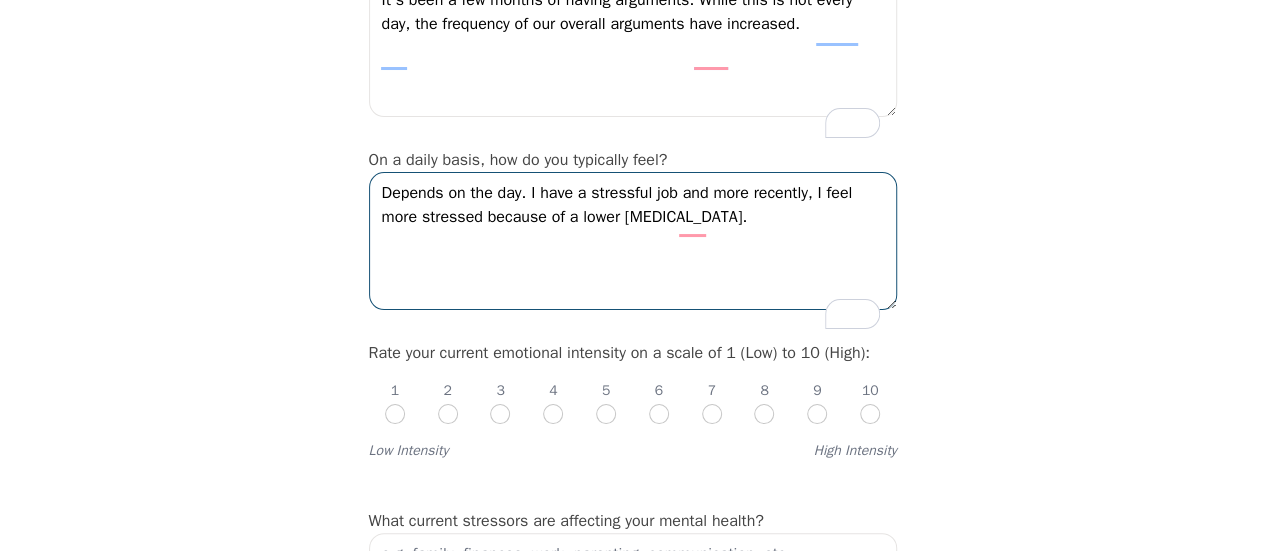 type on "Depends on the day. I have a stressful job and more recently, I feel more stressed because of a lower [MEDICAL_DATA]." 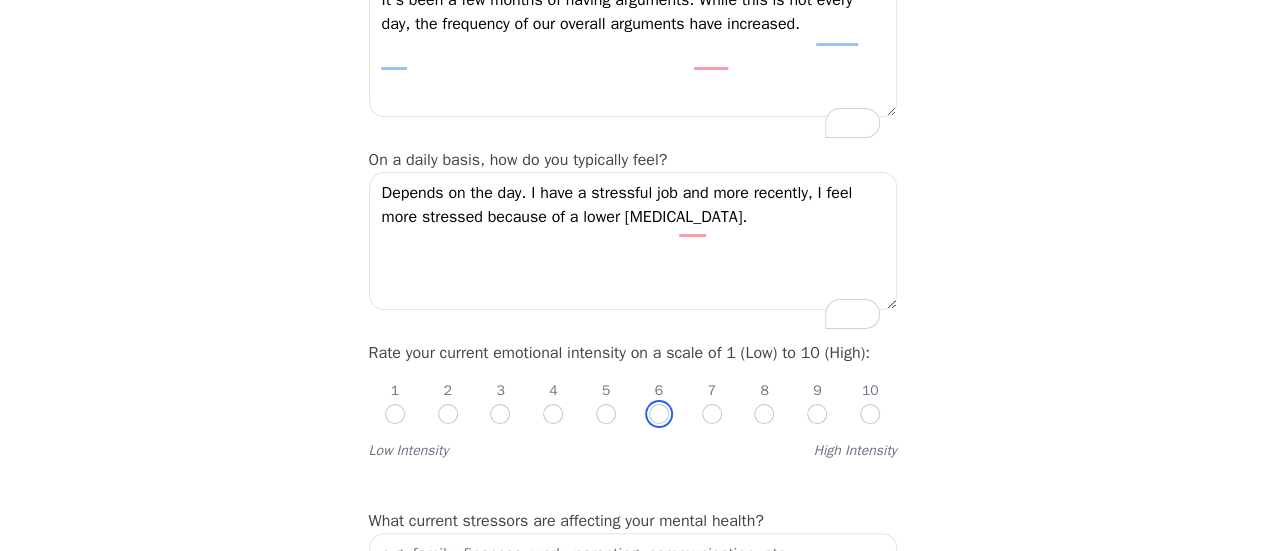 click at bounding box center [659, 414] 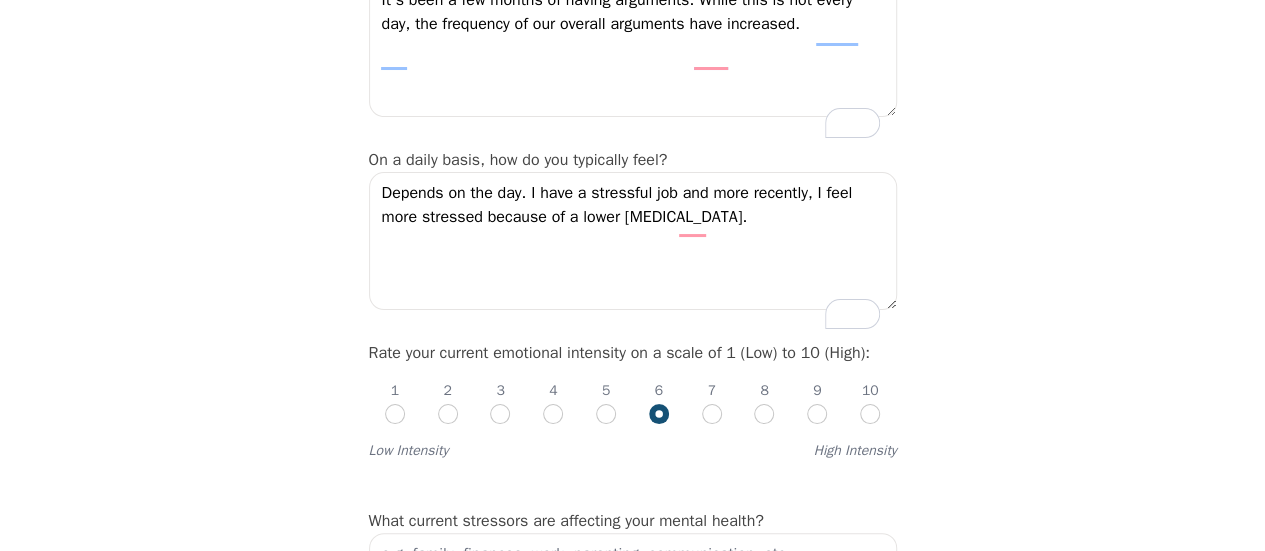 radio on "true" 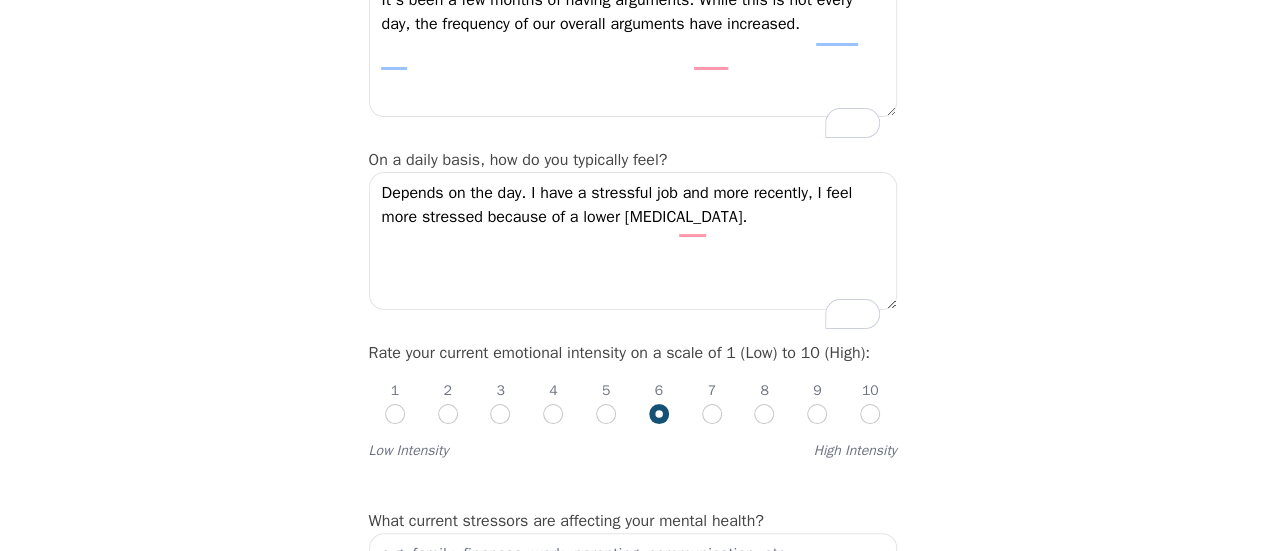 click on "1 2 3 4 5 6 7 8 9 10" at bounding box center [633, 395] 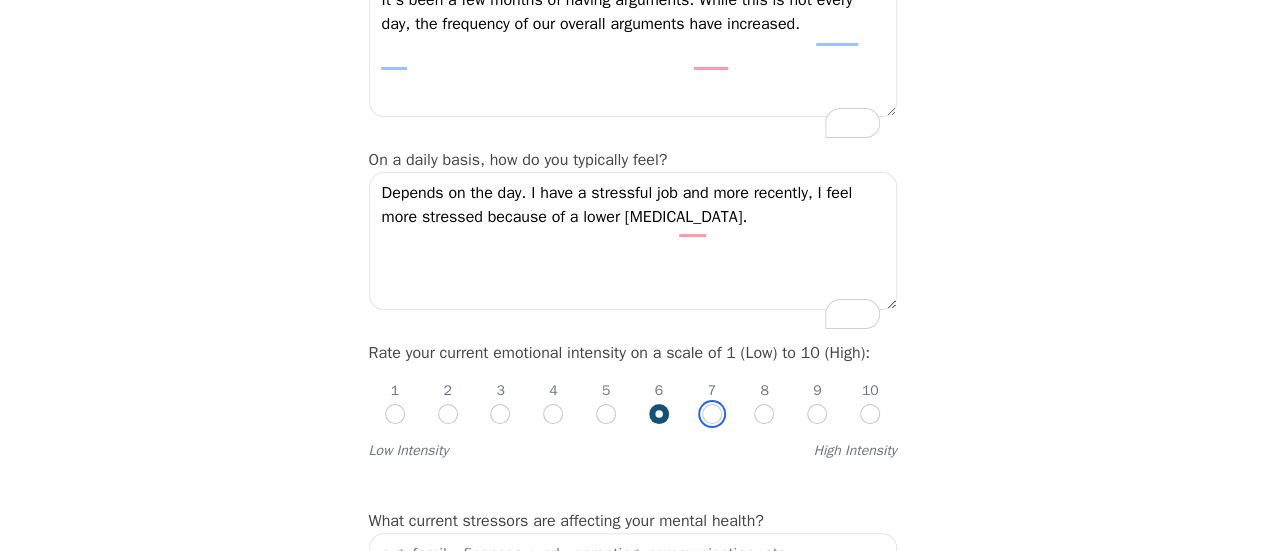 click at bounding box center [712, 414] 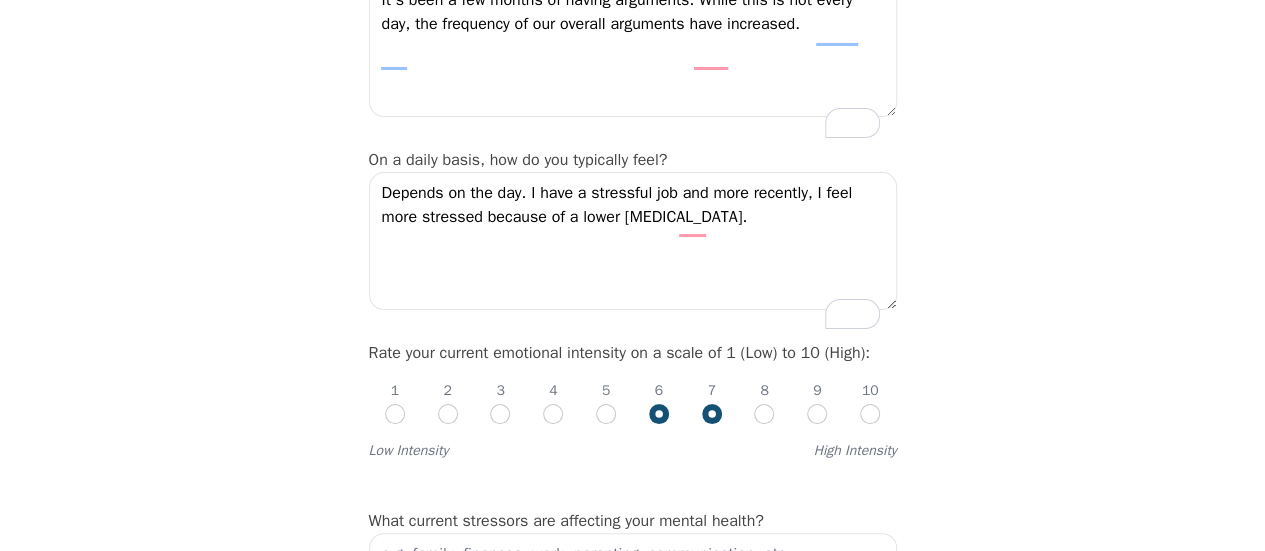 radio on "true" 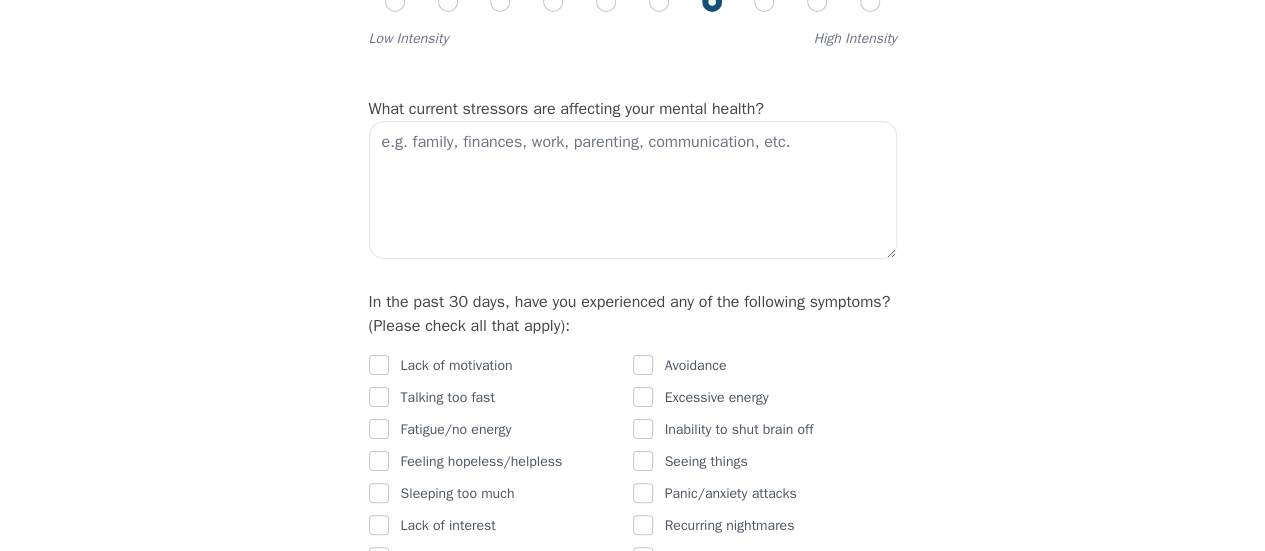 scroll, scrollTop: 985, scrollLeft: 0, axis: vertical 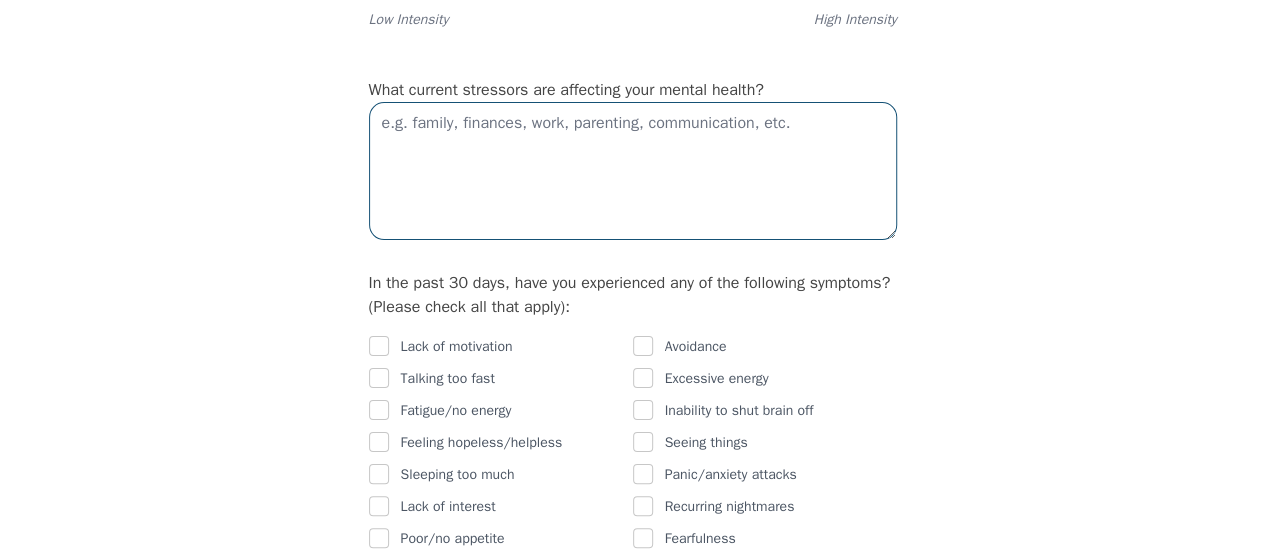 click at bounding box center (633, 171) 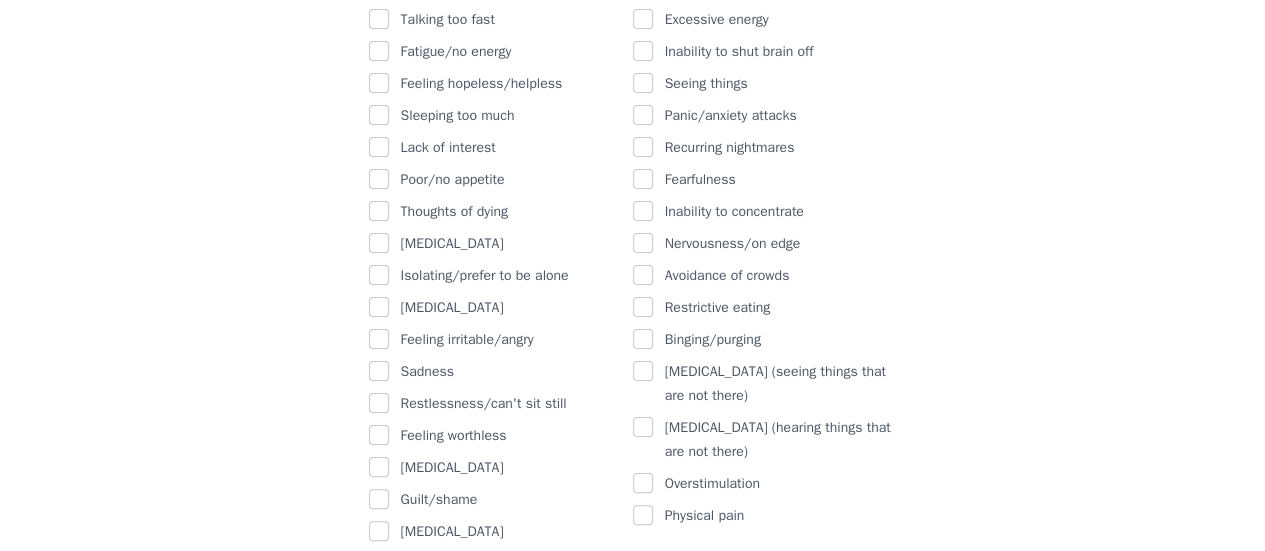 scroll, scrollTop: 1321, scrollLeft: 0, axis: vertical 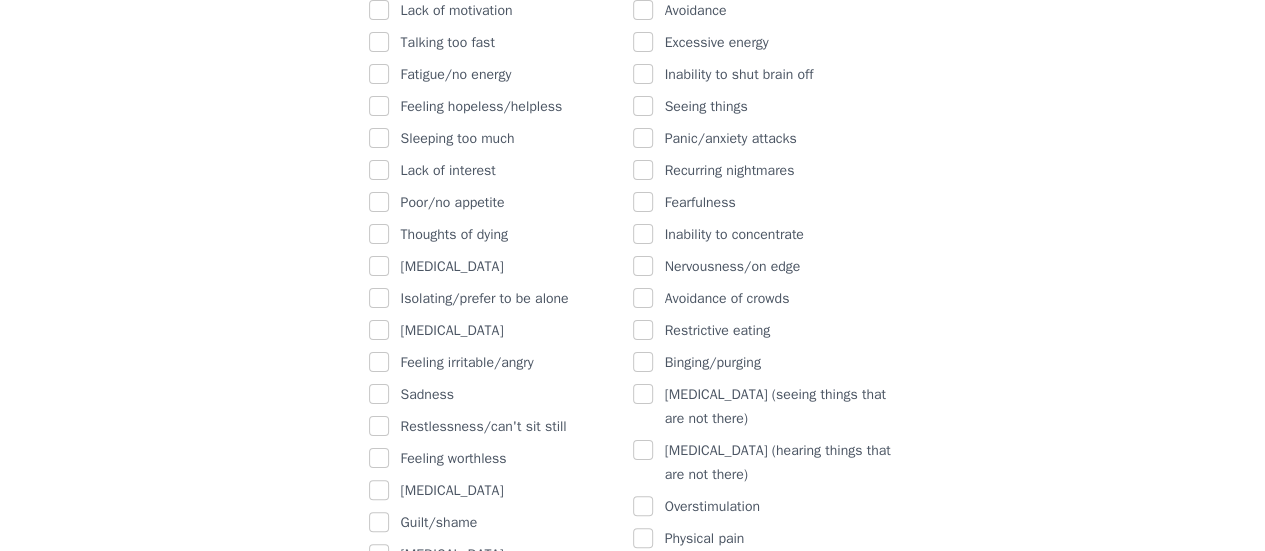 type on "Work, physical injury, and family issues." 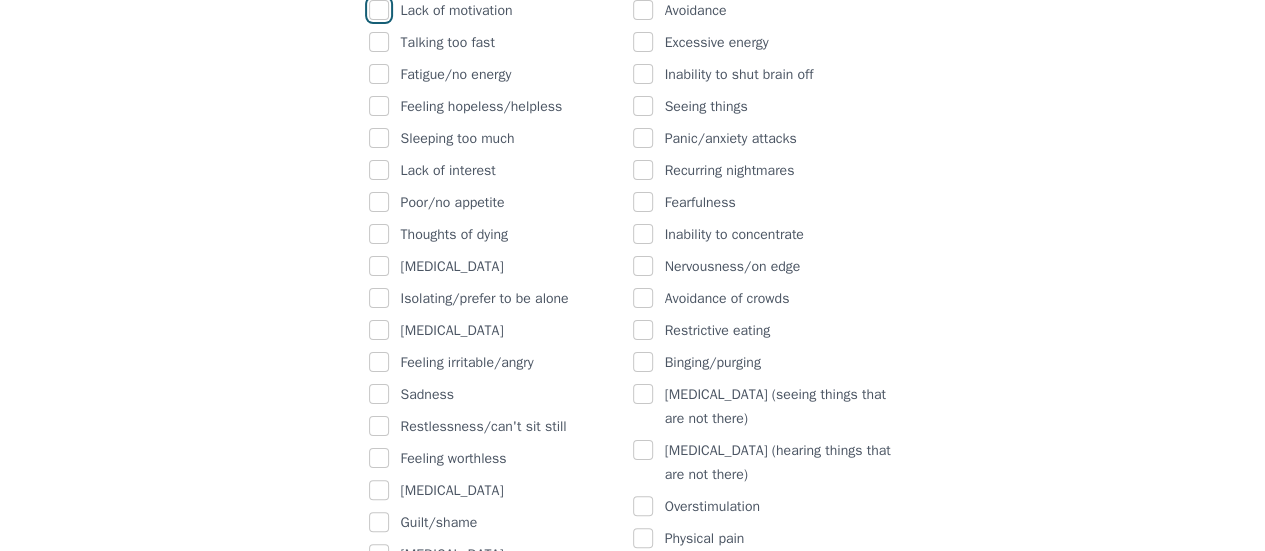 click at bounding box center [379, 10] 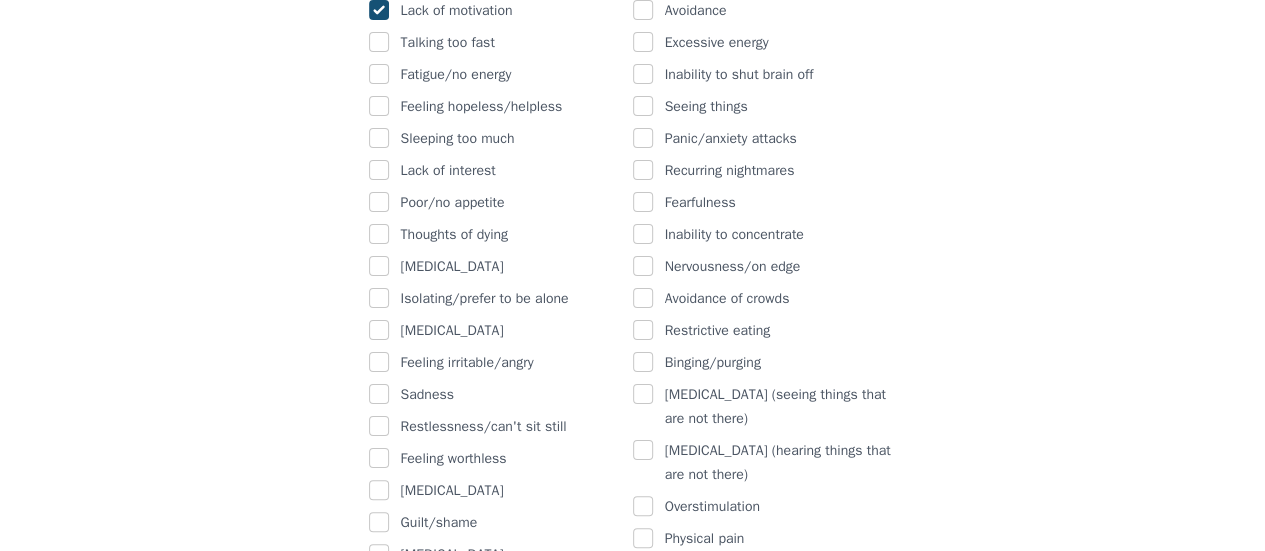 checkbox on "true" 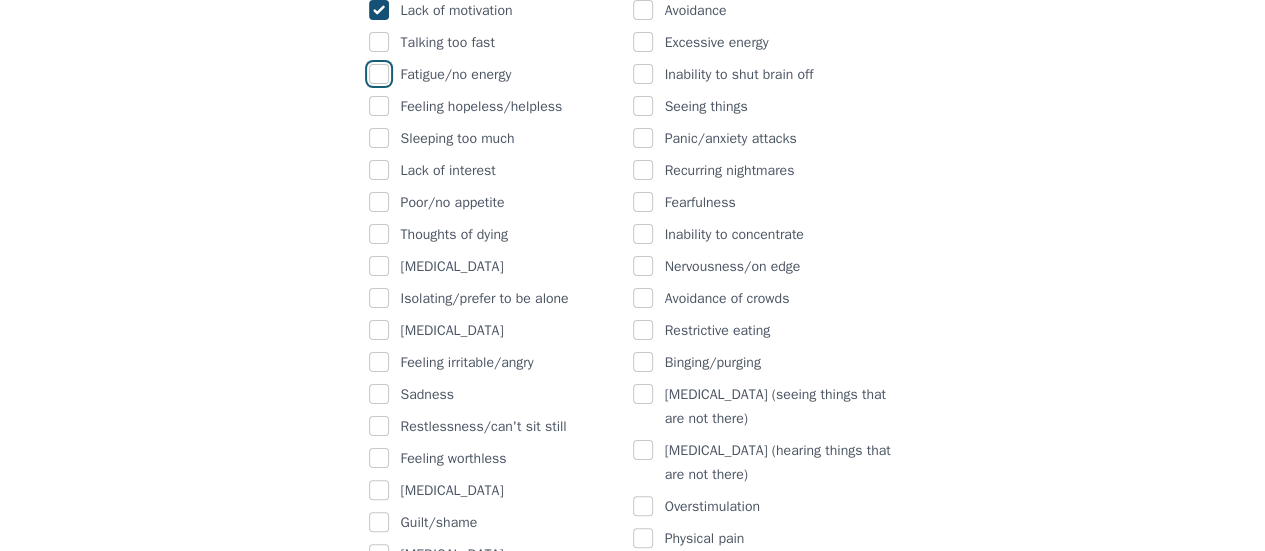 click at bounding box center (379, 74) 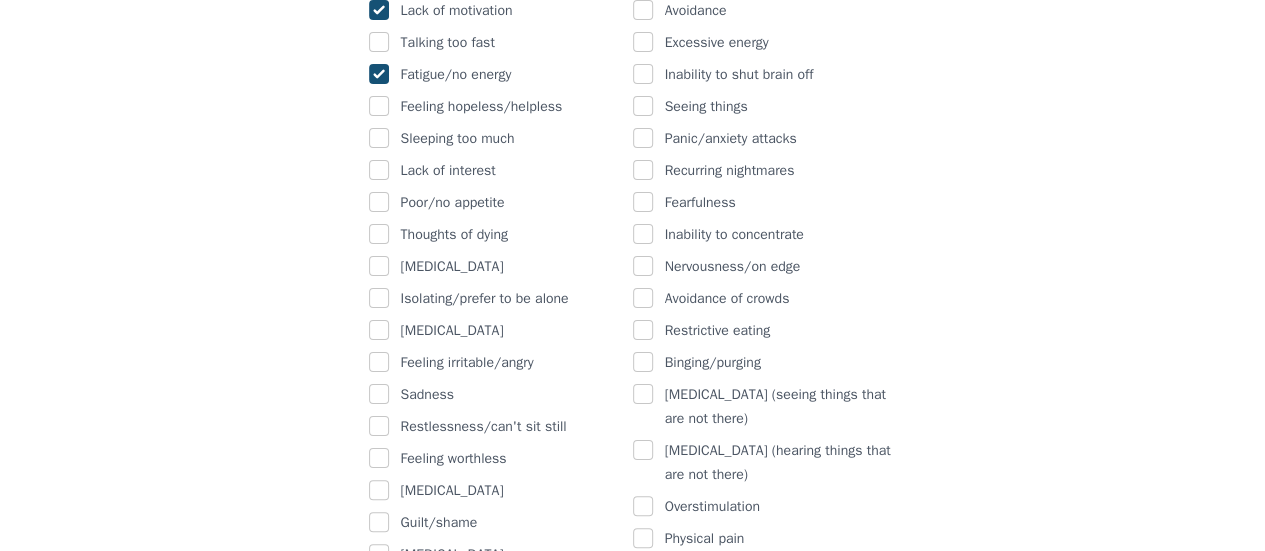 checkbox on "true" 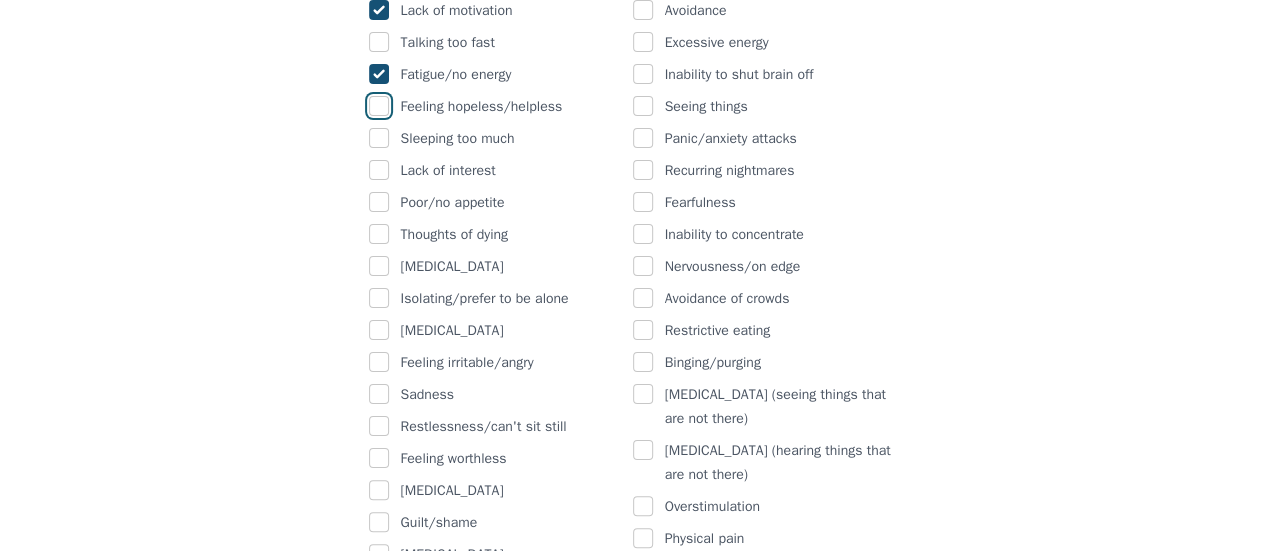 click at bounding box center [379, 106] 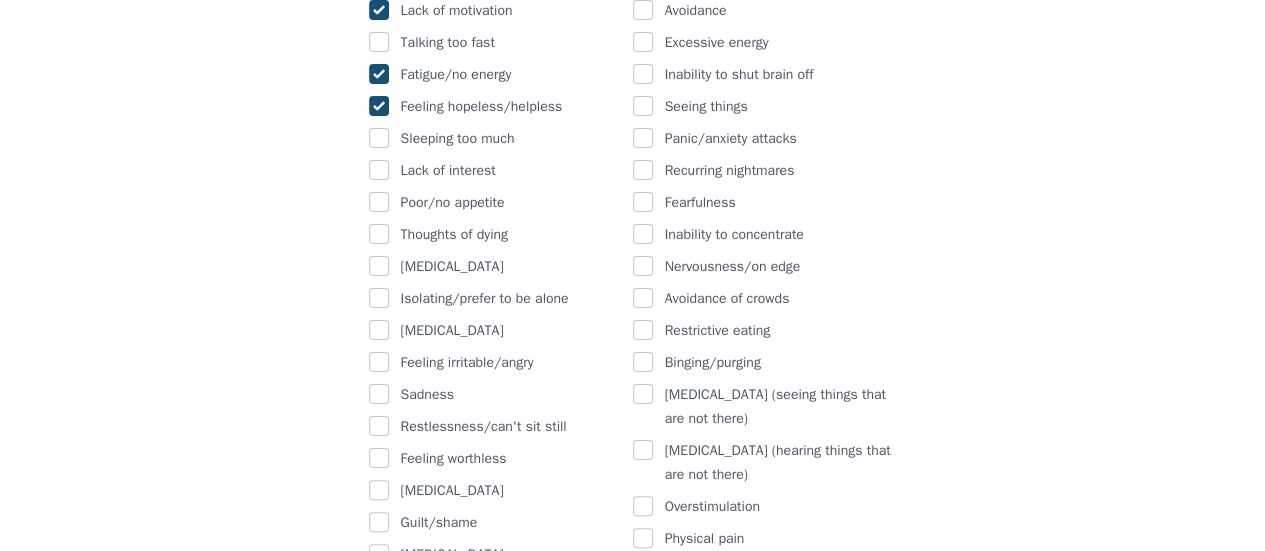 checkbox on "true" 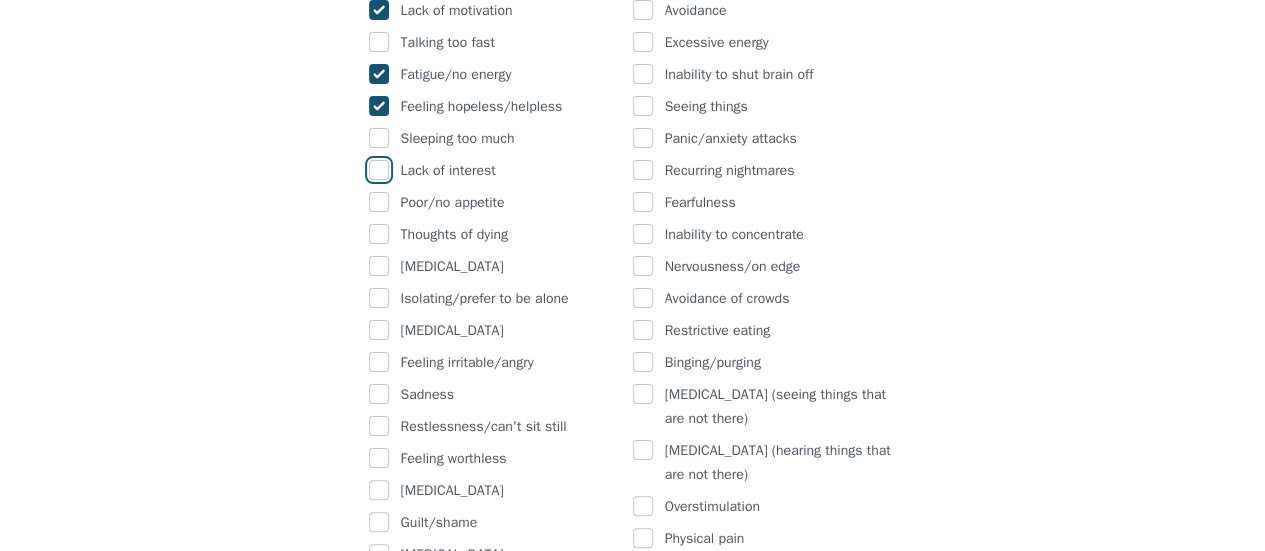 click at bounding box center (379, 170) 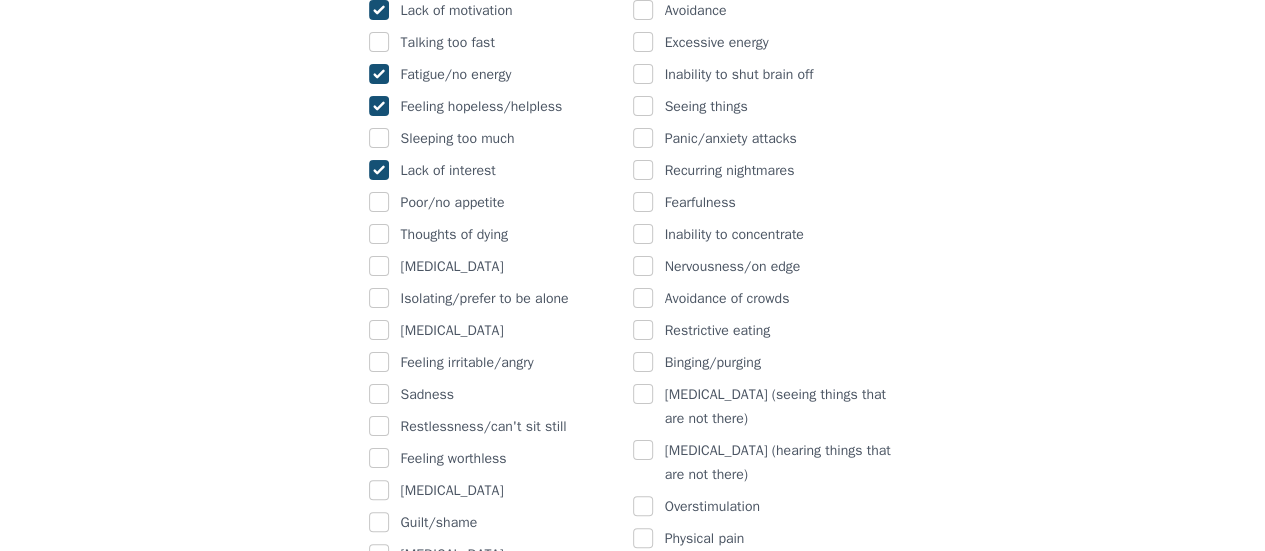 checkbox on "true" 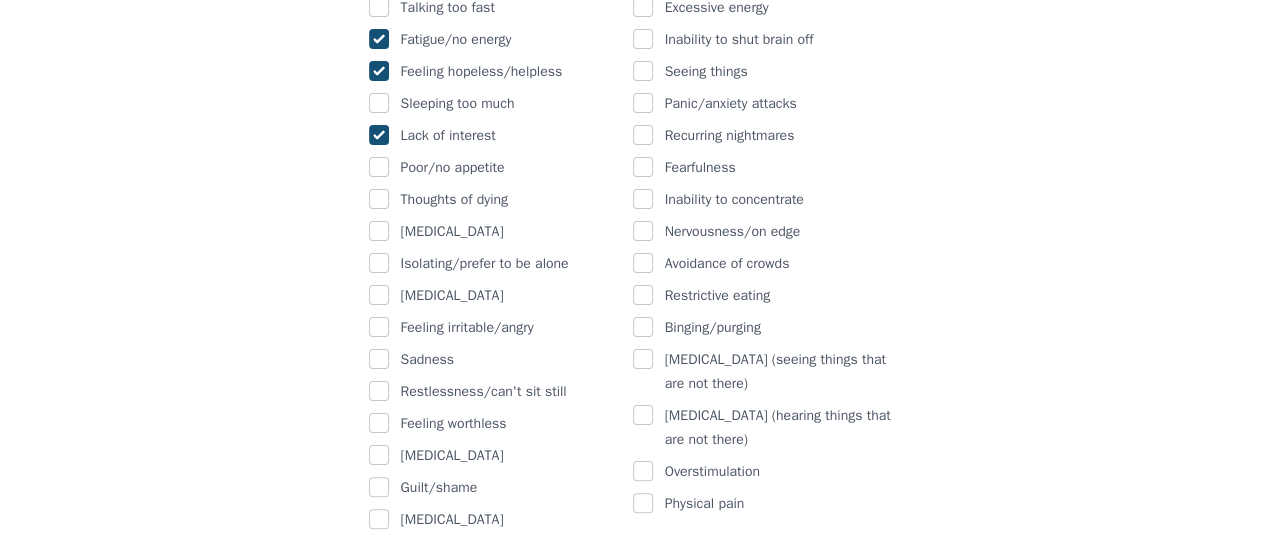 scroll, scrollTop: 1403, scrollLeft: 0, axis: vertical 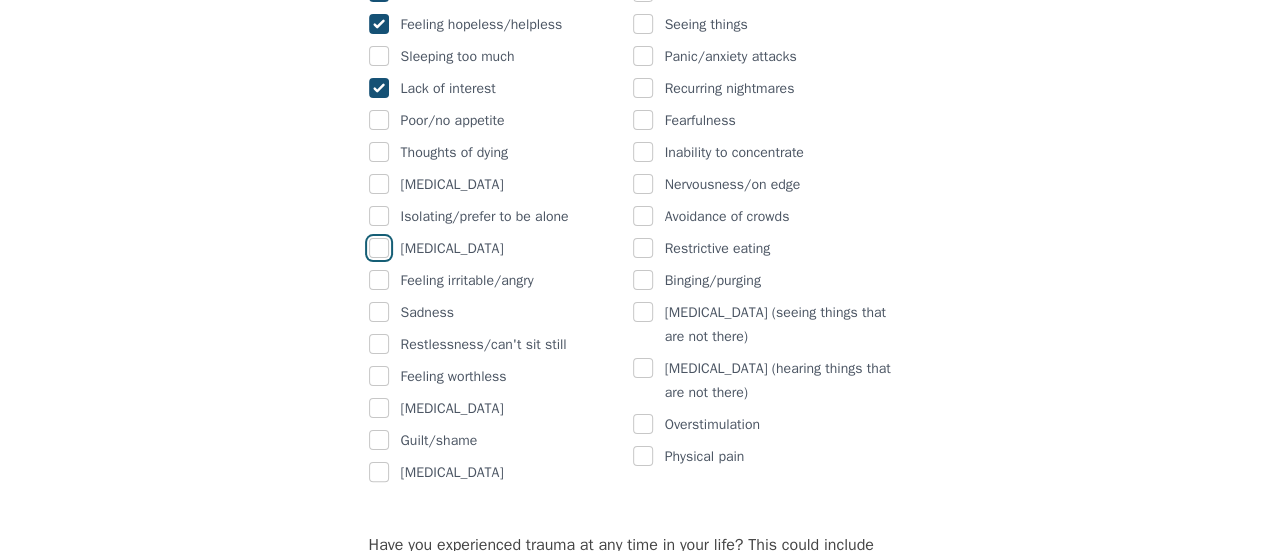 click at bounding box center [379, 248] 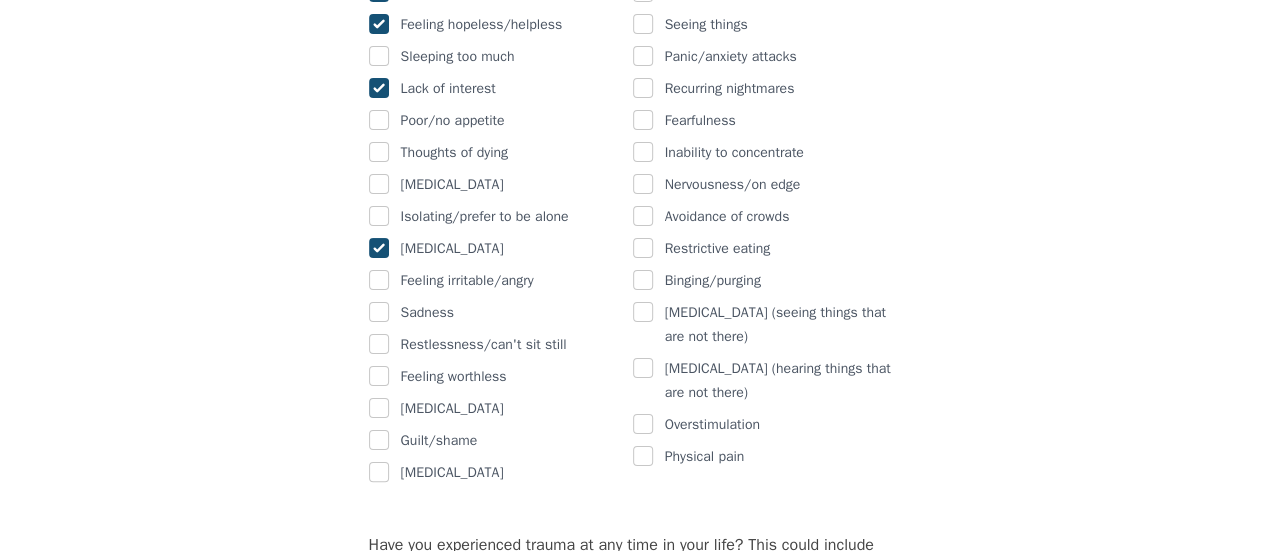 checkbox on "true" 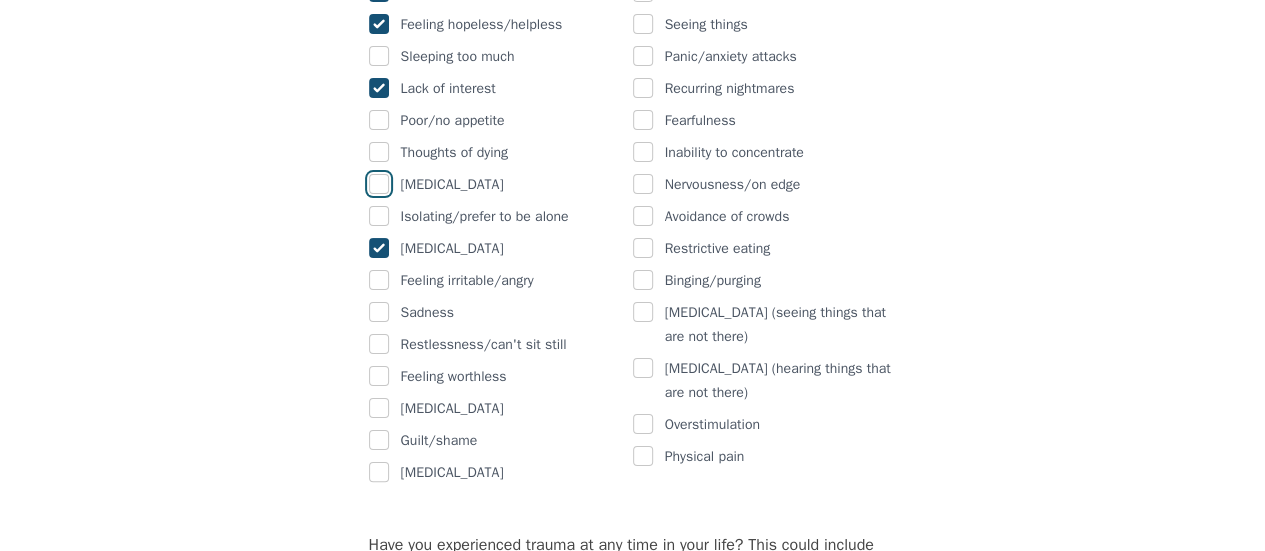 click at bounding box center [379, 184] 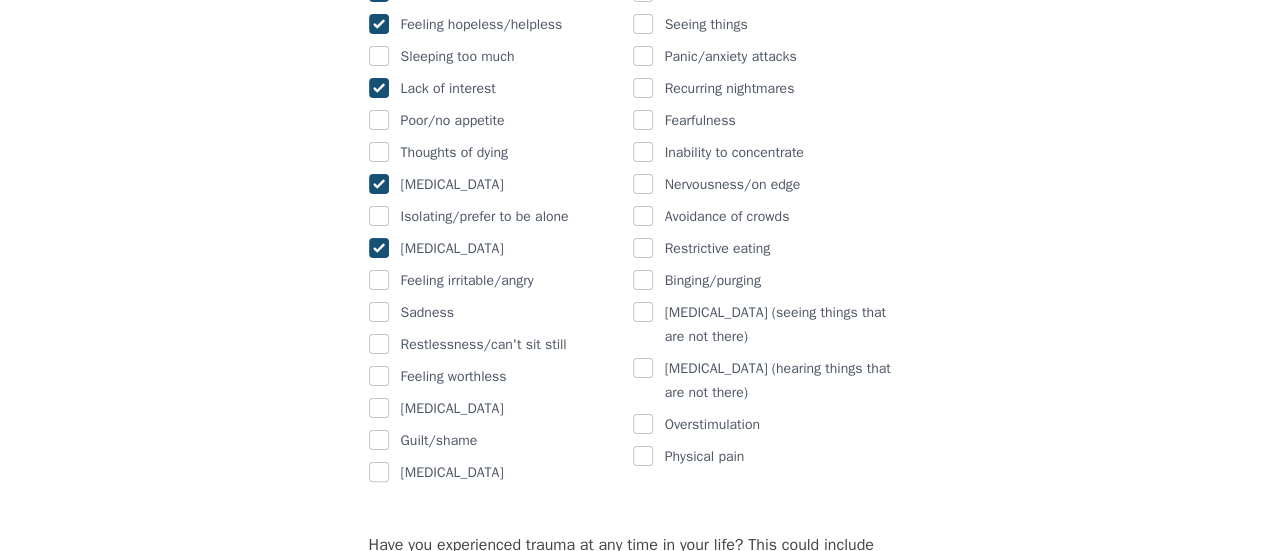 checkbox on "true" 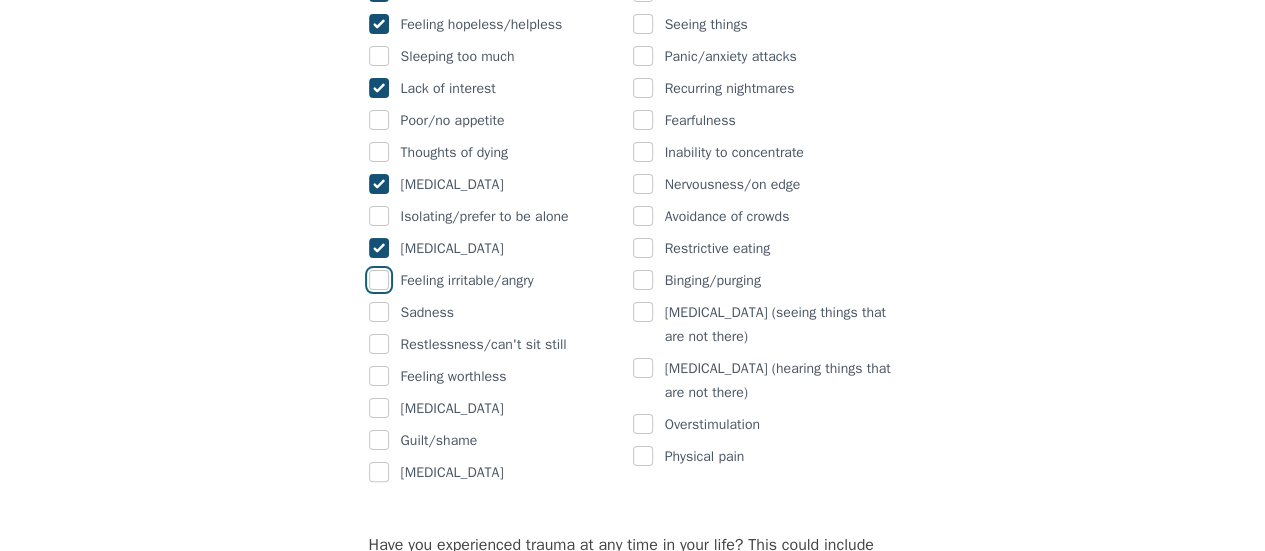 click at bounding box center (379, 280) 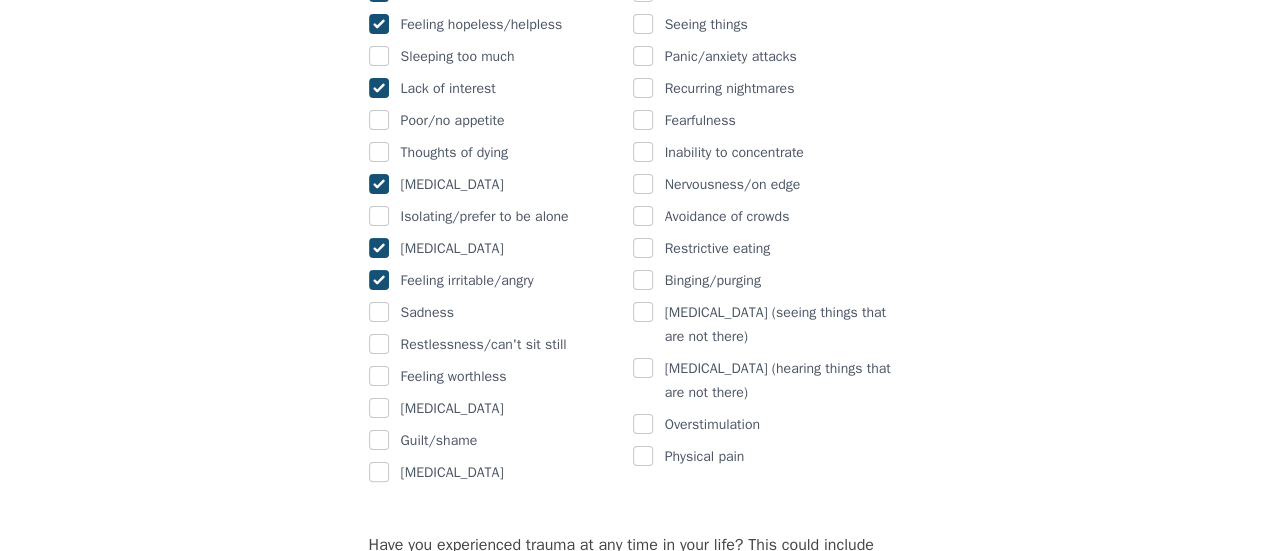 checkbox on "true" 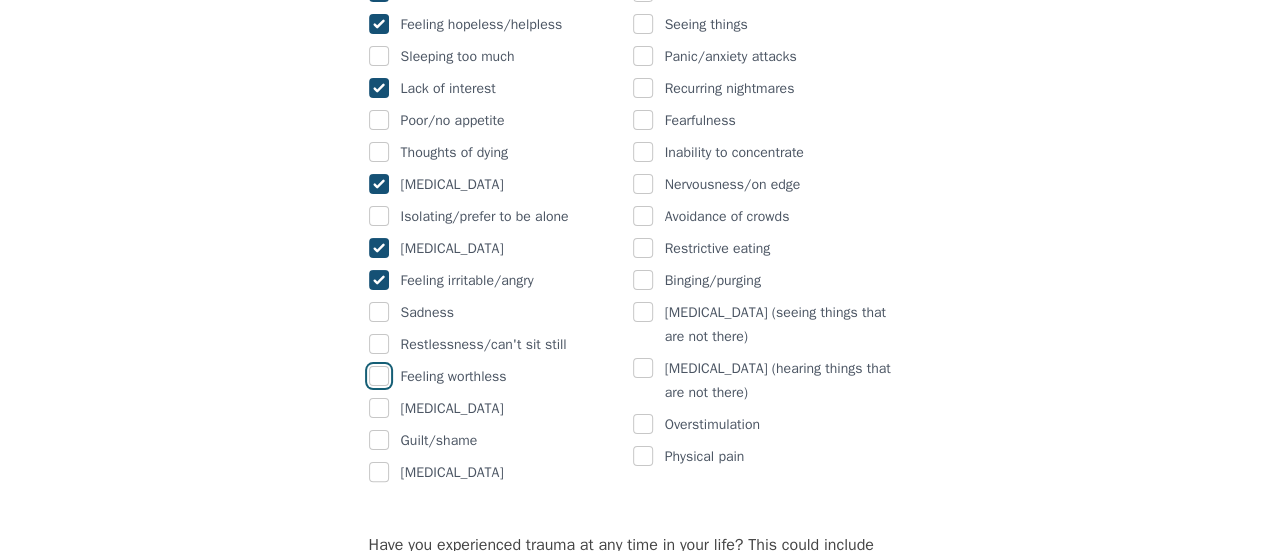 click at bounding box center (379, 376) 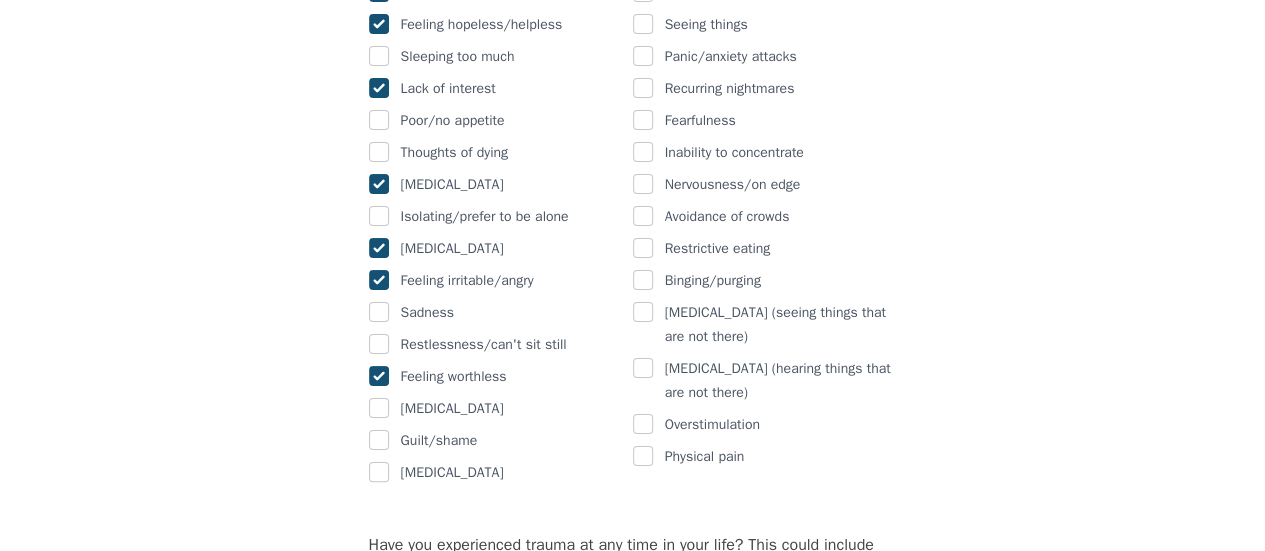 checkbox on "true" 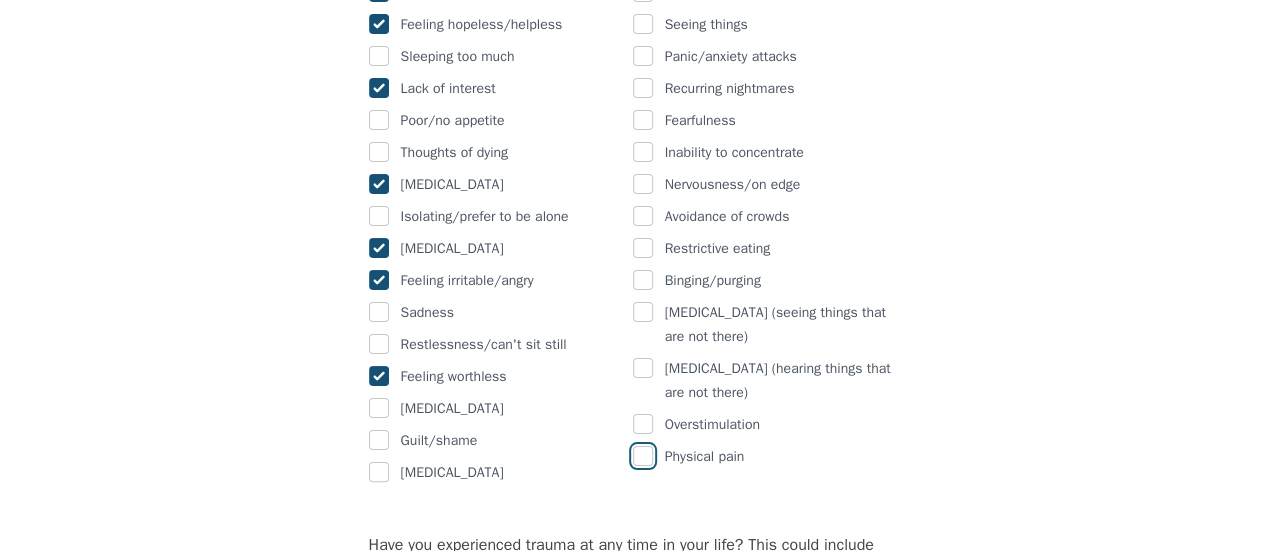 click at bounding box center (643, 456) 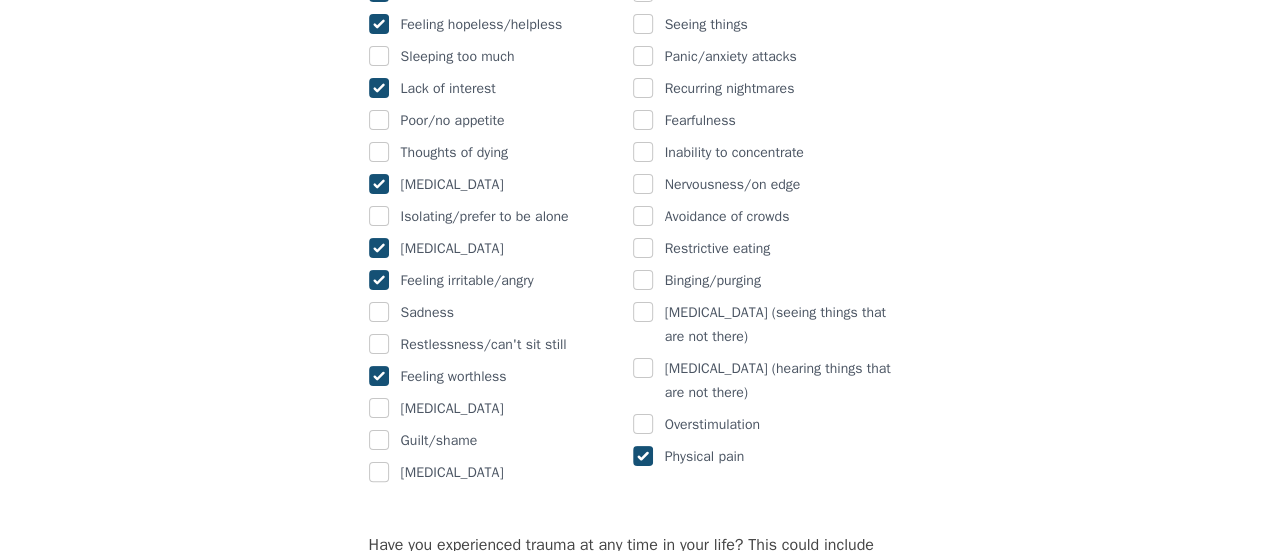 checkbox on "true" 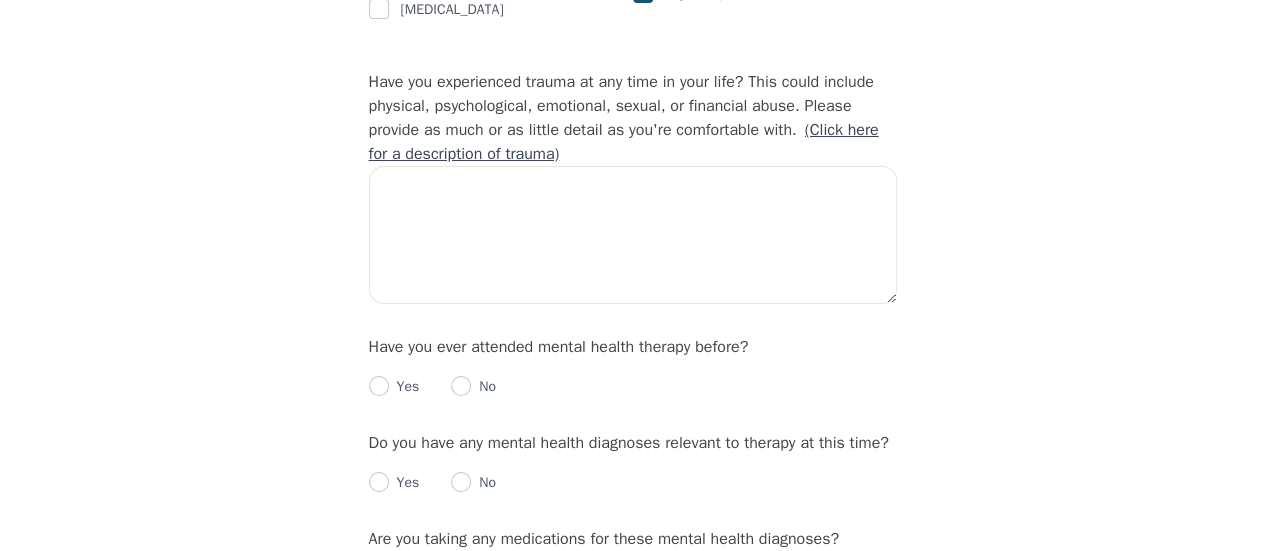 scroll, scrollTop: 1876, scrollLeft: 0, axis: vertical 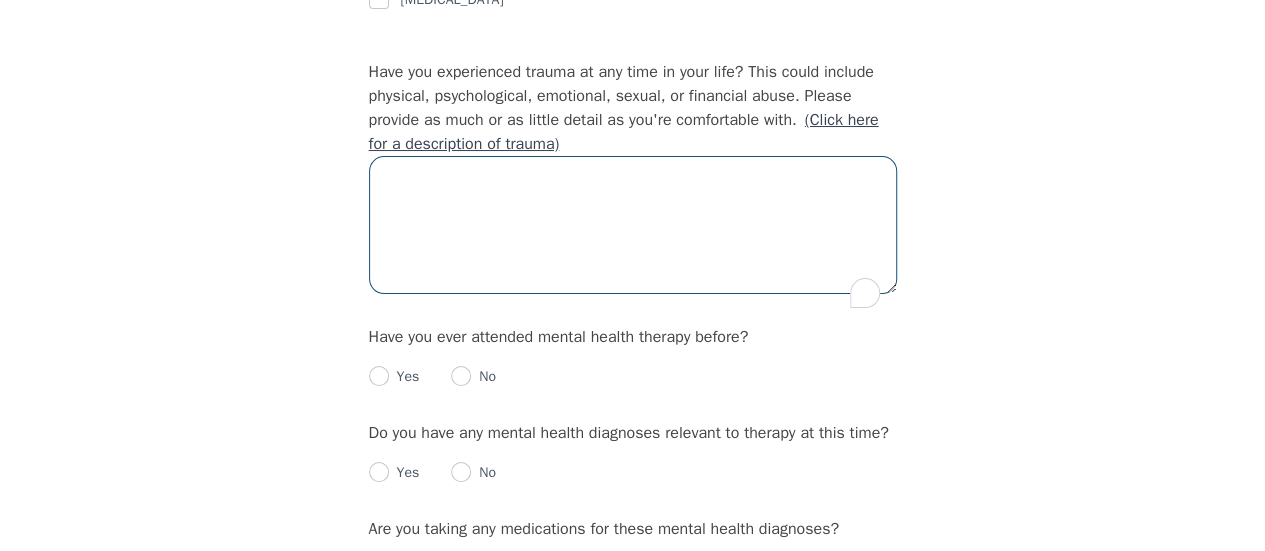 click at bounding box center [633, 225] 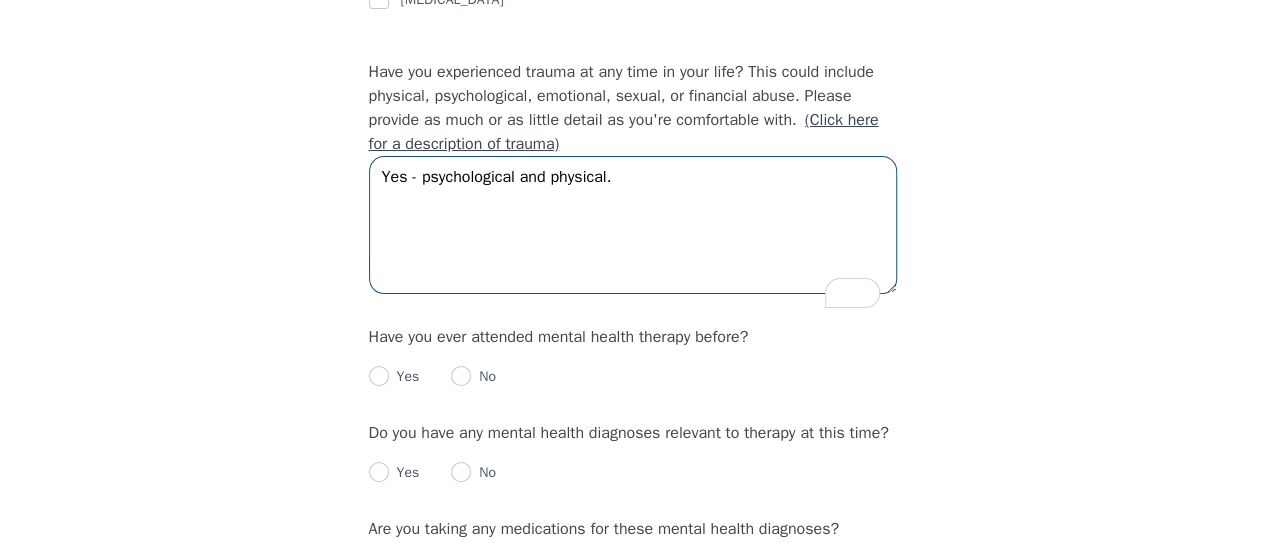 type on "Yes - psychological and physical." 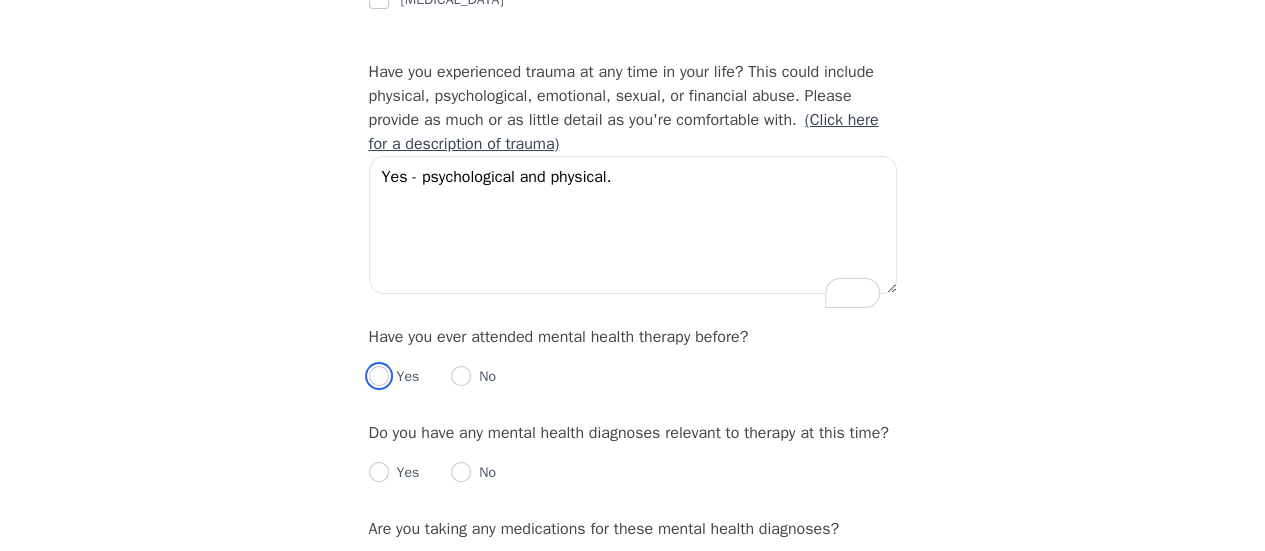 click at bounding box center (379, 376) 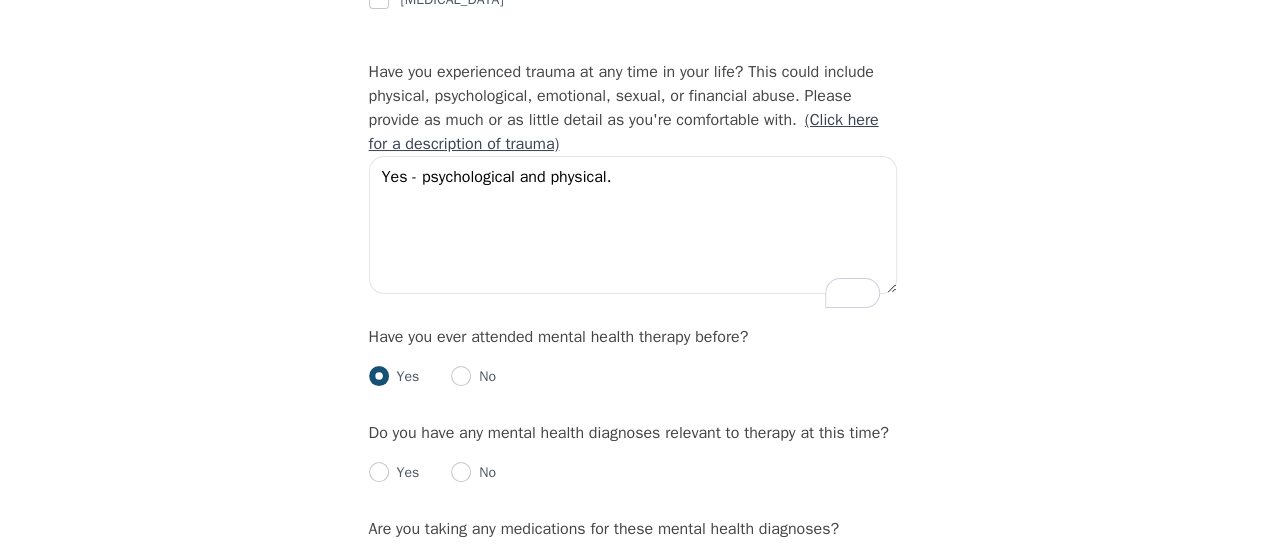 radio on "true" 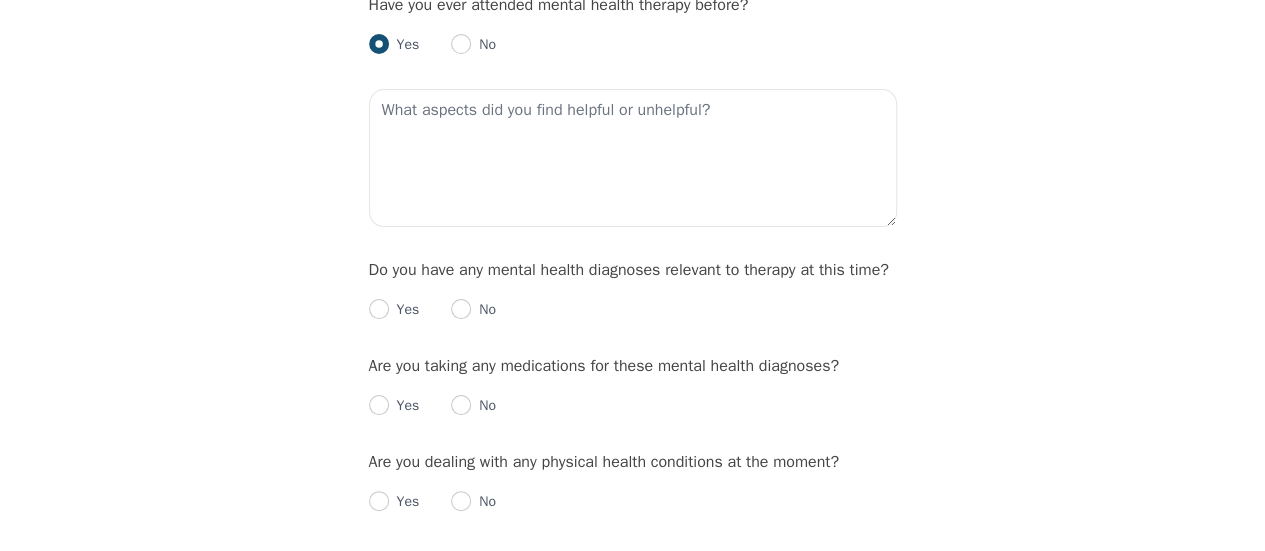 scroll, scrollTop: 2213, scrollLeft: 0, axis: vertical 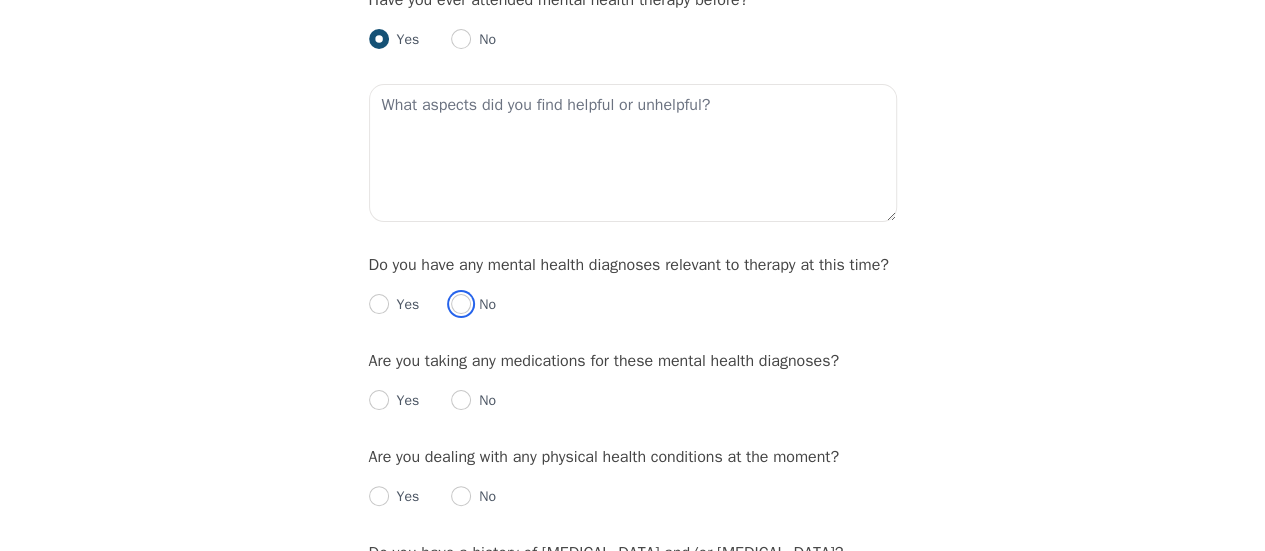 click at bounding box center [461, 304] 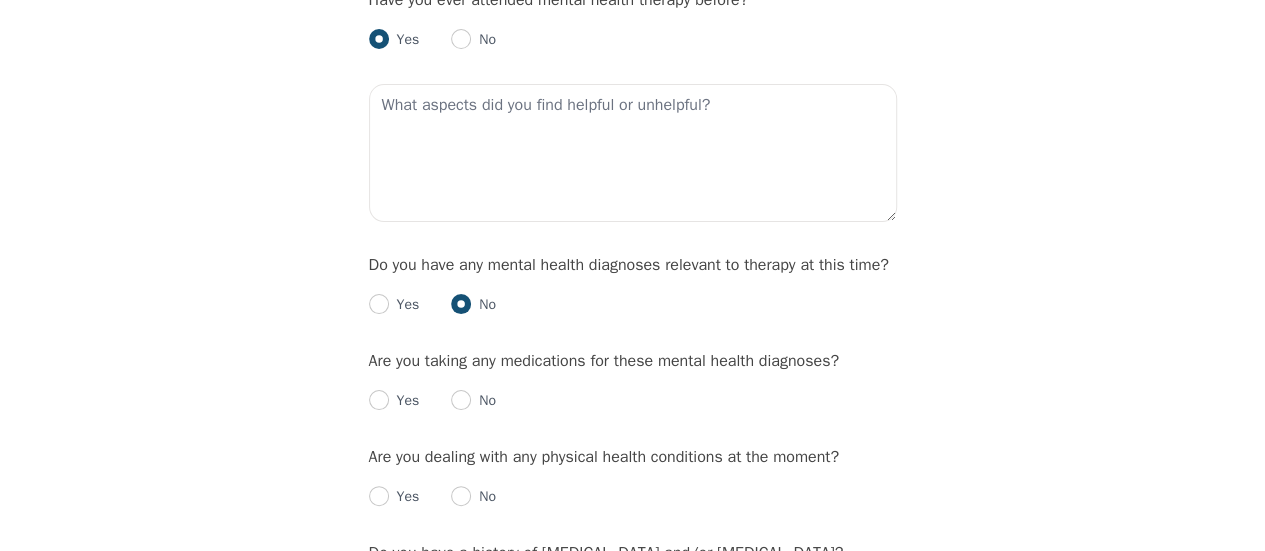 radio on "true" 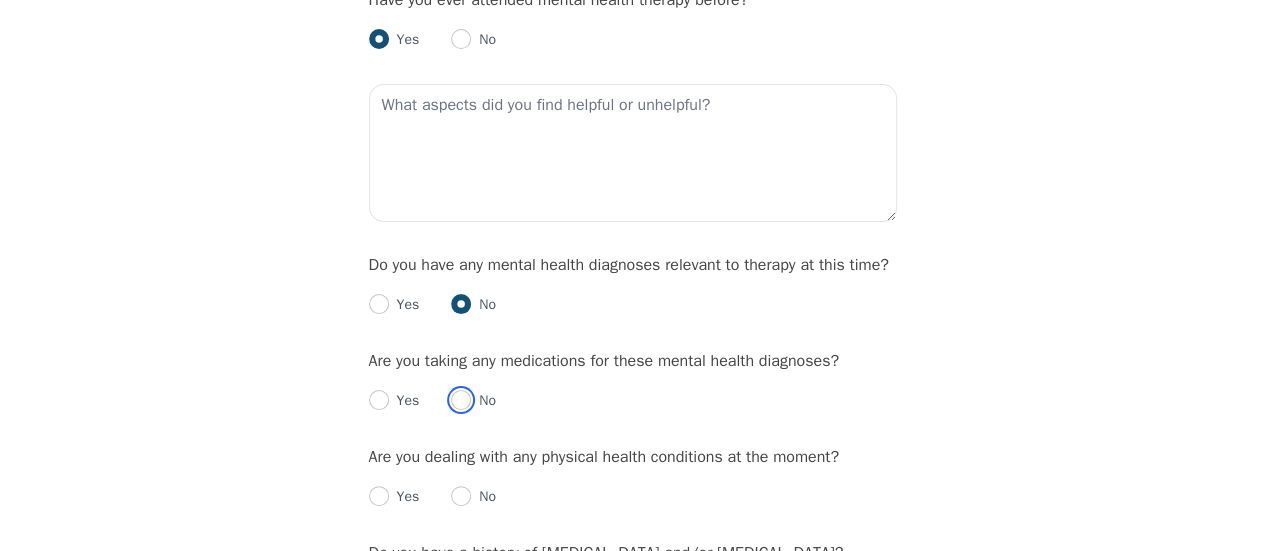 click at bounding box center (461, 400) 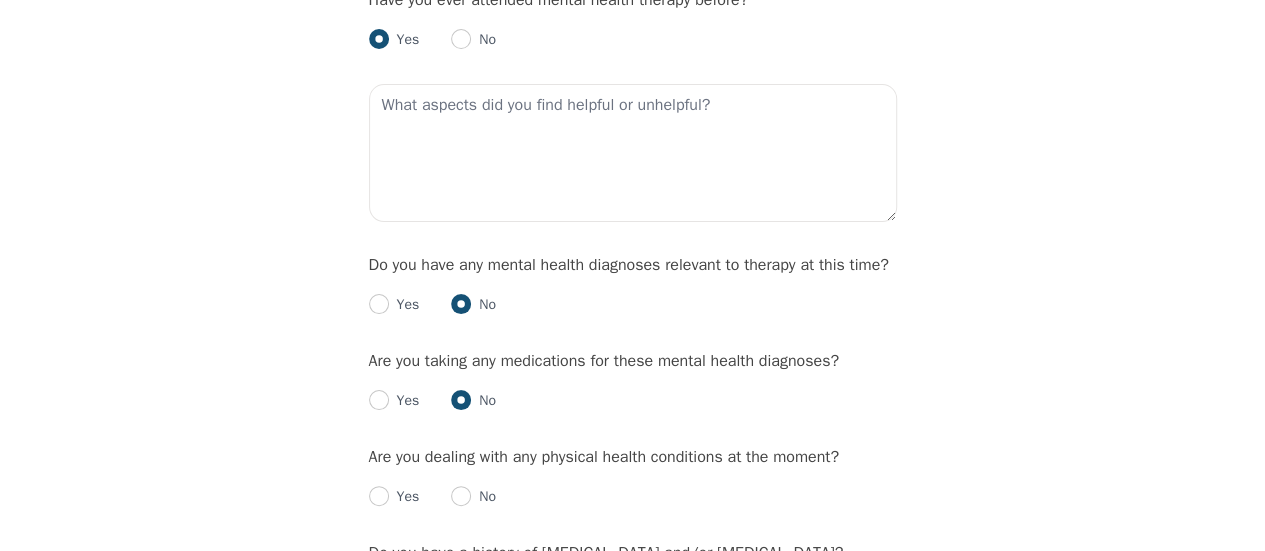 radio on "true" 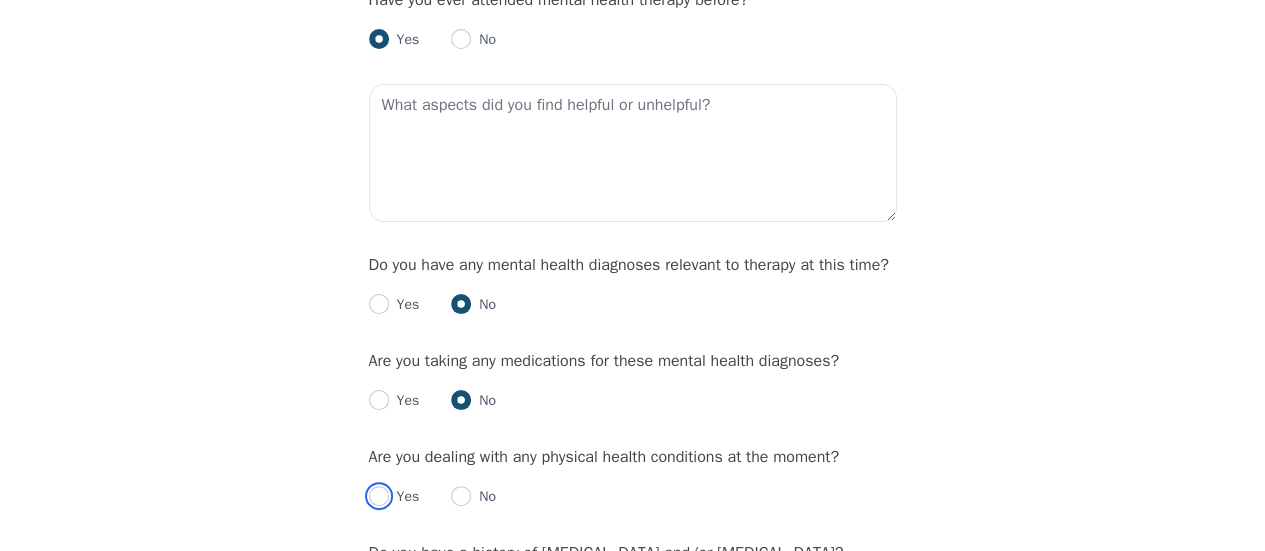 click at bounding box center (379, 496) 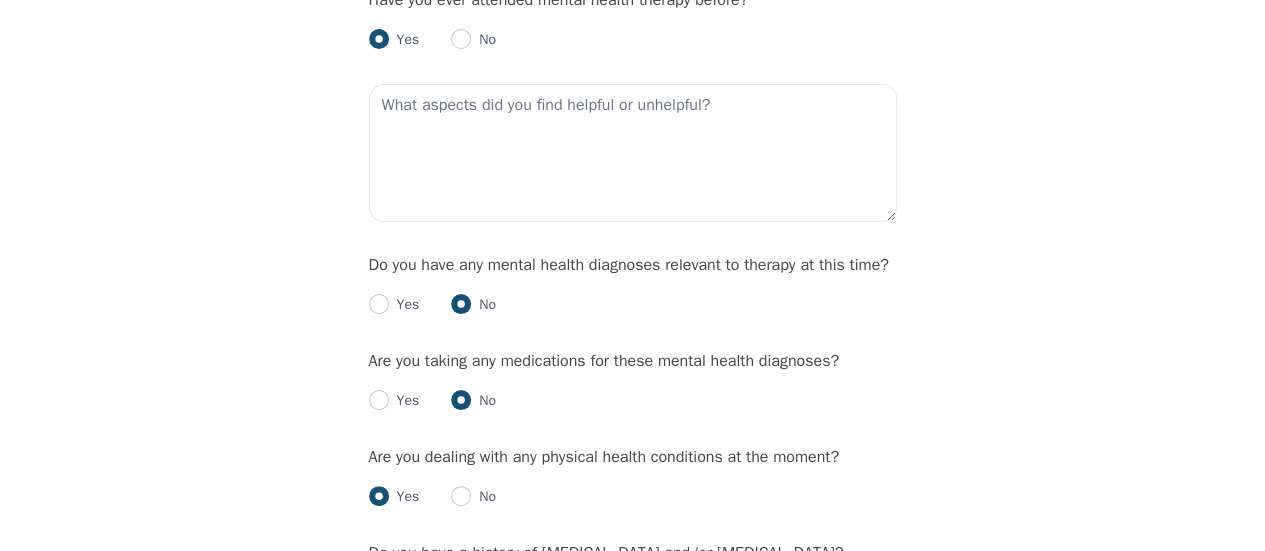 radio on "true" 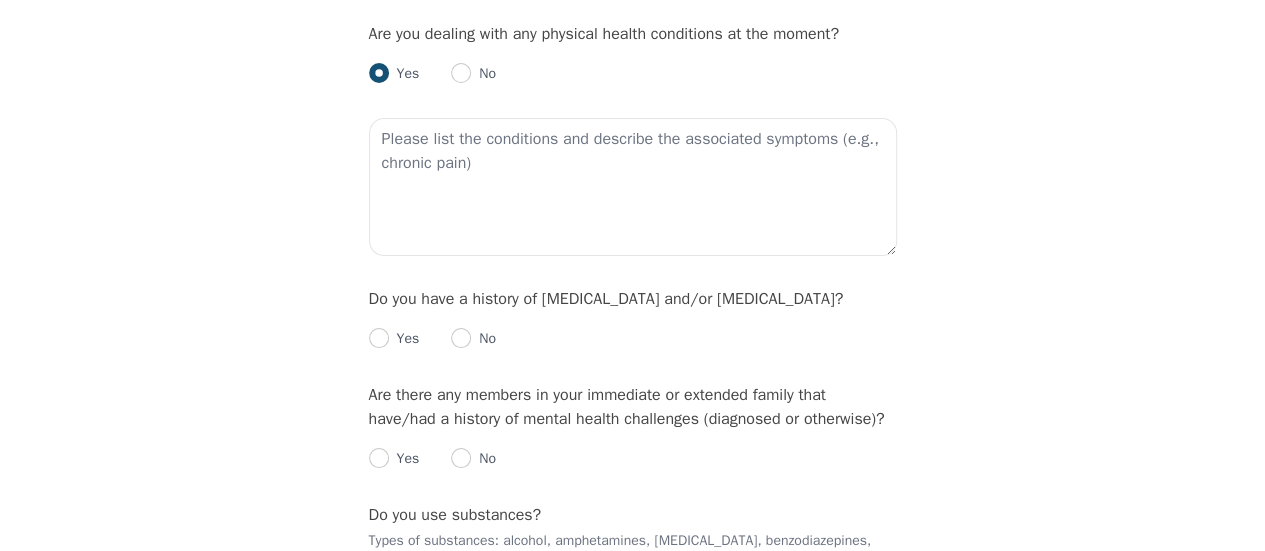 scroll, scrollTop: 2657, scrollLeft: 0, axis: vertical 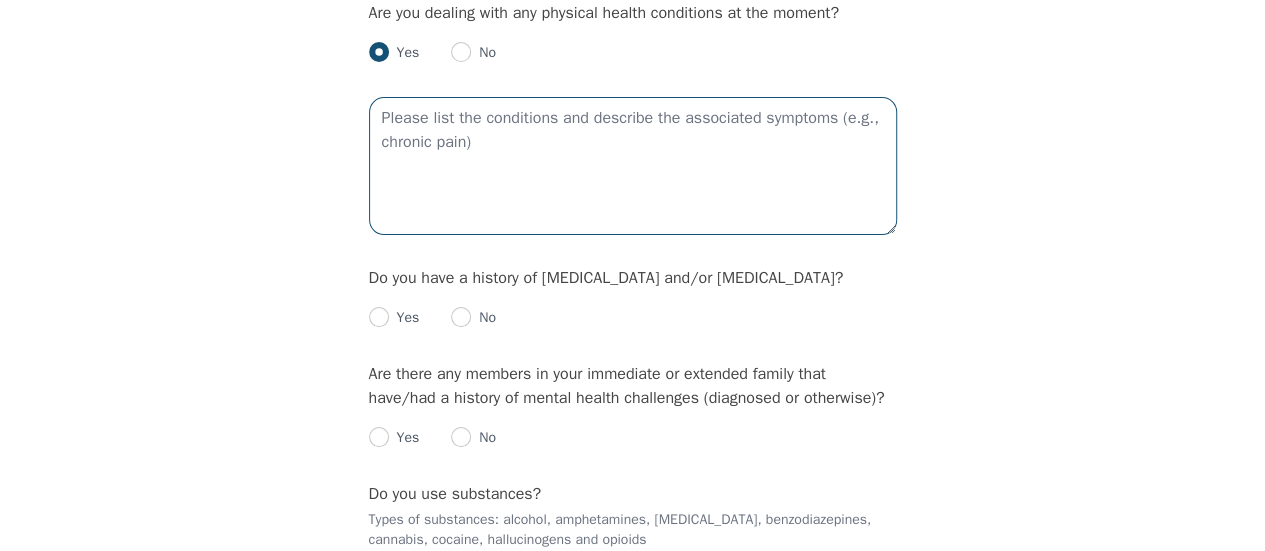 click at bounding box center [633, 166] 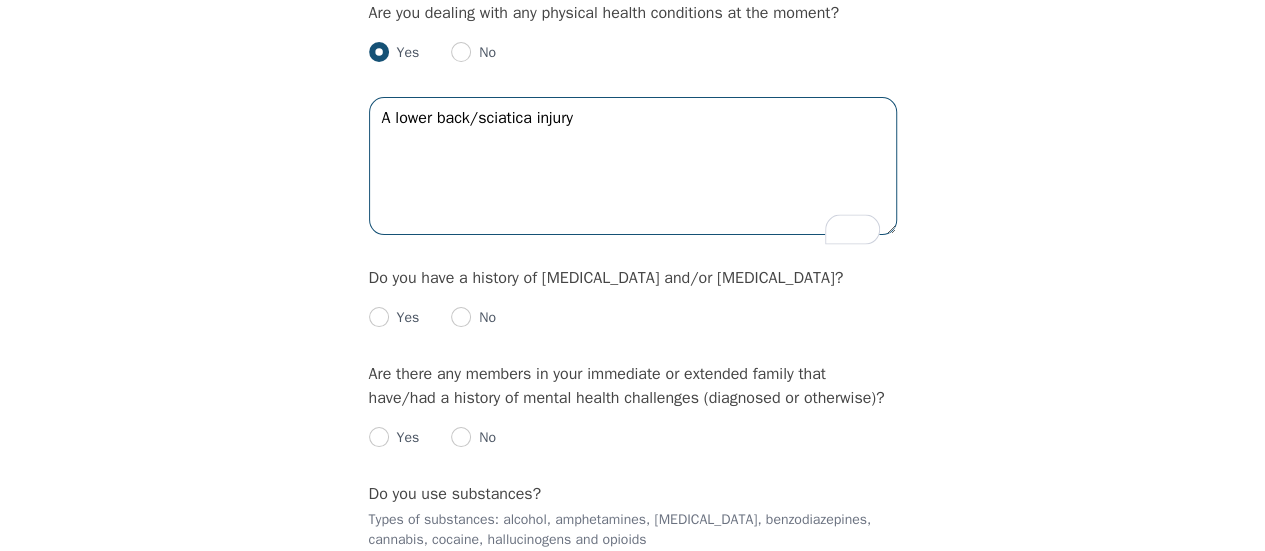 type on "A lower back/sciatica injury" 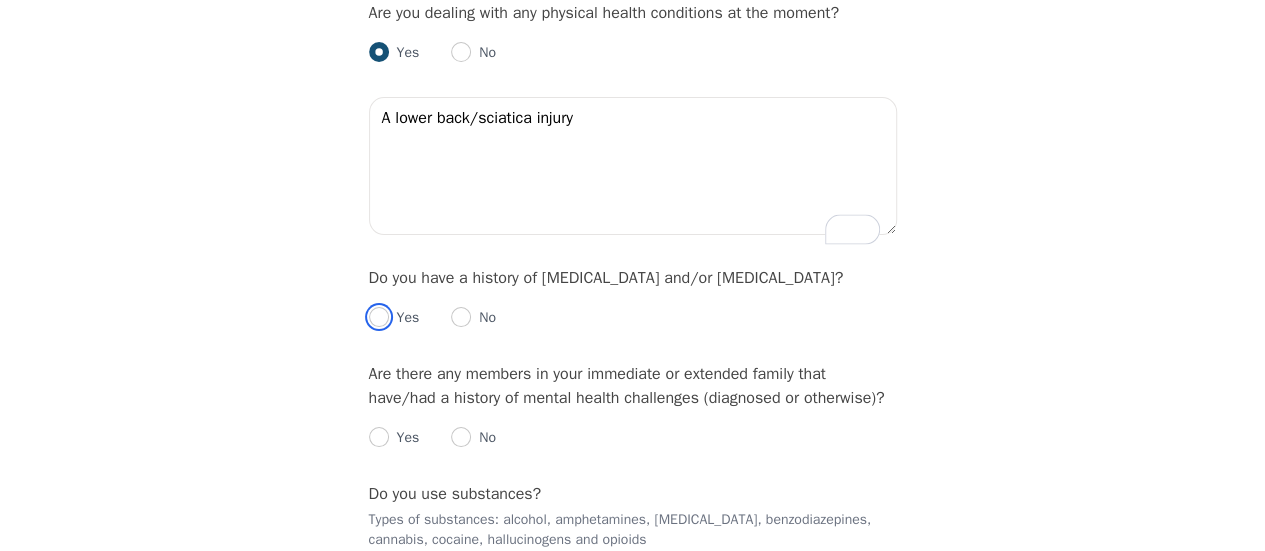 click at bounding box center [379, 317] 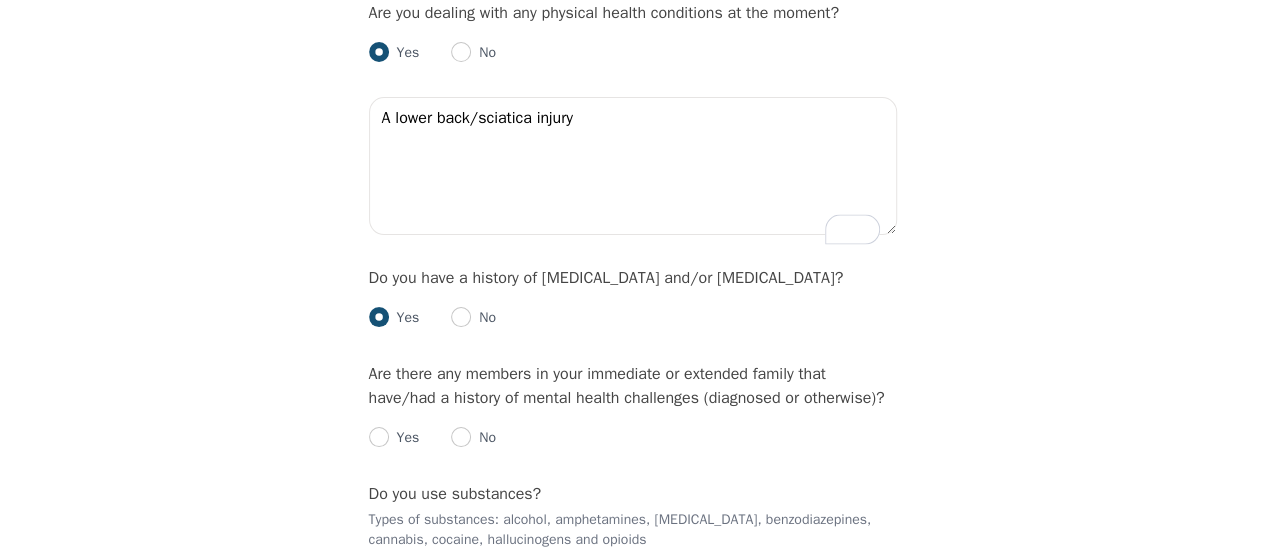 radio on "true" 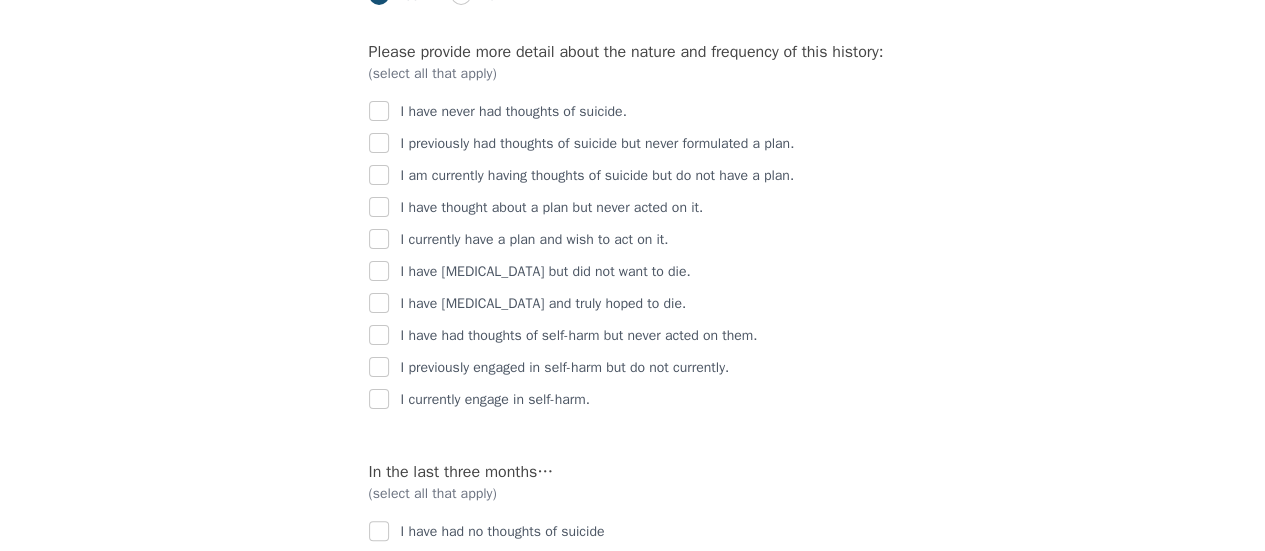 scroll, scrollTop: 2992, scrollLeft: 0, axis: vertical 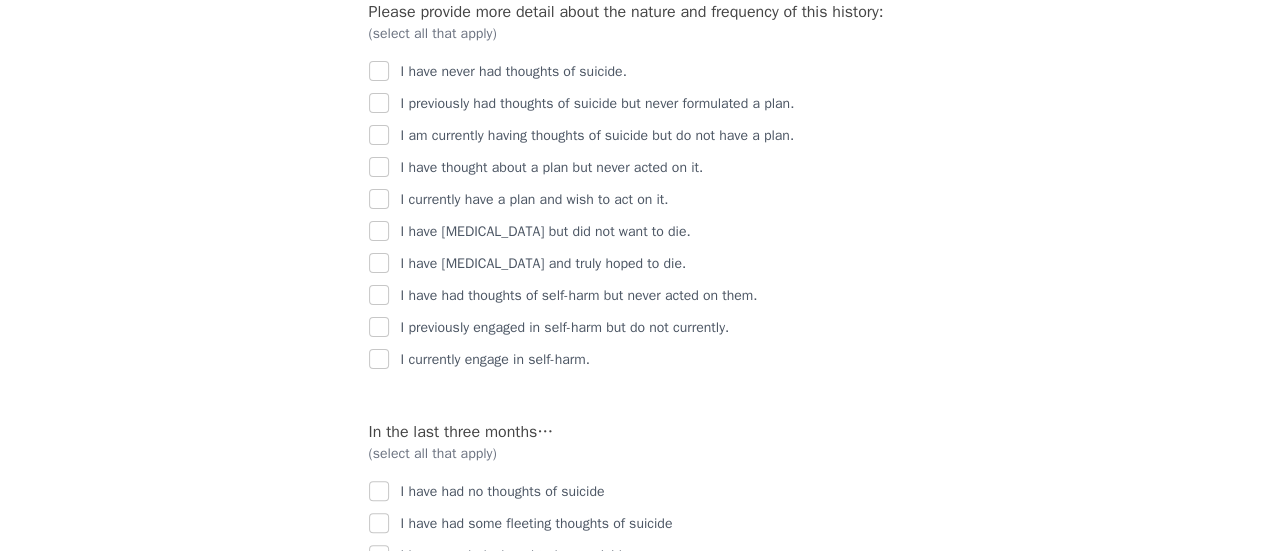 click on "I have never had thoughts of suicide. I previously had thoughts of suicide but never formulated a plan. I am currently having thoughts of suicide but do not have a plan. I have thought about a plan but never acted on it. I currently have a plan and wish to act on it. I have [MEDICAL_DATA] but did not want to die. I have [MEDICAL_DATA] and truly hoped to die. I have had thoughts of [MEDICAL_DATA] but never acted on them. I previously engaged in [MEDICAL_DATA] but do not currently. I currently engage in [MEDICAL_DATA]." at bounding box center [633, 208] 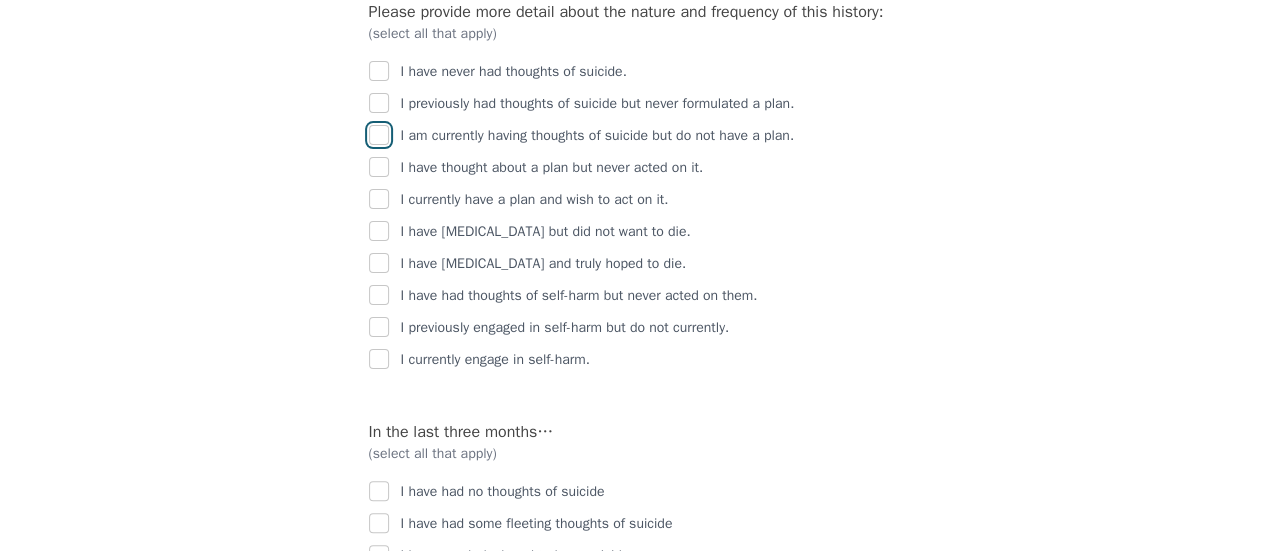 click at bounding box center [379, 135] 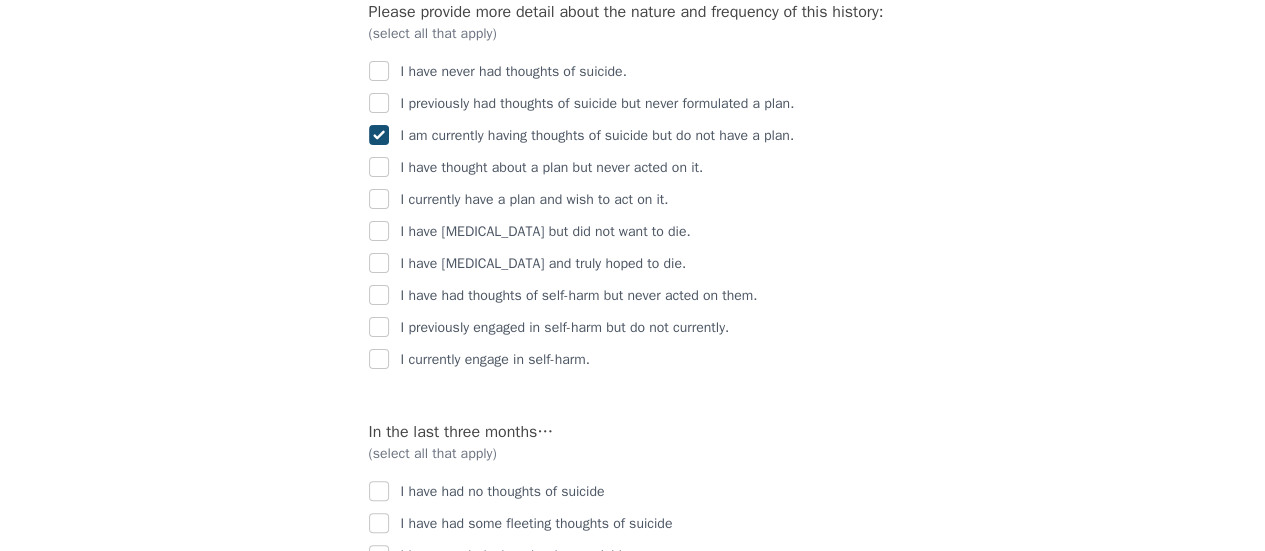 checkbox on "true" 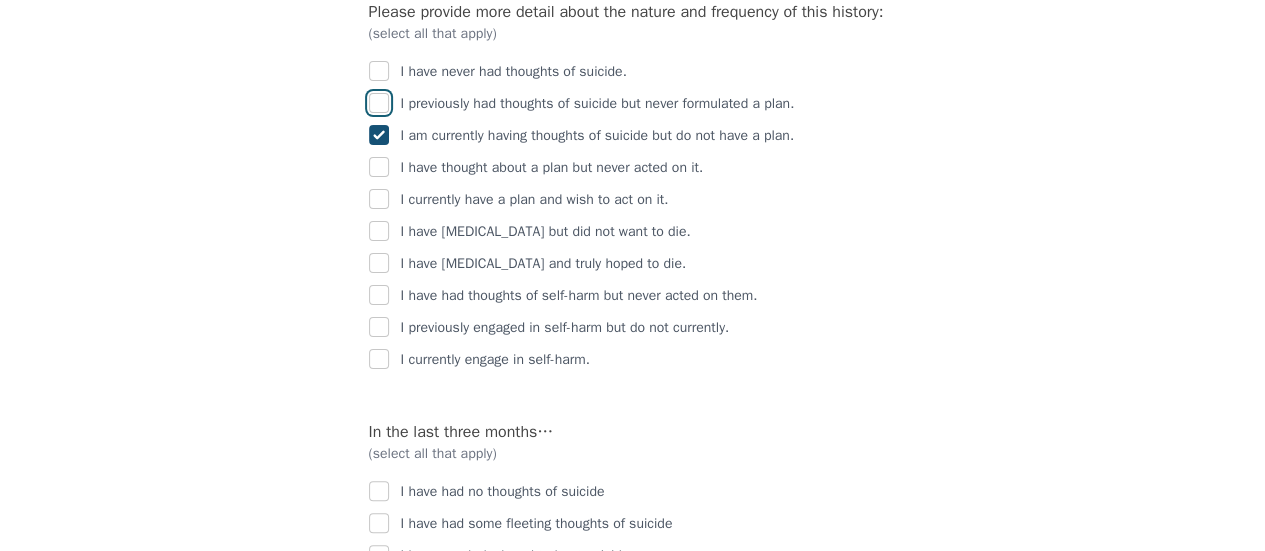 click at bounding box center (379, 103) 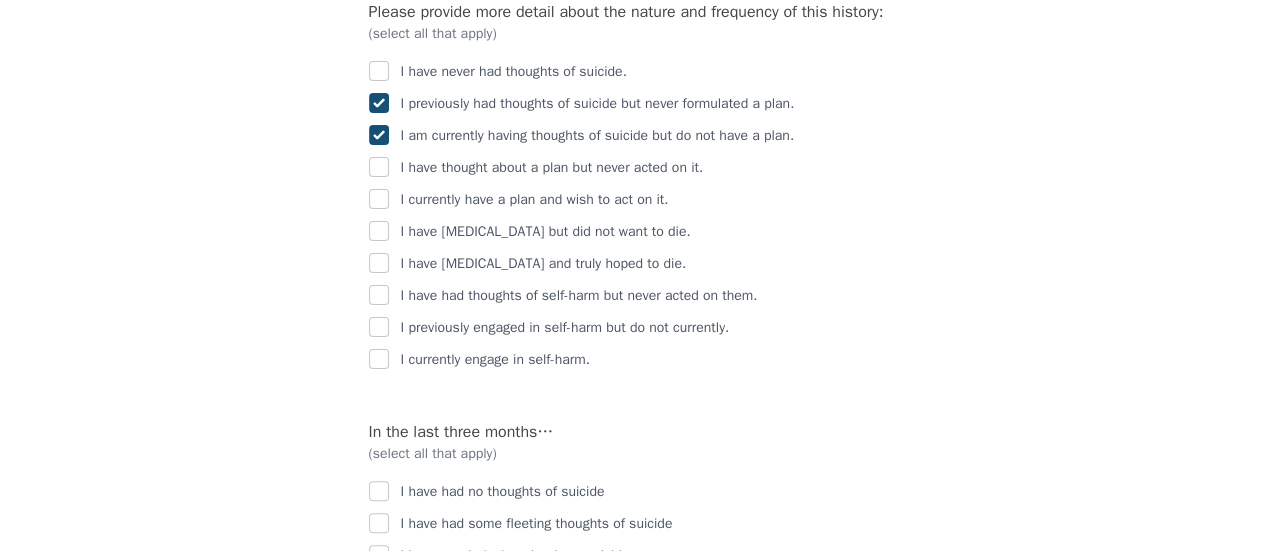 checkbox on "true" 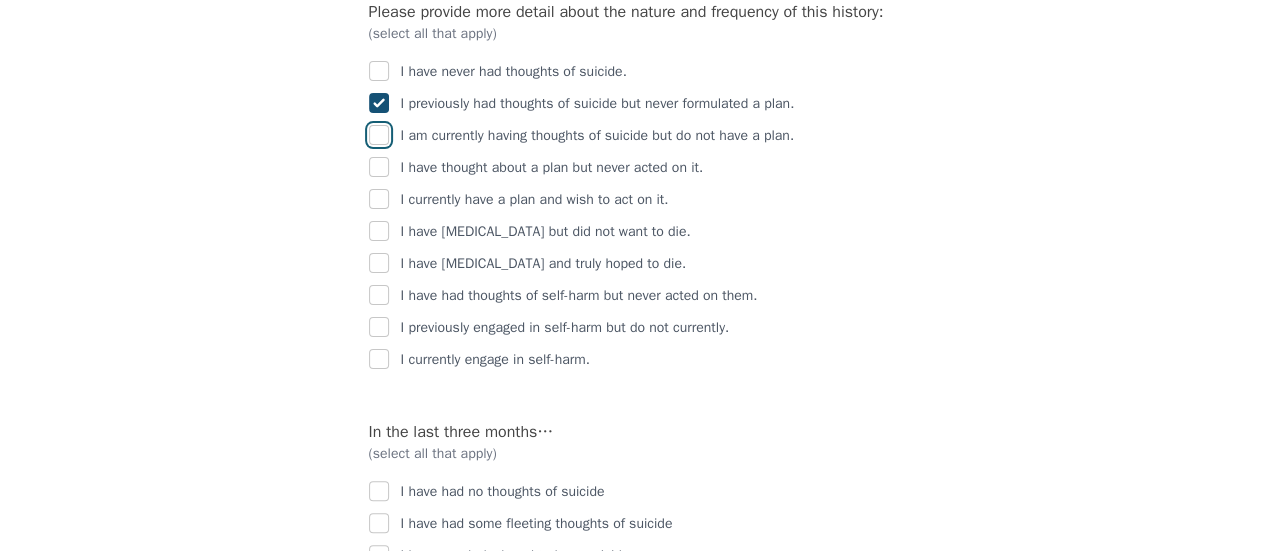 checkbox on "false" 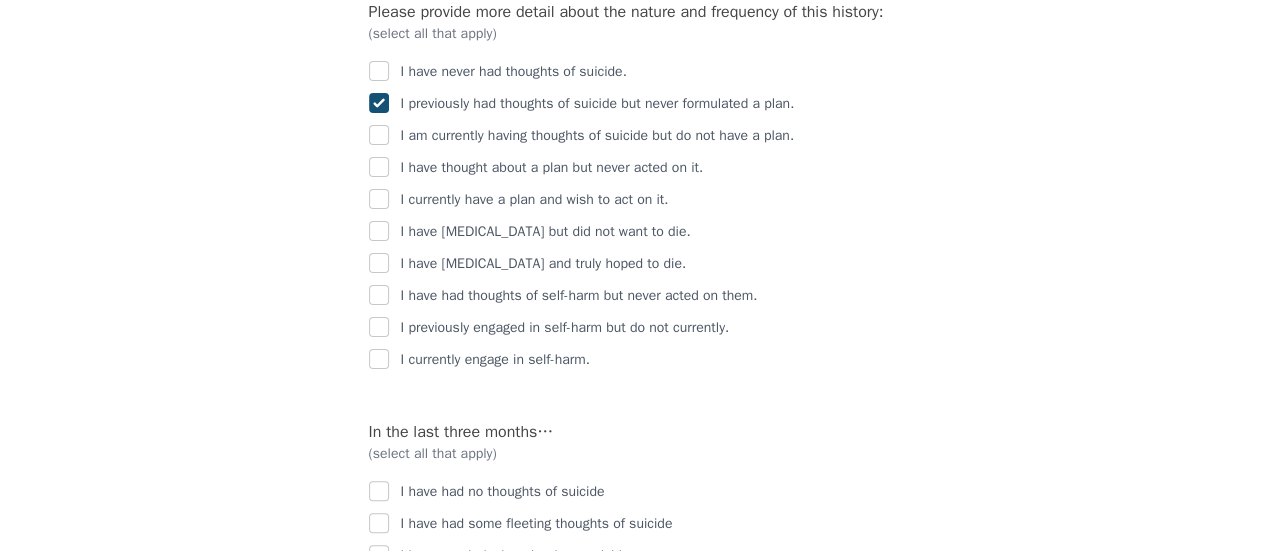 click at bounding box center (379, 103) 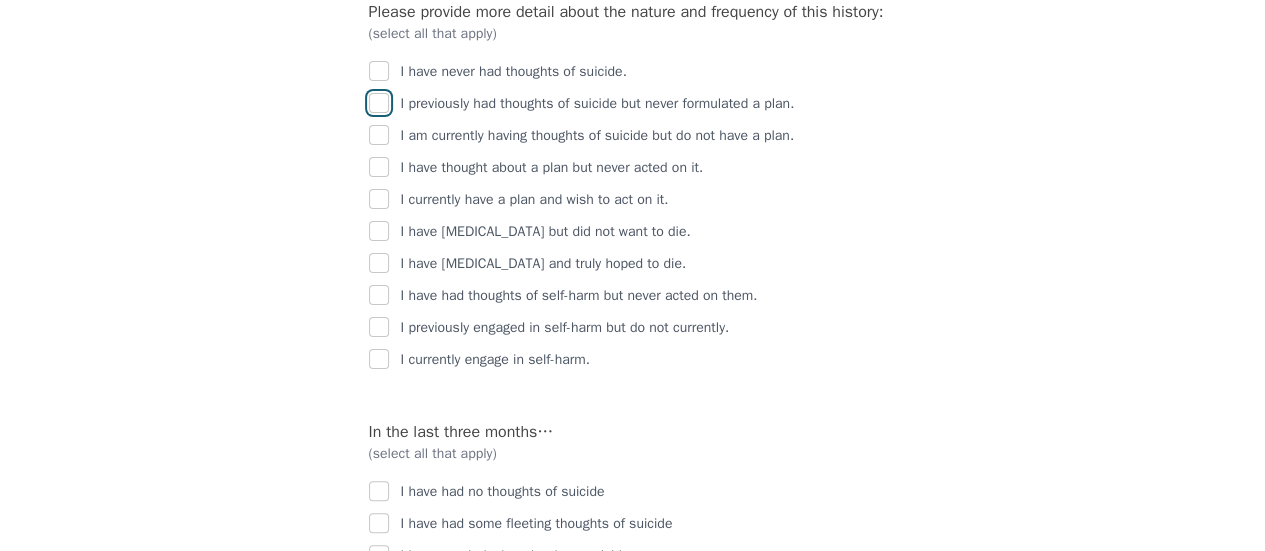 checkbox on "false" 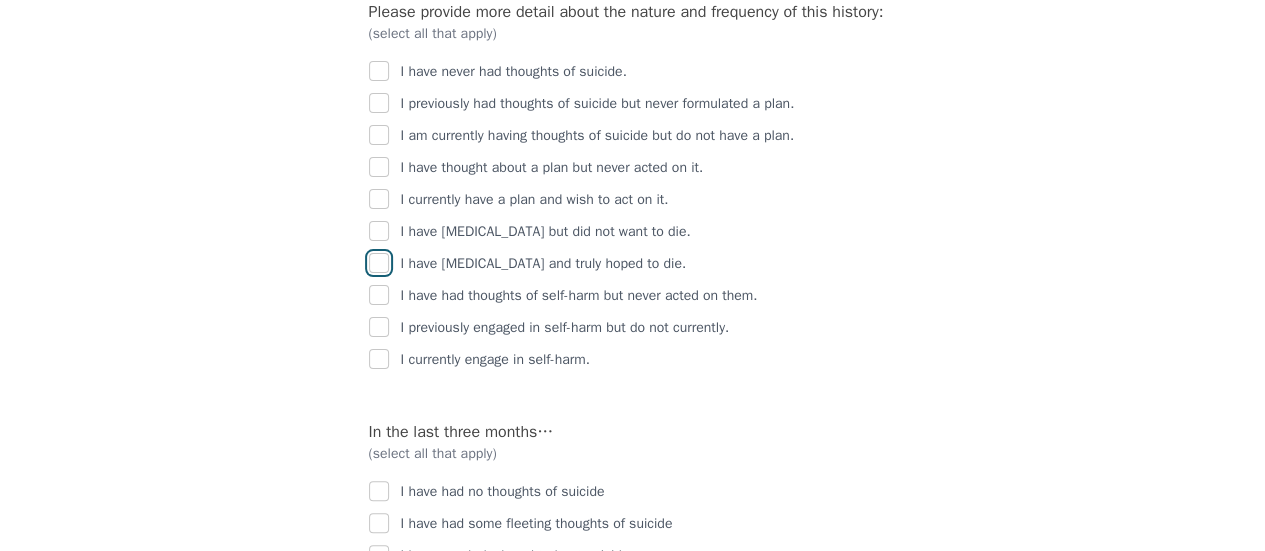 click at bounding box center [379, 263] 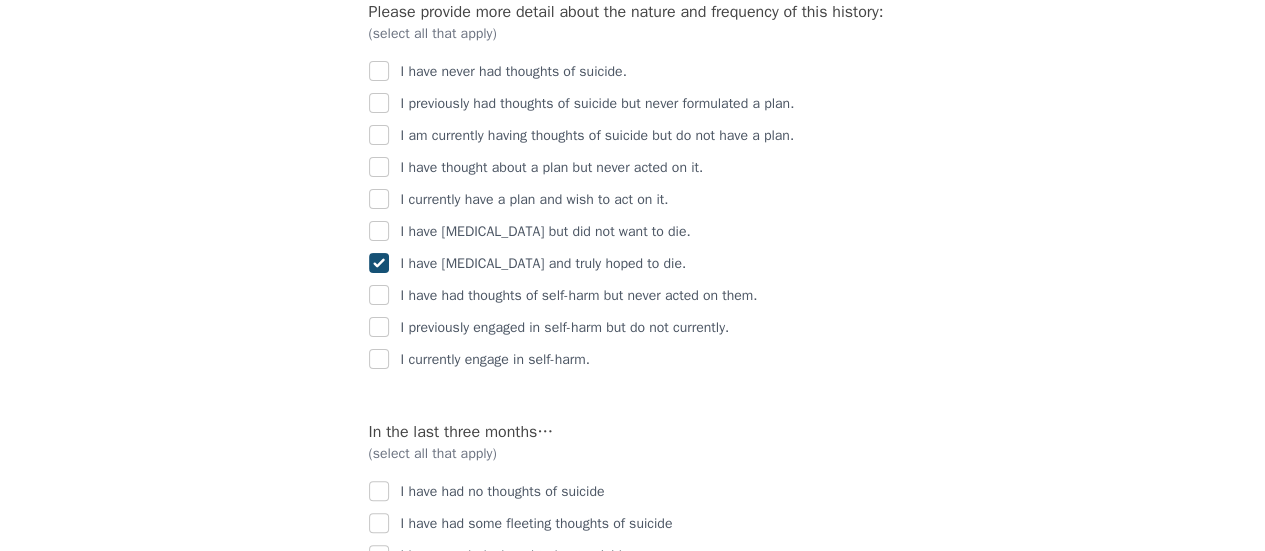 checkbox on "true" 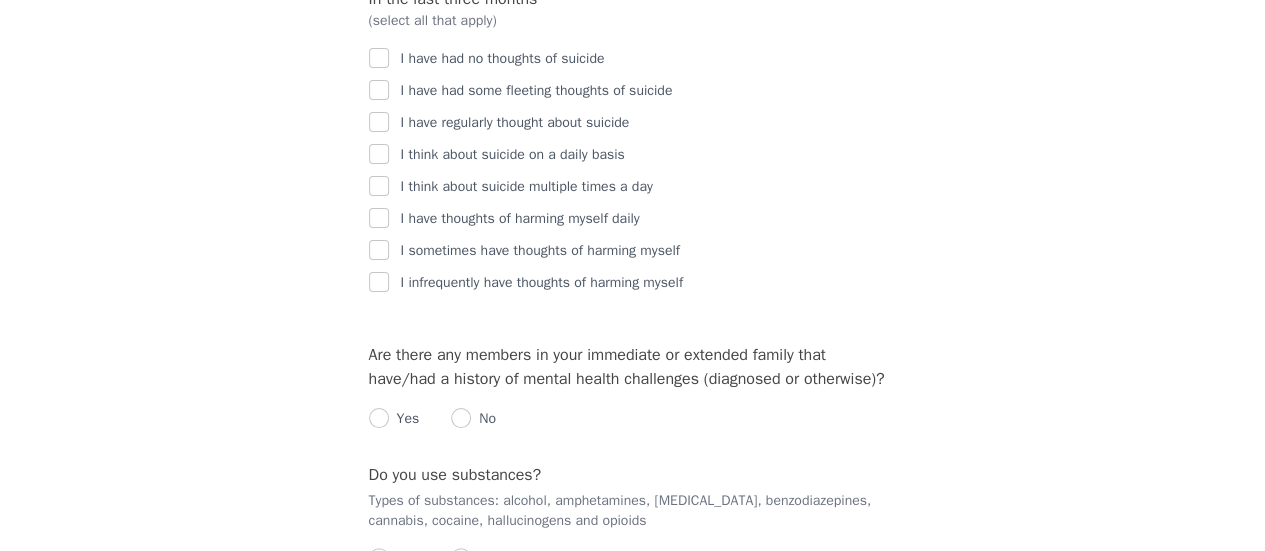 scroll, scrollTop: 3458, scrollLeft: 0, axis: vertical 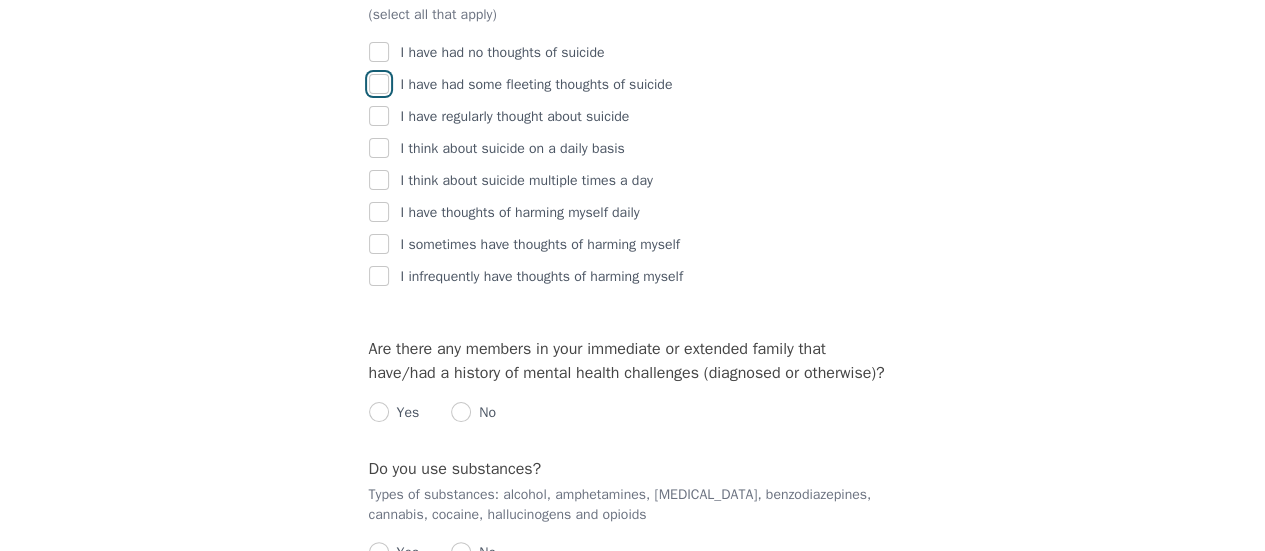 click at bounding box center [379, 84] 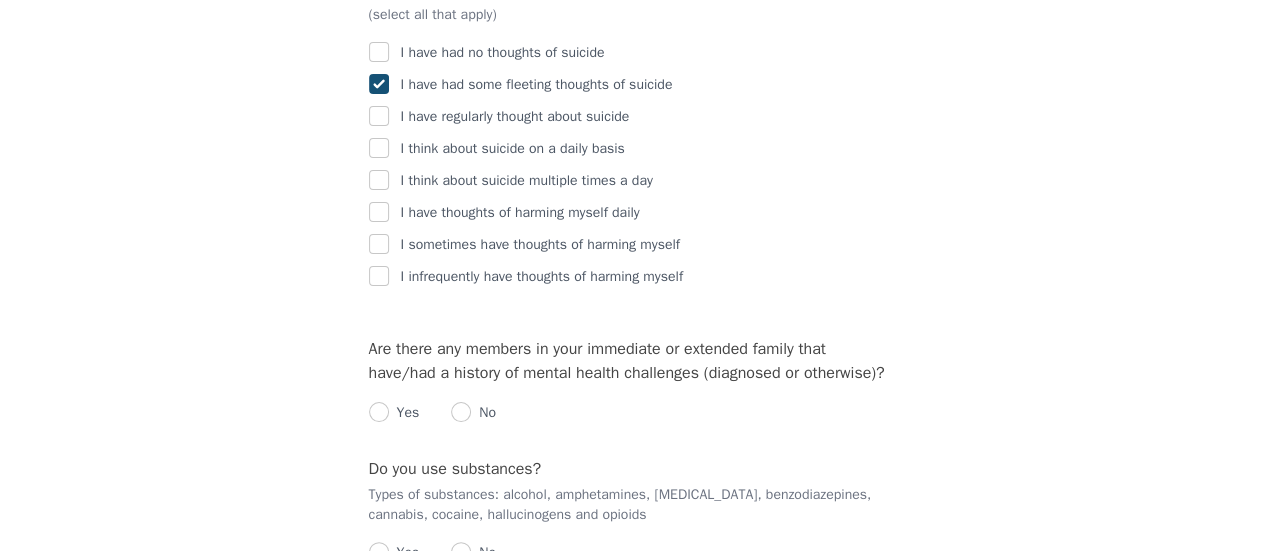 checkbox on "true" 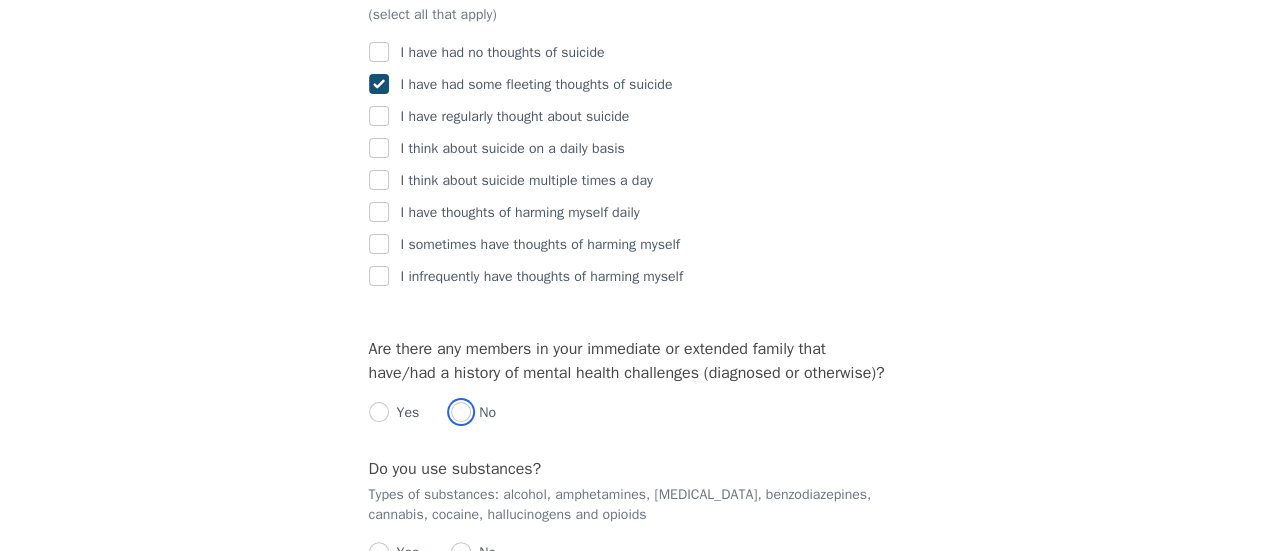 click at bounding box center [461, 412] 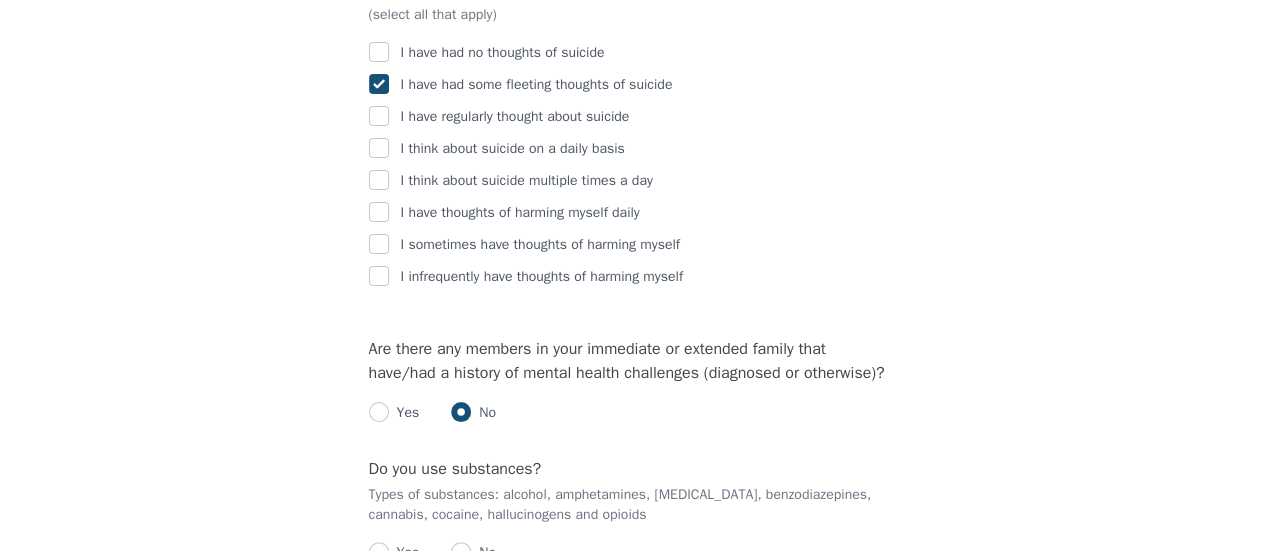 radio on "true" 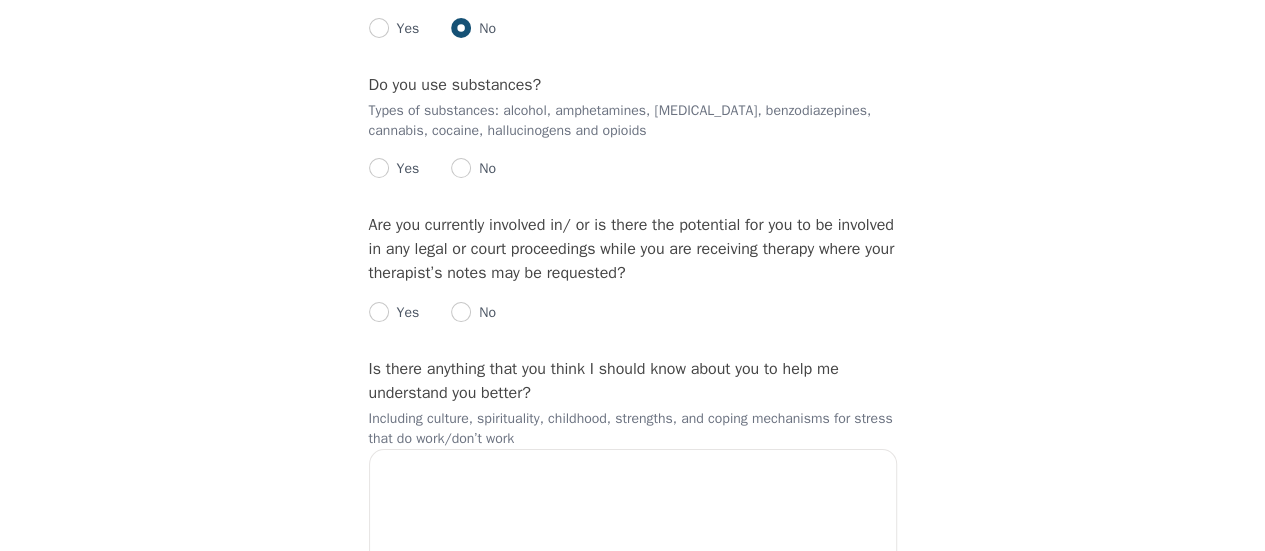 scroll, scrollTop: 3854, scrollLeft: 0, axis: vertical 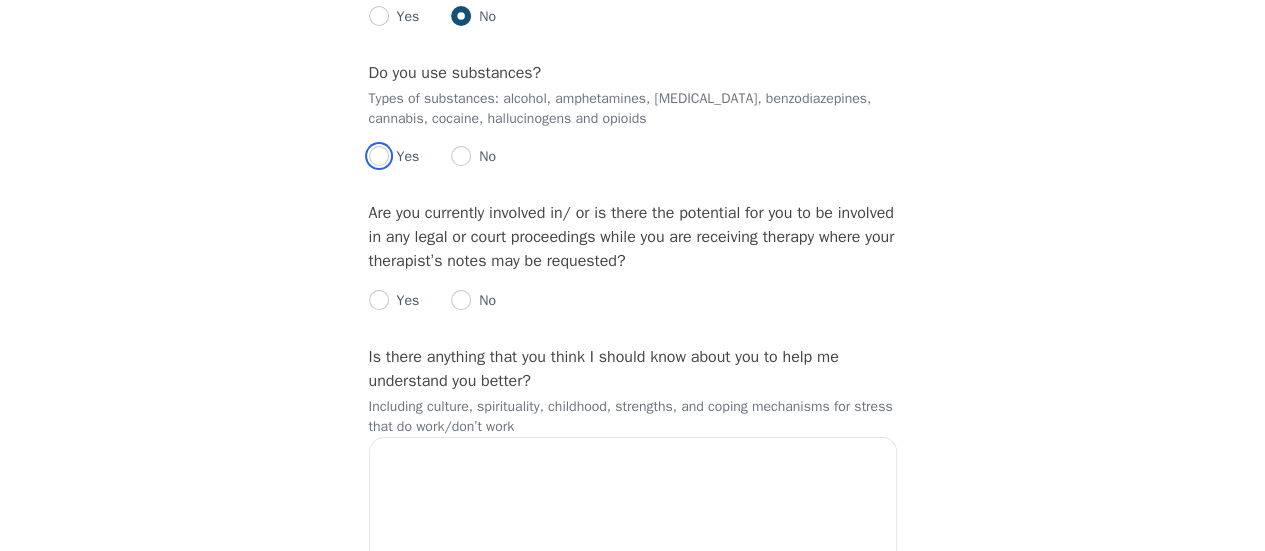click at bounding box center (379, 156) 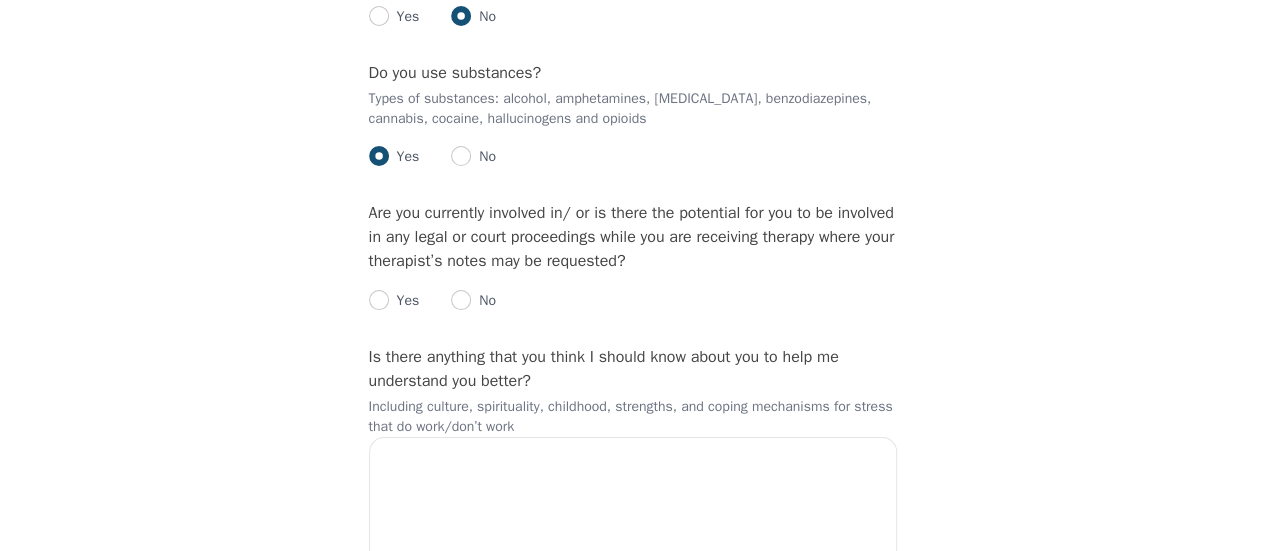 radio on "true" 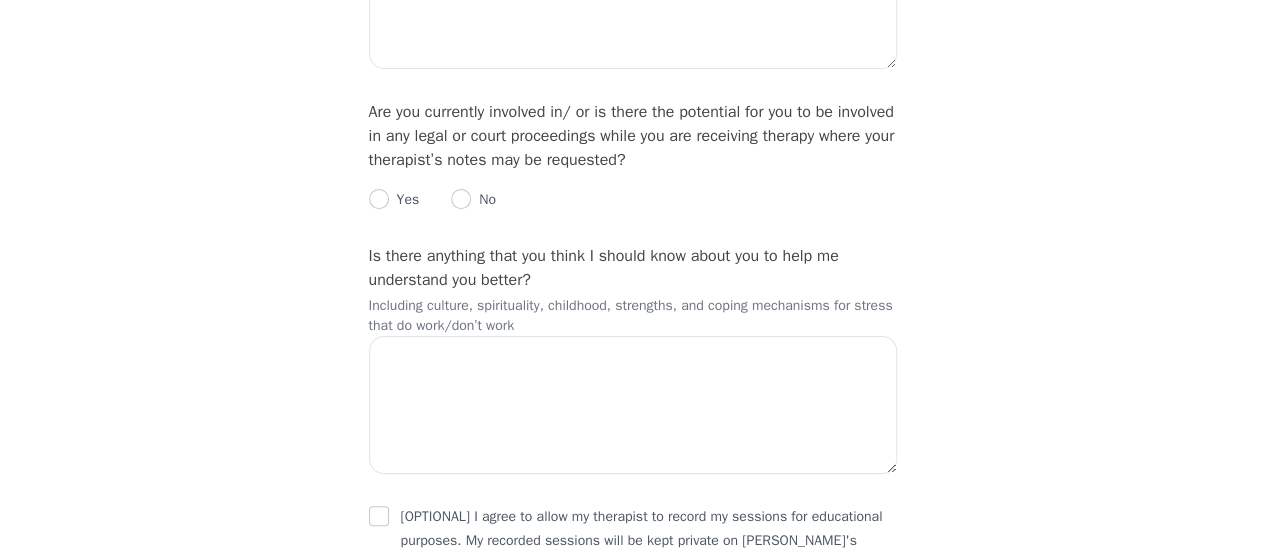 scroll, scrollTop: 4130, scrollLeft: 0, axis: vertical 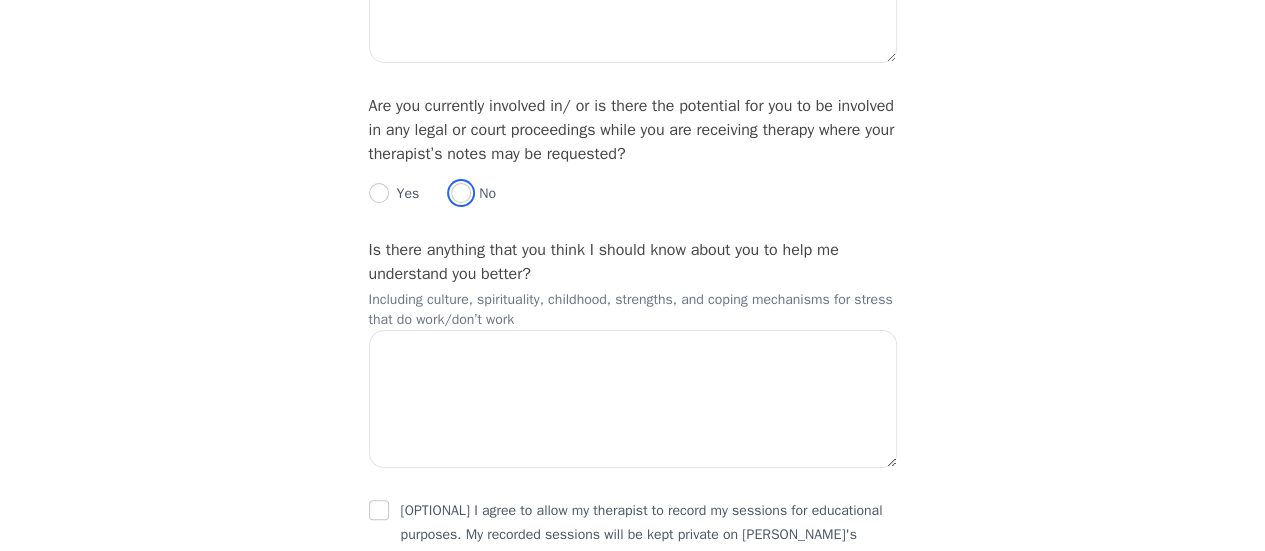 click at bounding box center (461, 193) 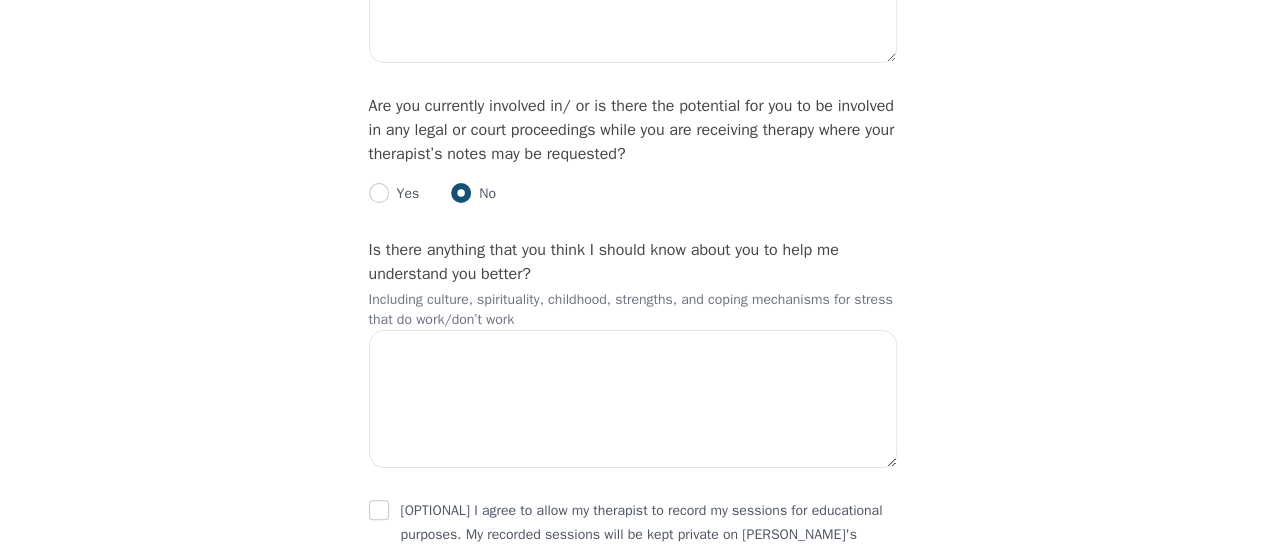 radio on "true" 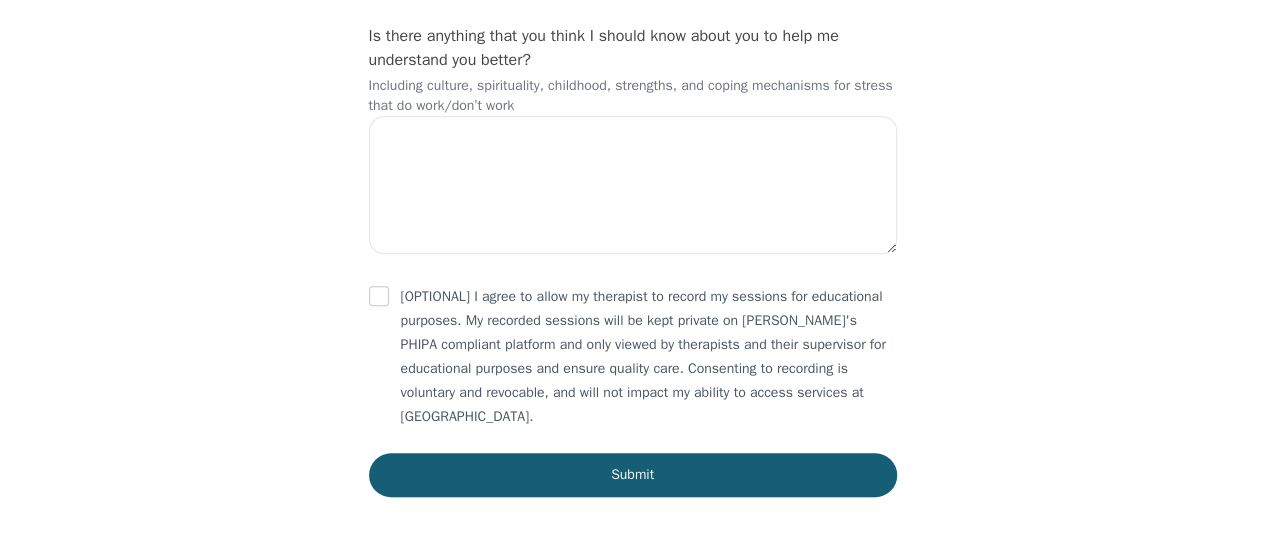 scroll, scrollTop: 4350, scrollLeft: 0, axis: vertical 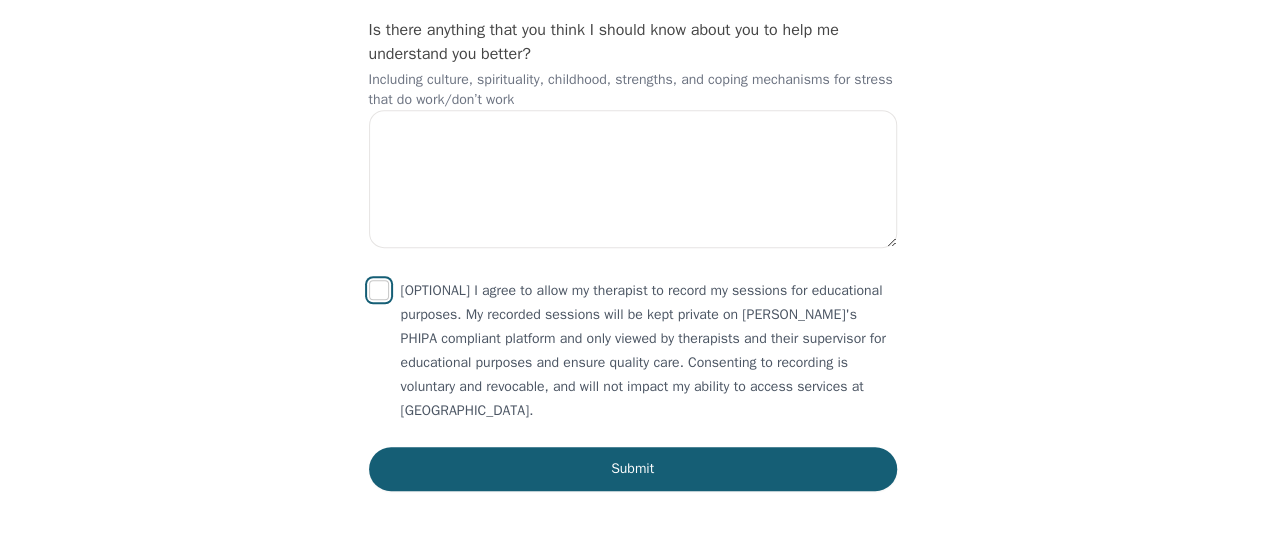 click at bounding box center [379, 290] 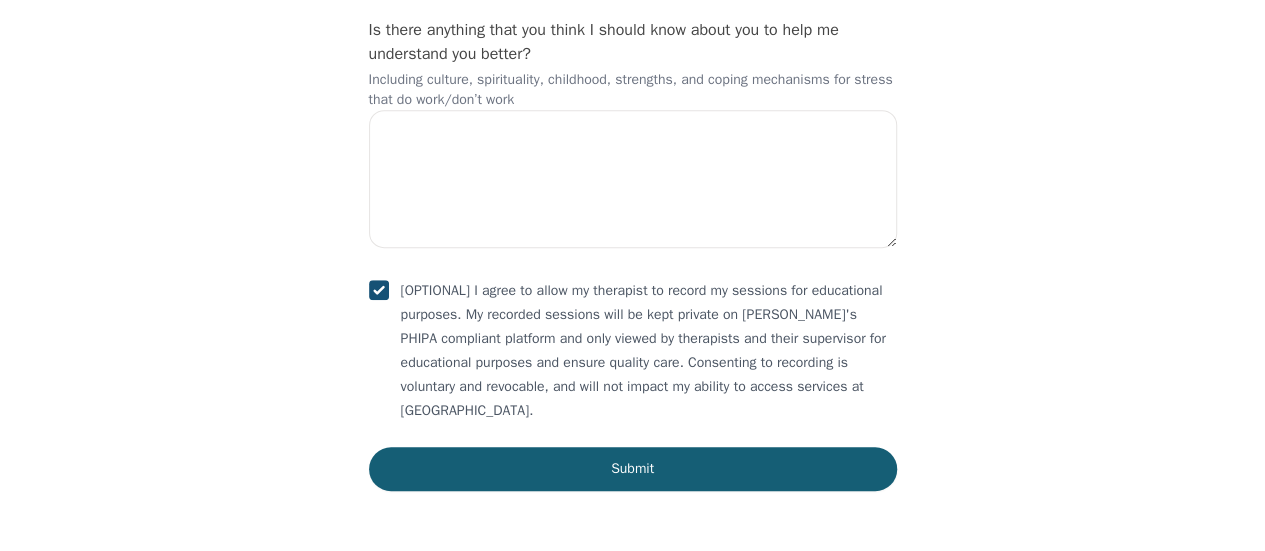 click at bounding box center (379, 290) 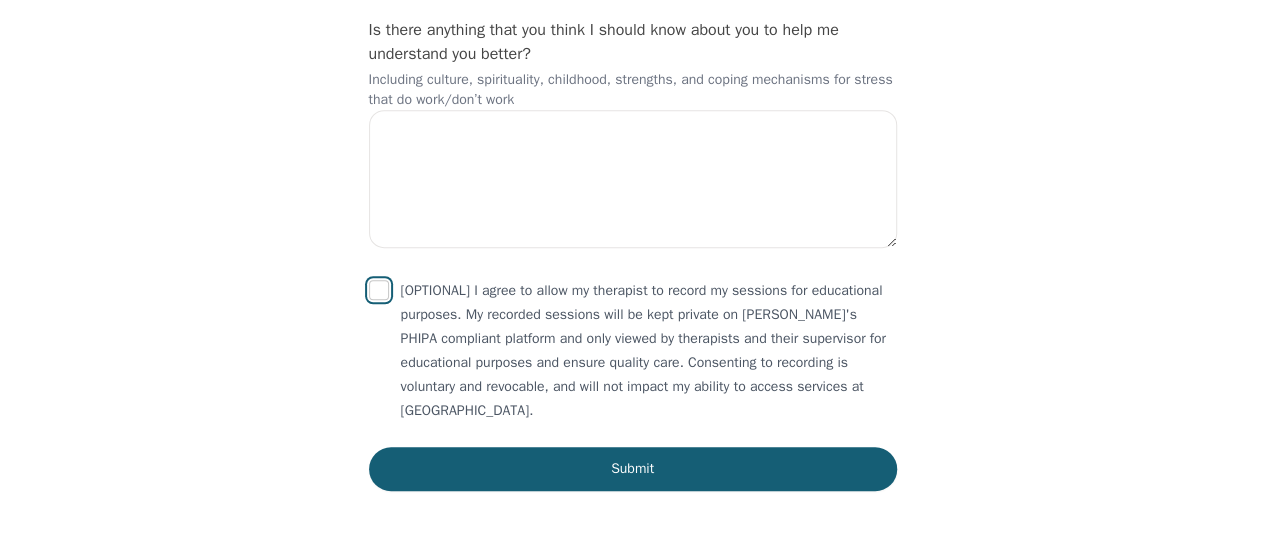 checkbox on "false" 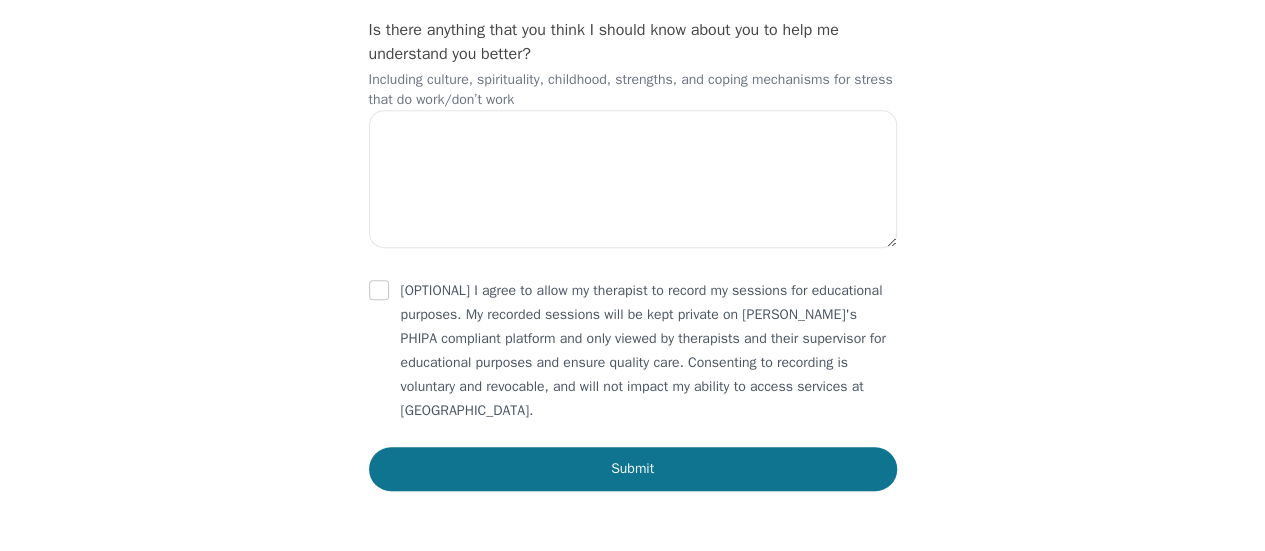 click on "Submit" at bounding box center [633, 469] 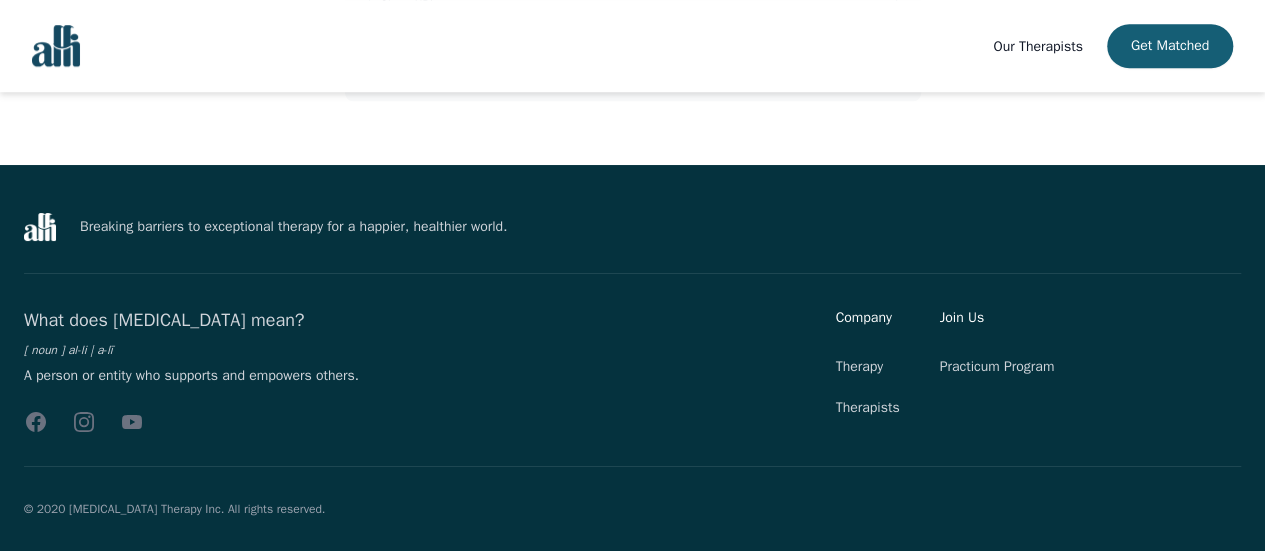 scroll, scrollTop: 0, scrollLeft: 0, axis: both 